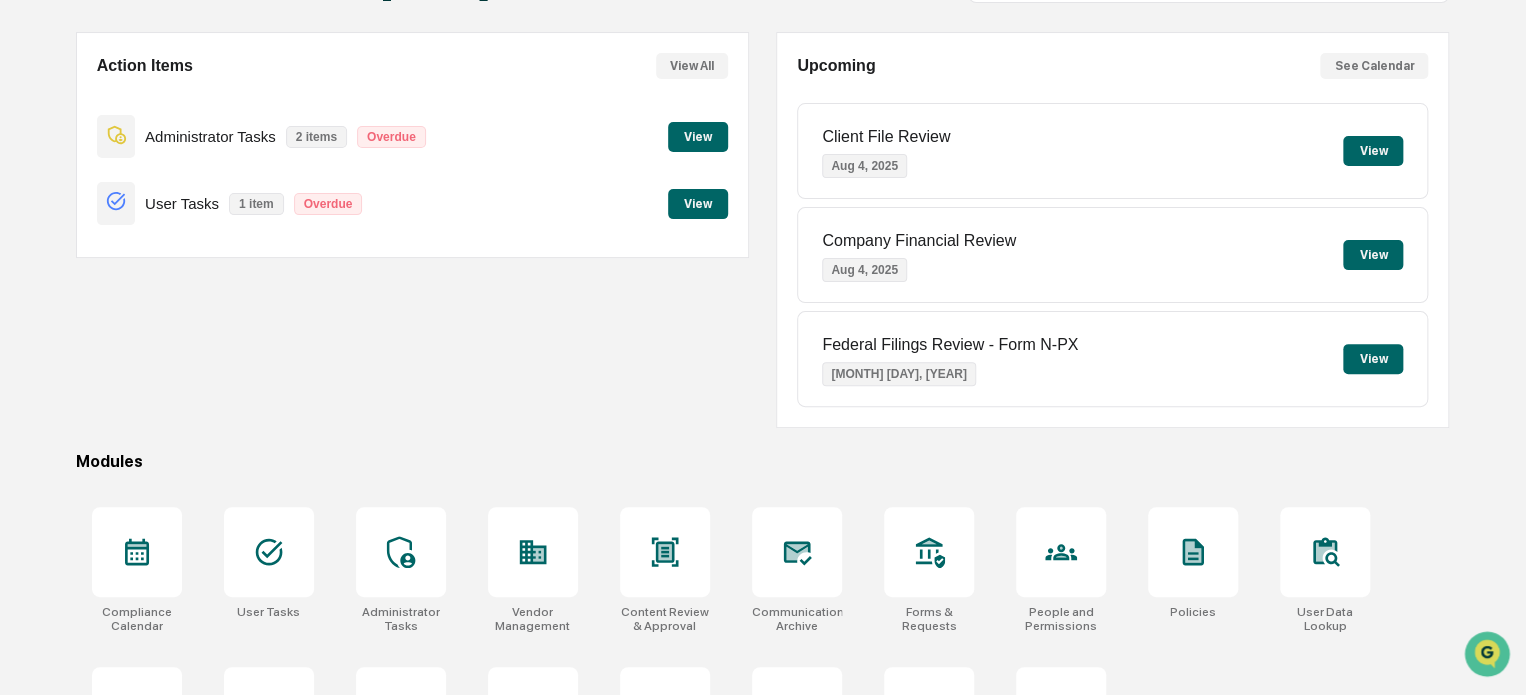 scroll, scrollTop: 0, scrollLeft: 0, axis: both 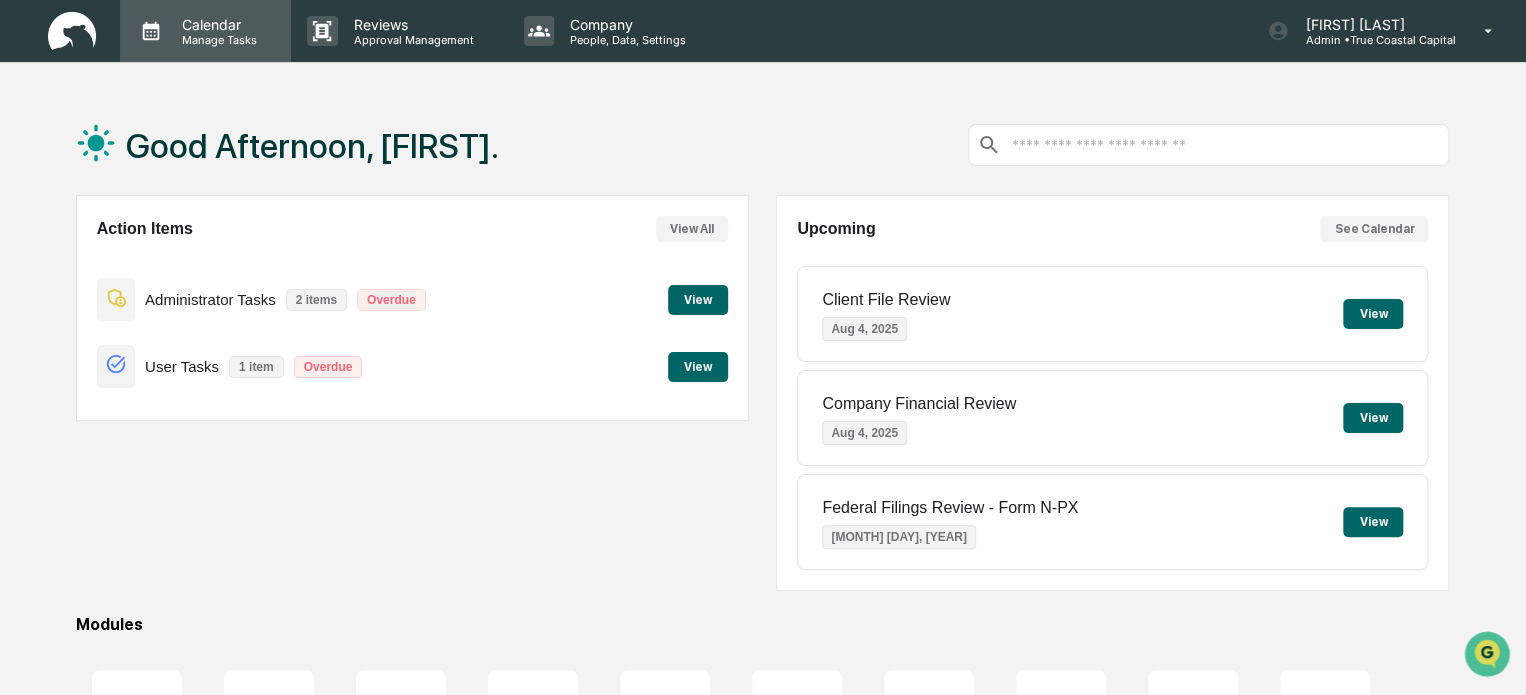 click on "Calendar" at bounding box center [216, 24] 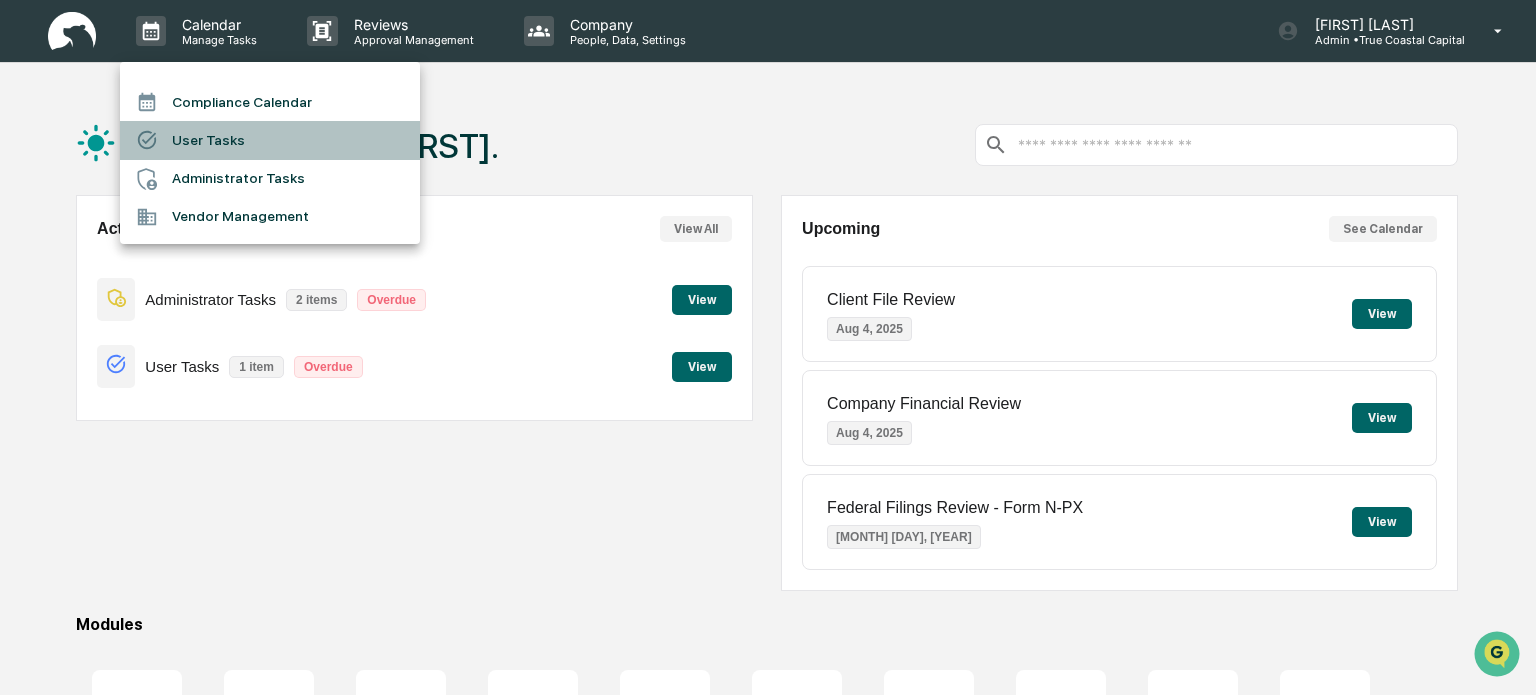 click on "User Tasks" at bounding box center (270, 140) 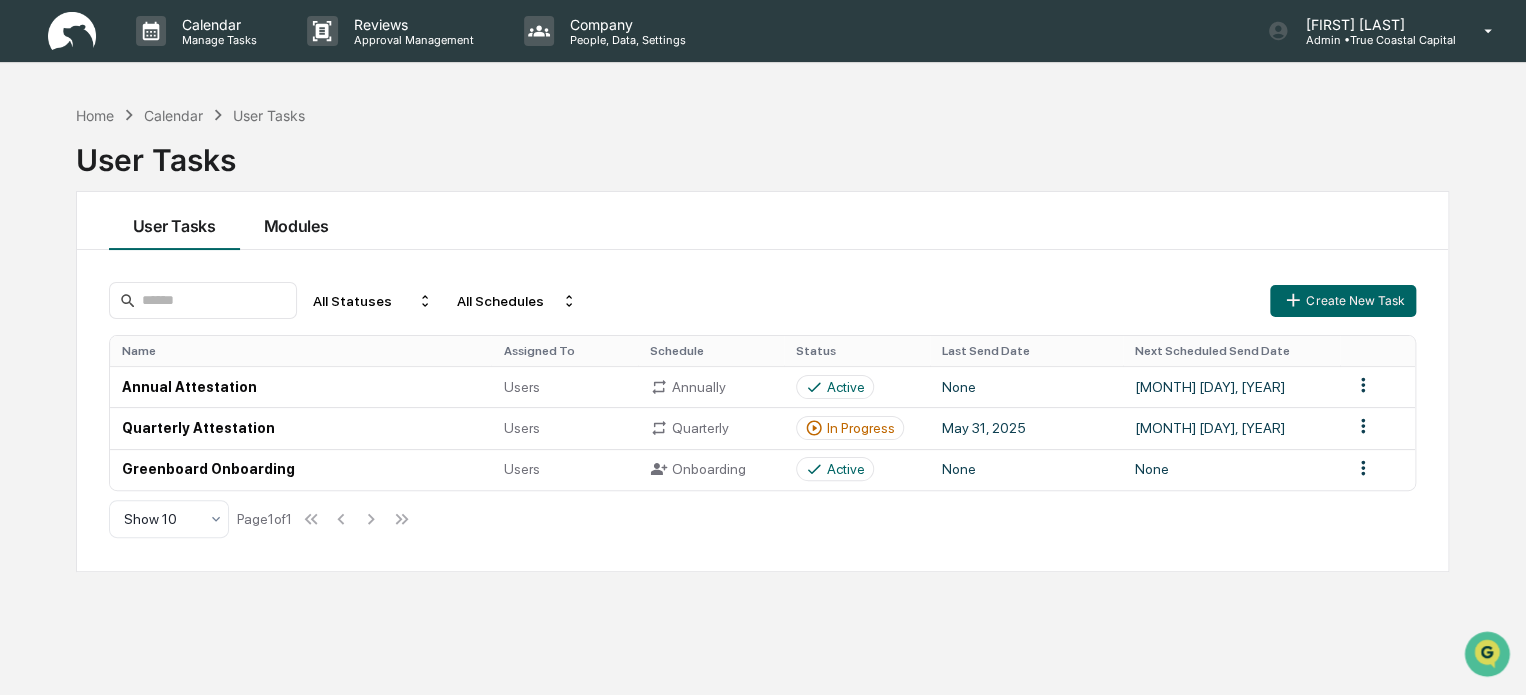 click on "Modules" at bounding box center (296, 221) 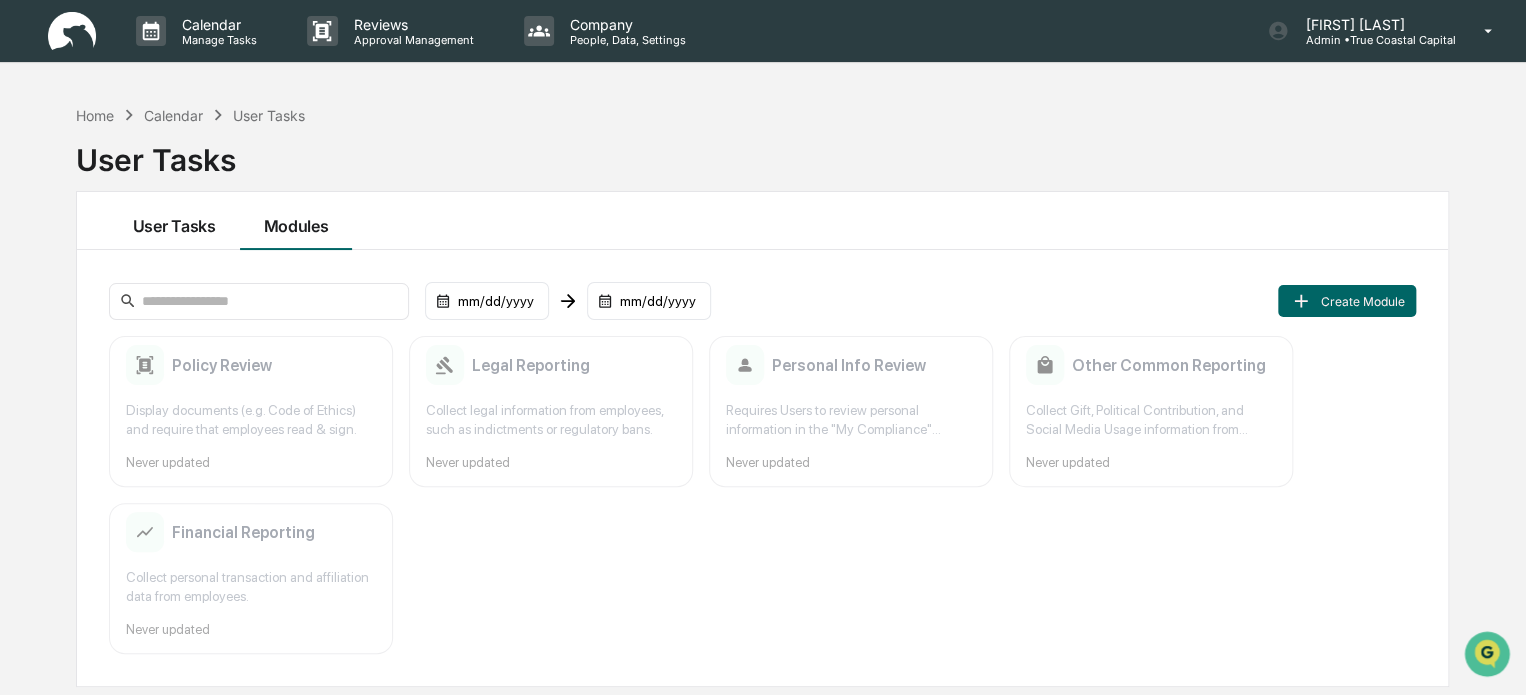 click on "User Tasks" at bounding box center [174, 221] 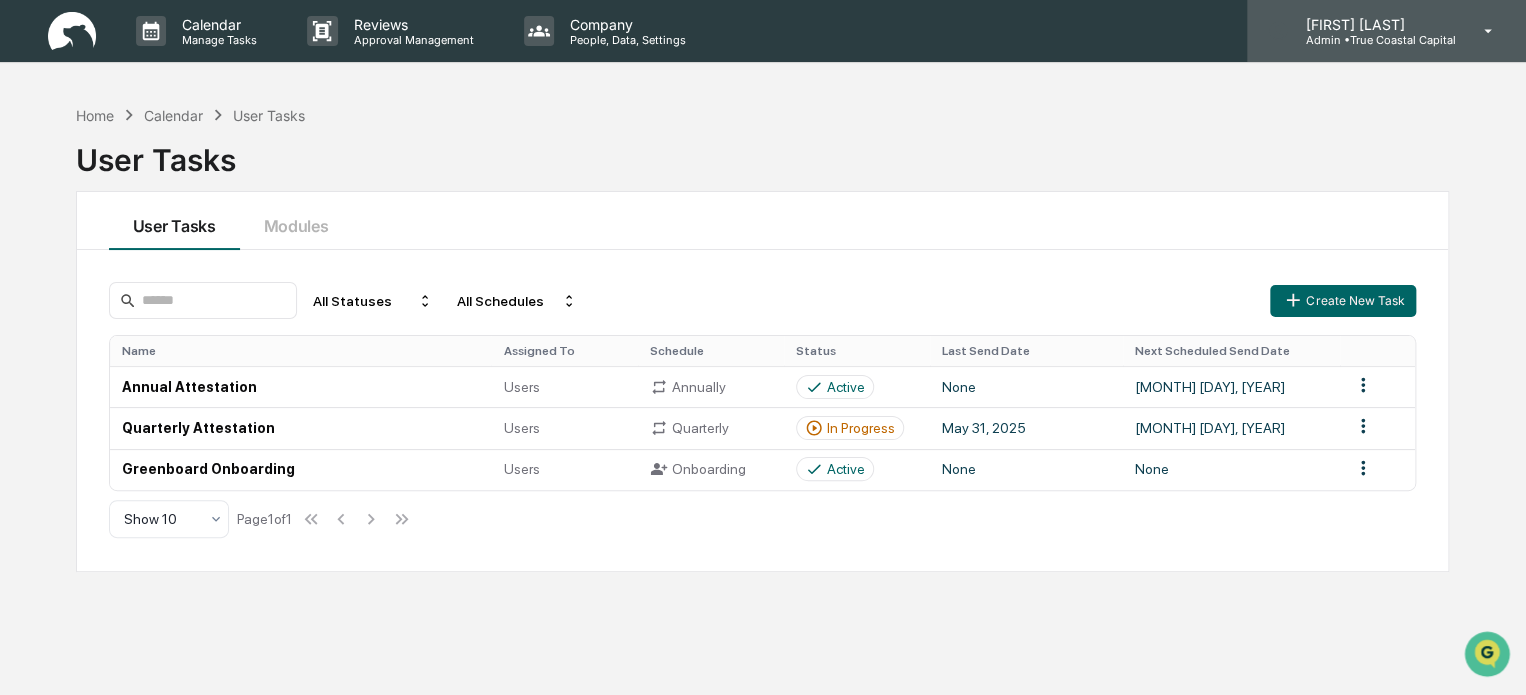 click on "Sam Hubbard Admin •  True Coastal Capital" at bounding box center (1386, 31) 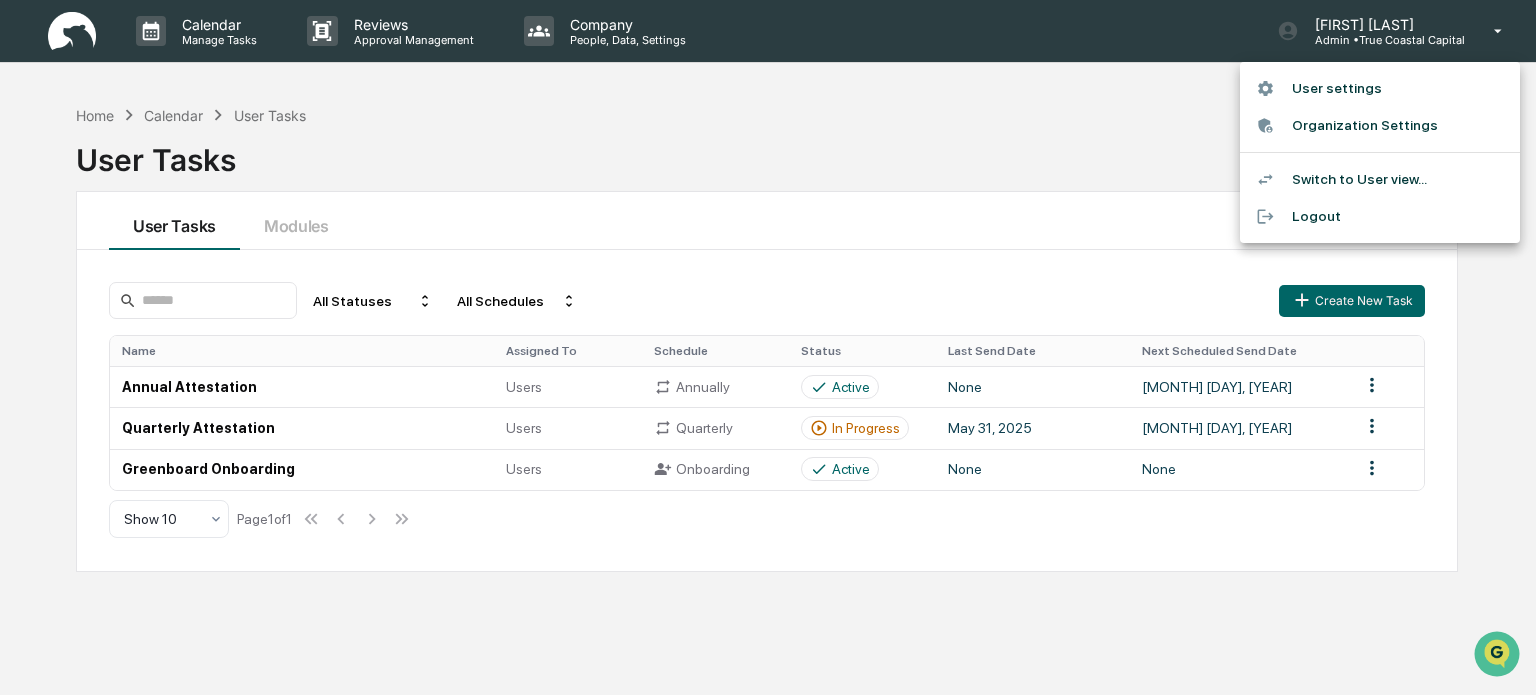 click on "Switch to User view..." at bounding box center (1380, 179) 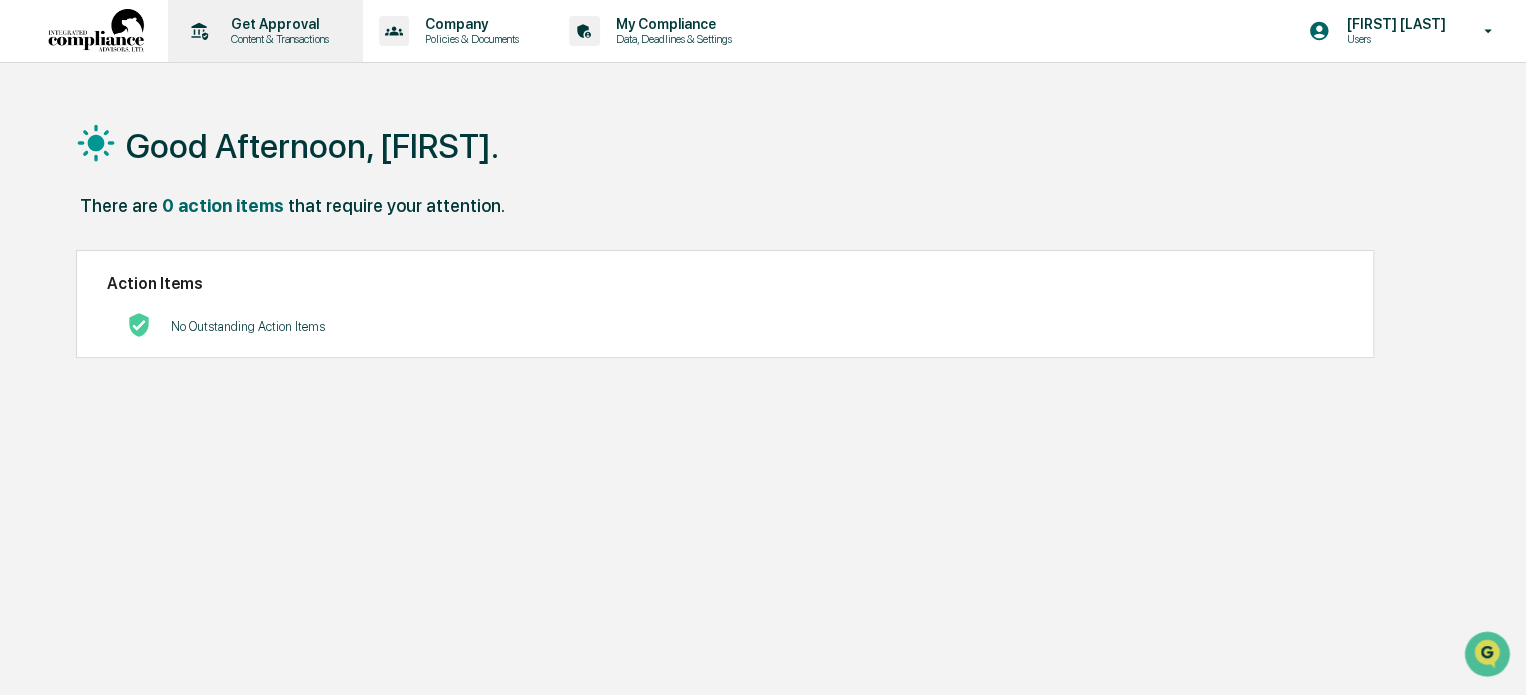 click on "Content & Transactions" at bounding box center (277, 39) 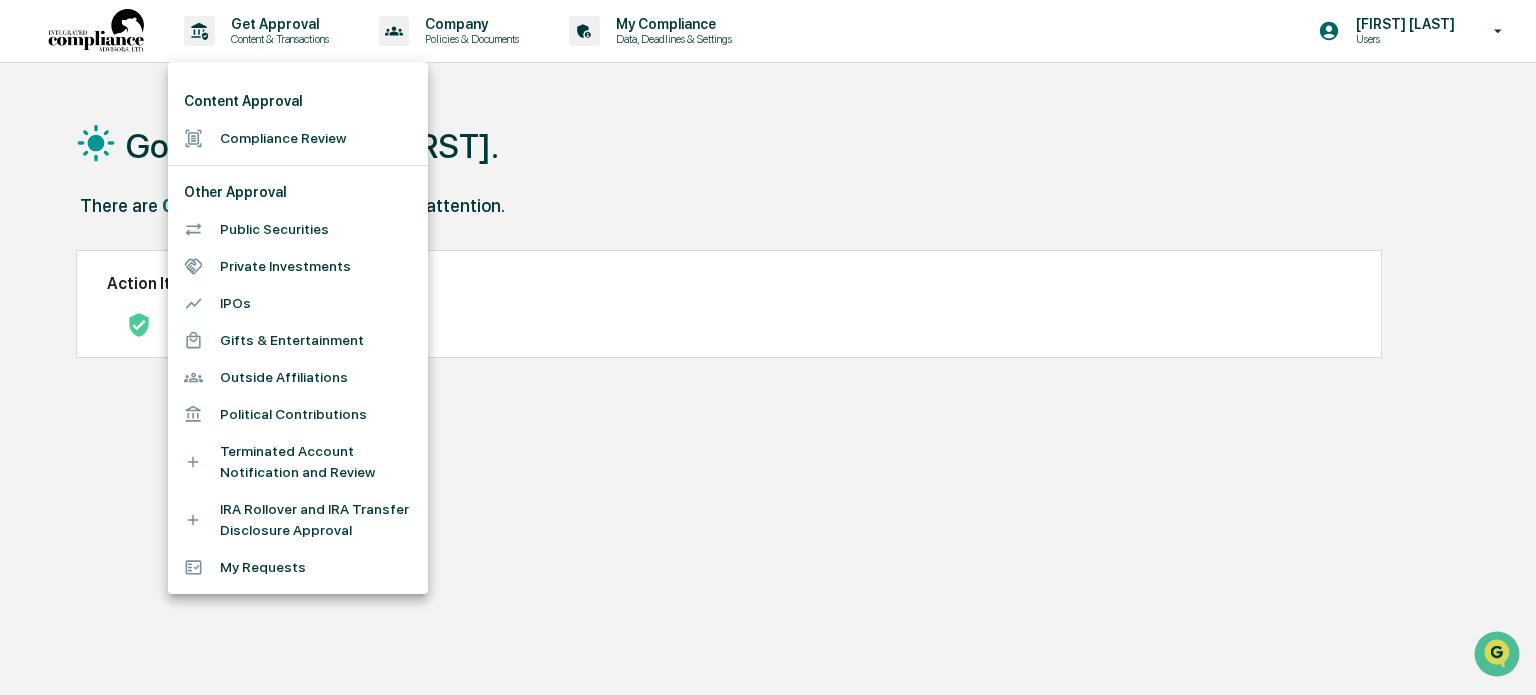 click at bounding box center [768, 347] 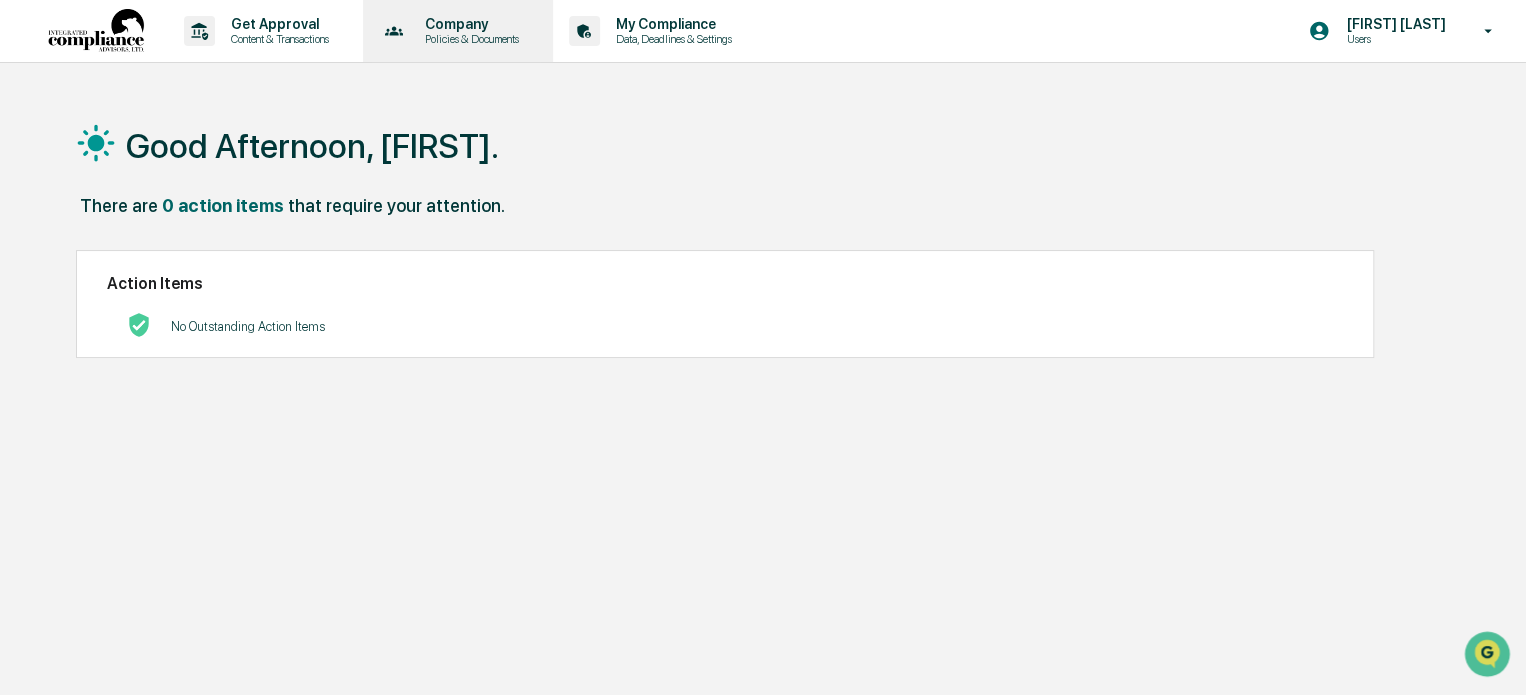 click on "Company" at bounding box center (469, 24) 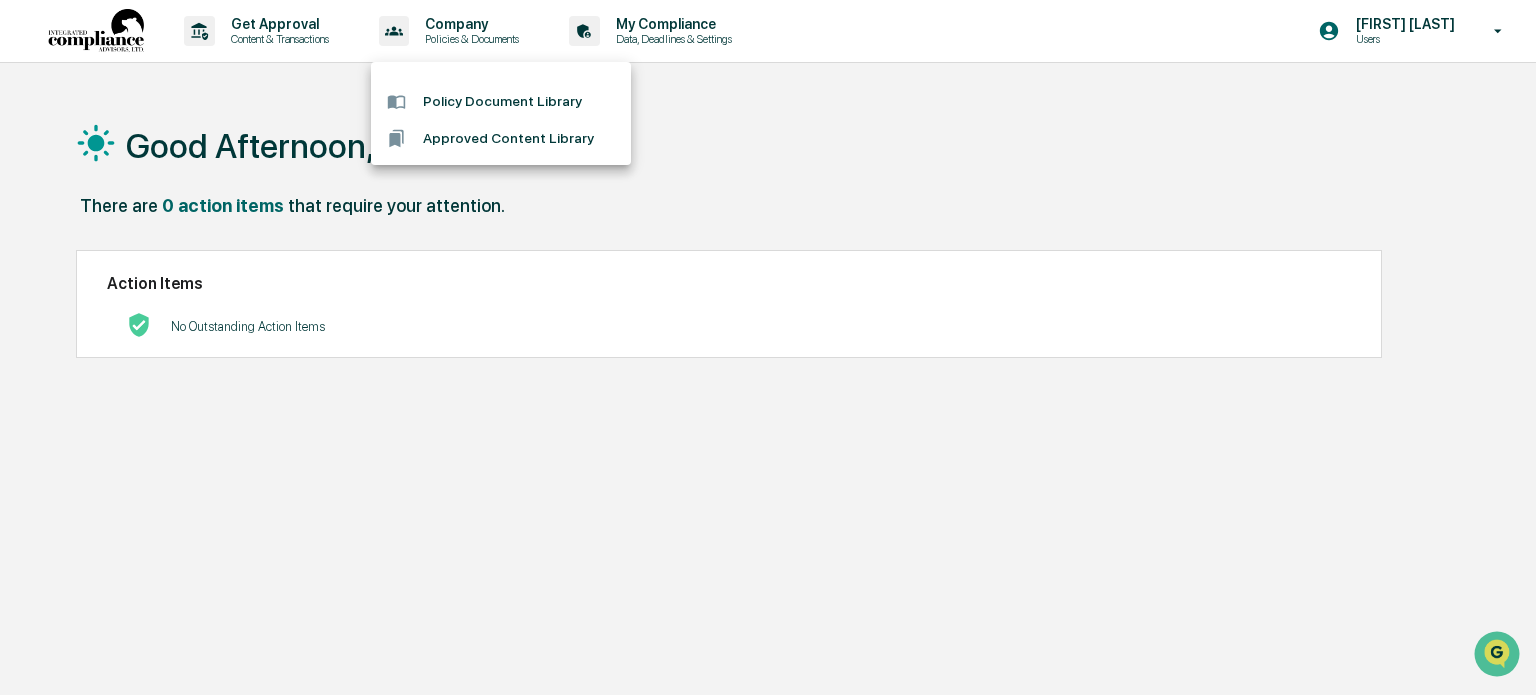 click at bounding box center (768, 347) 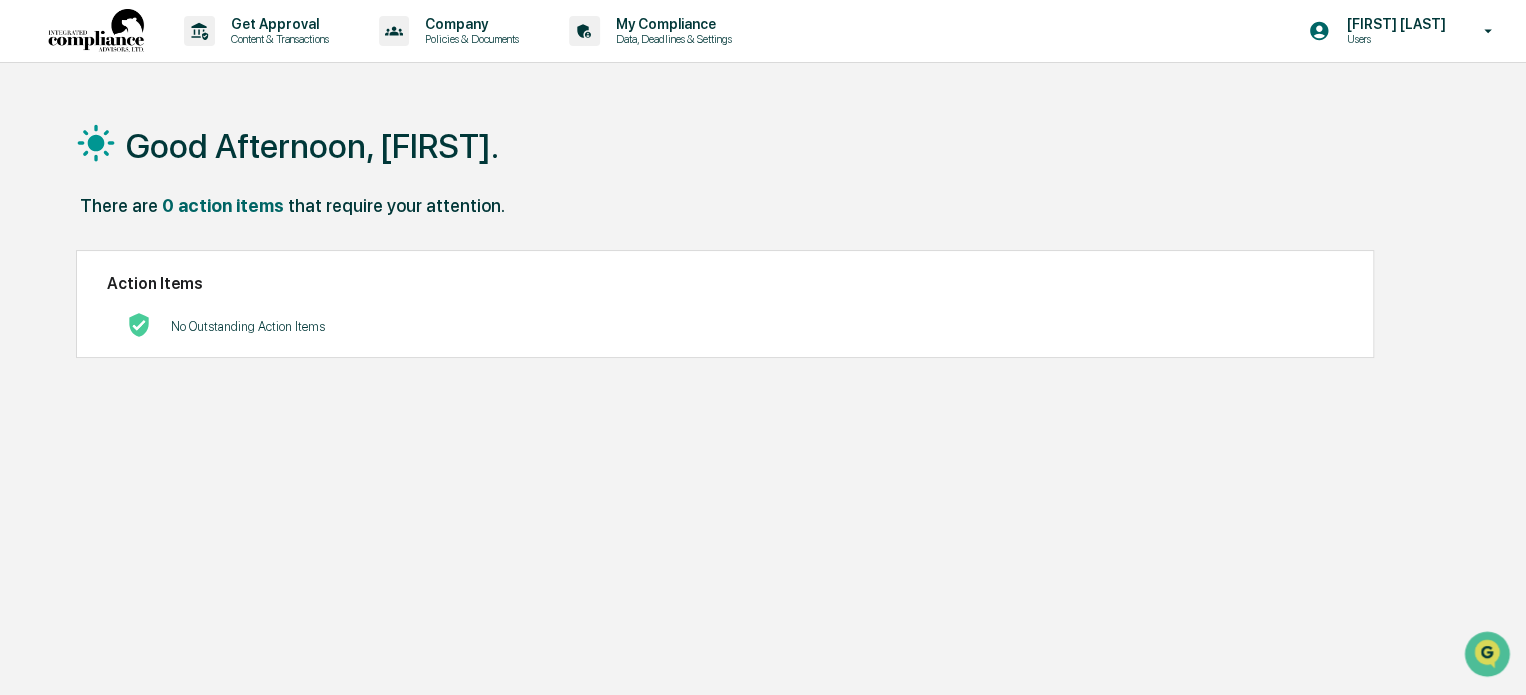 click on "[FIRST] [LAST]" at bounding box center (1392, 24) 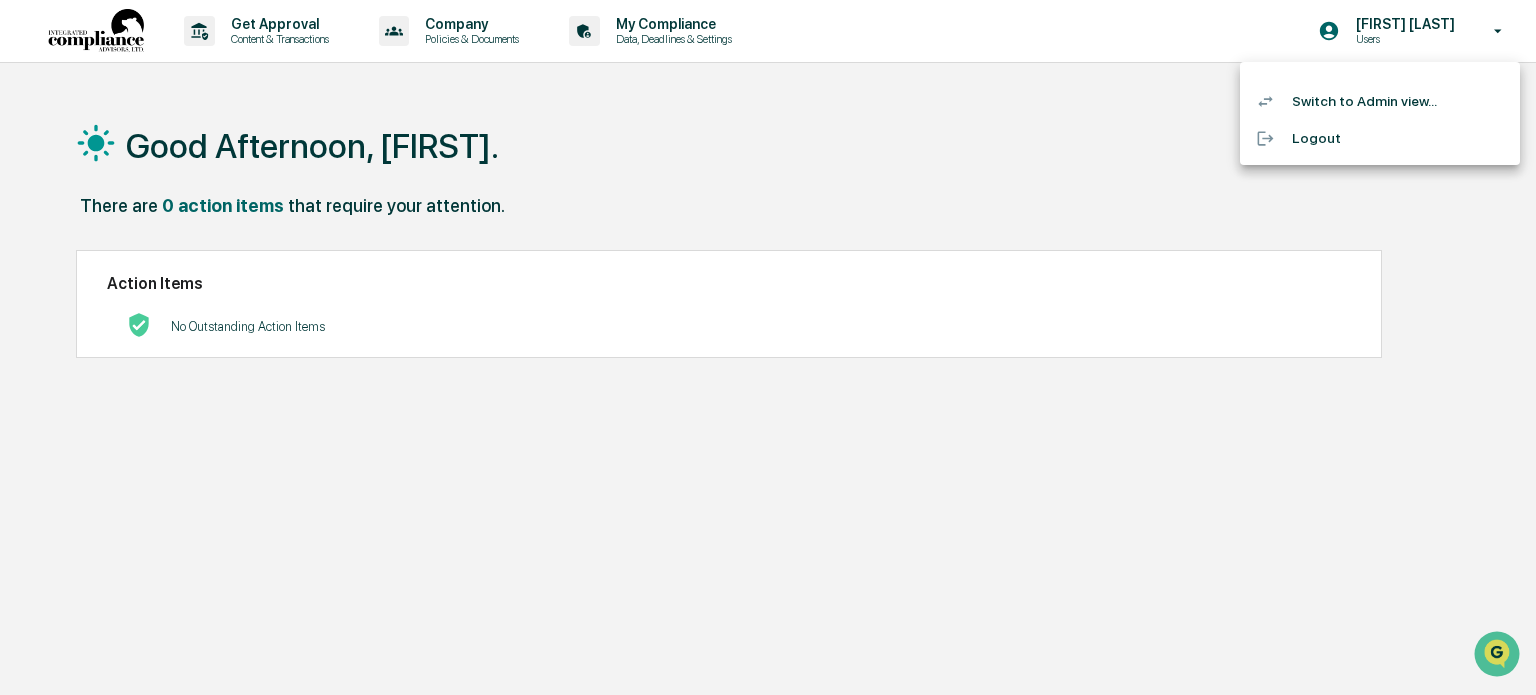 click on "Switch to Admin view..." at bounding box center [1380, 101] 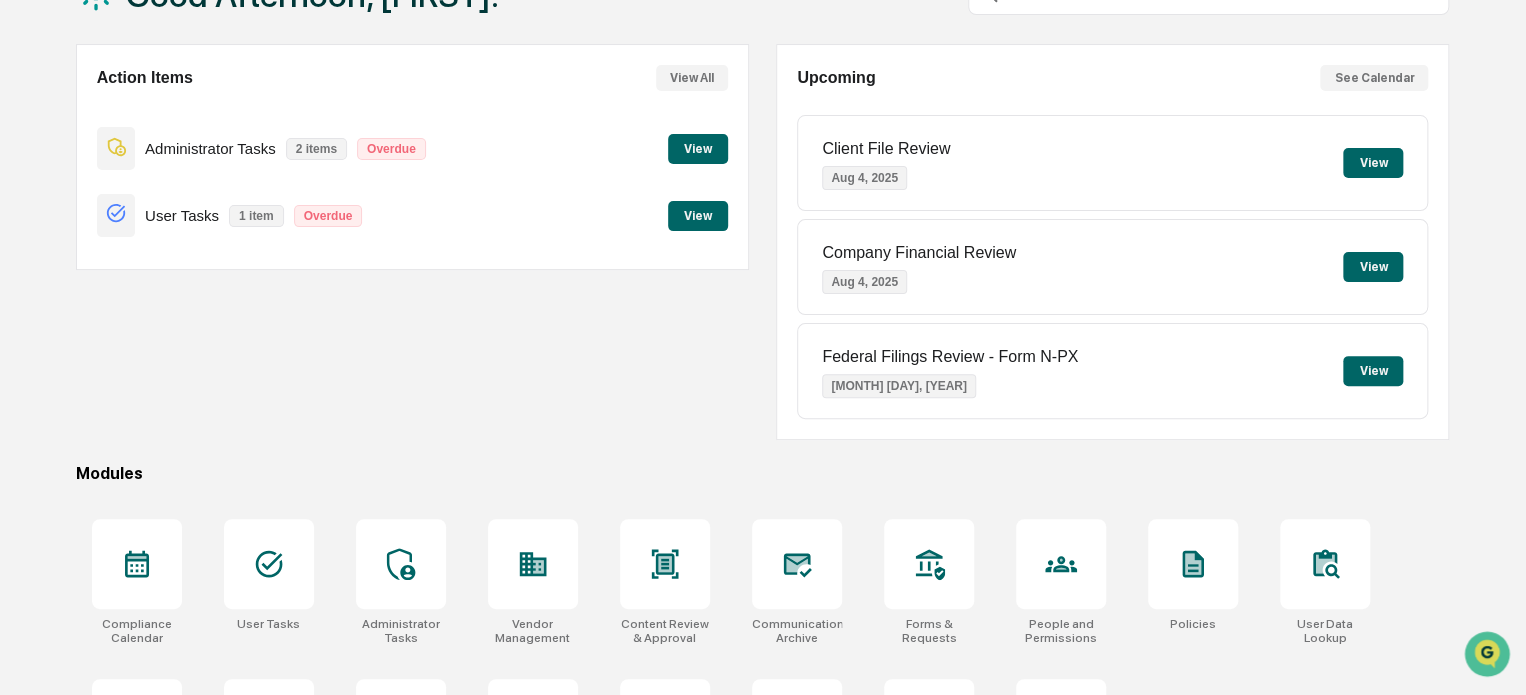 scroll, scrollTop: 0, scrollLeft: 0, axis: both 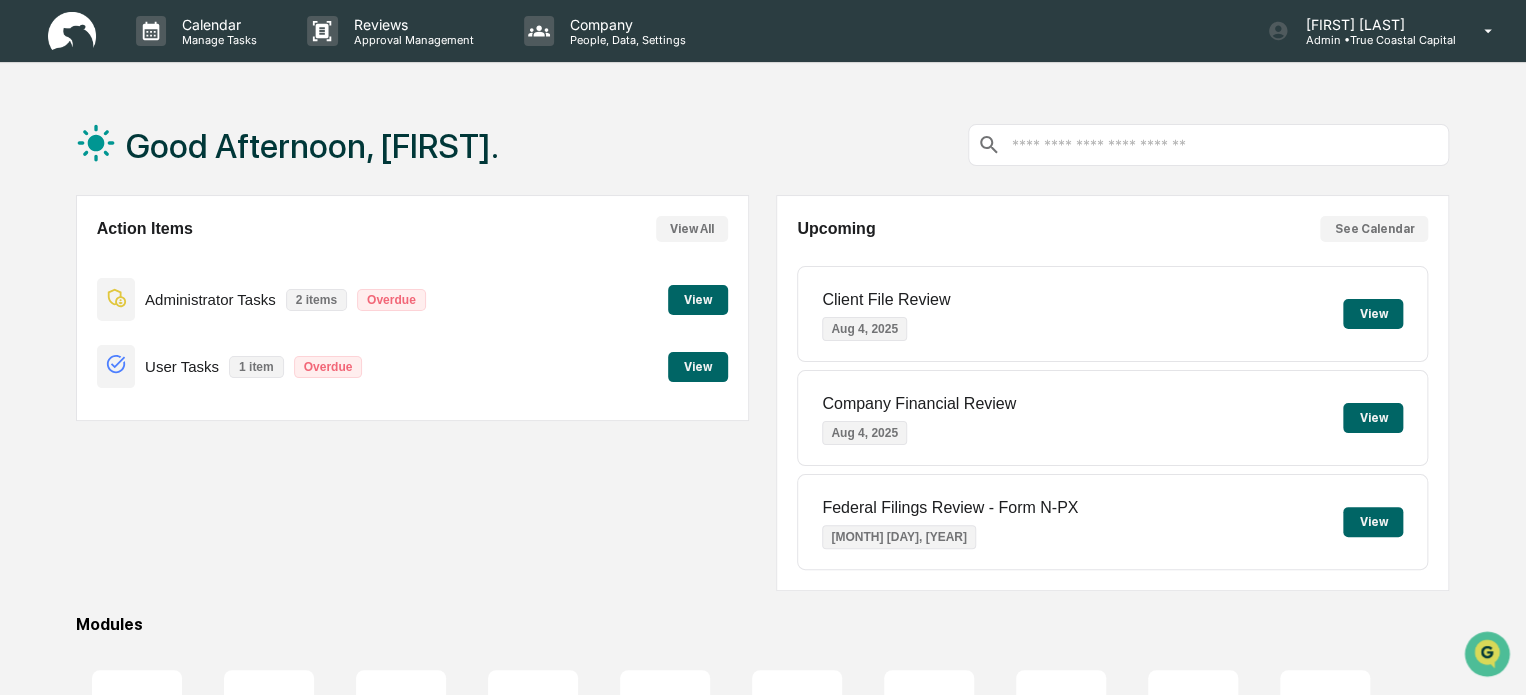 click at bounding box center (1224, 145) 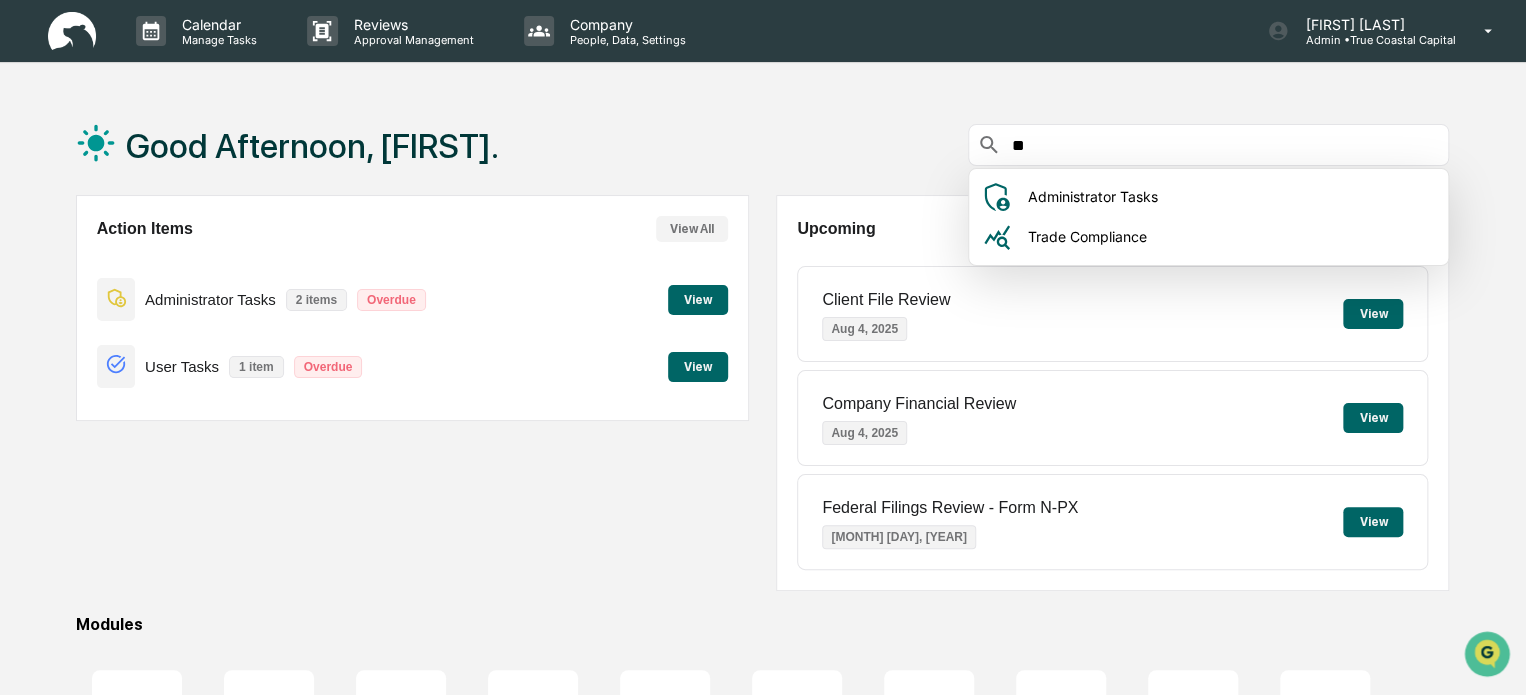 type on "*" 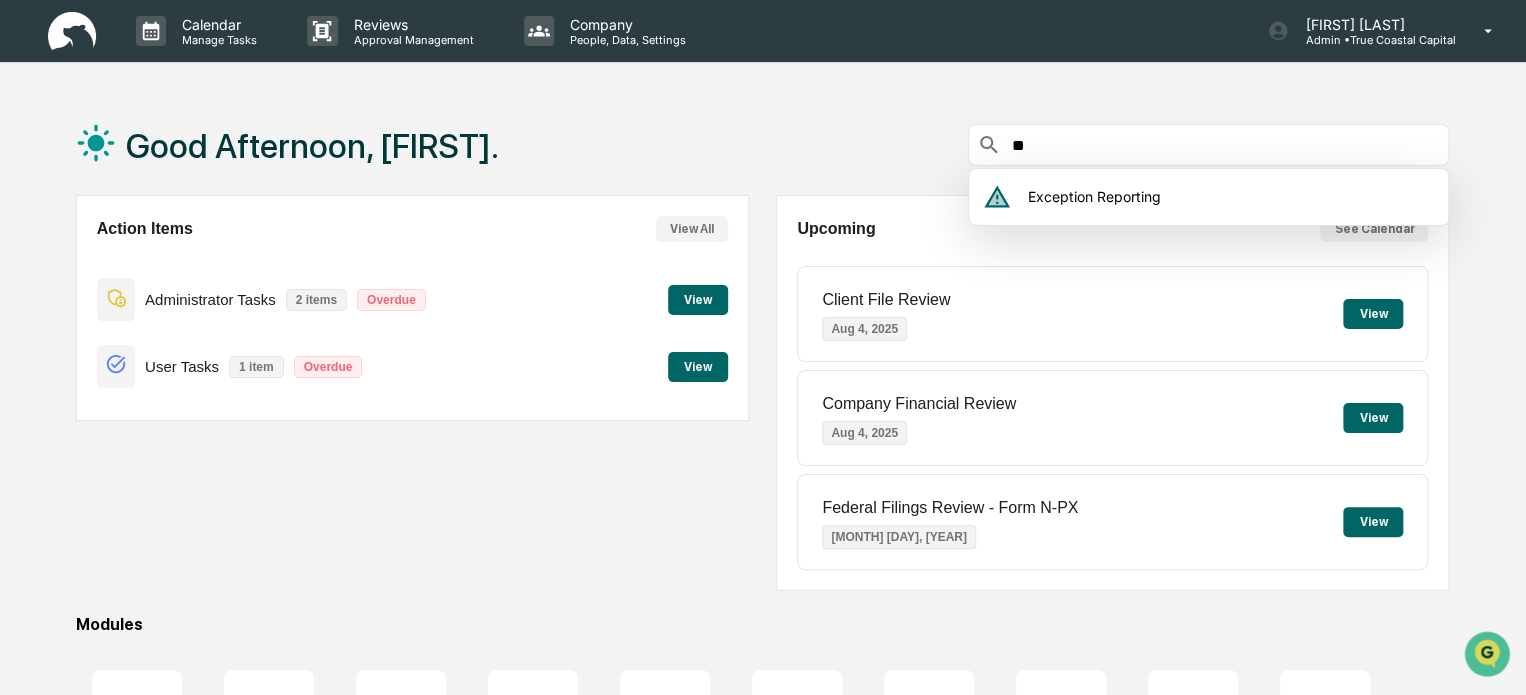 type on "*" 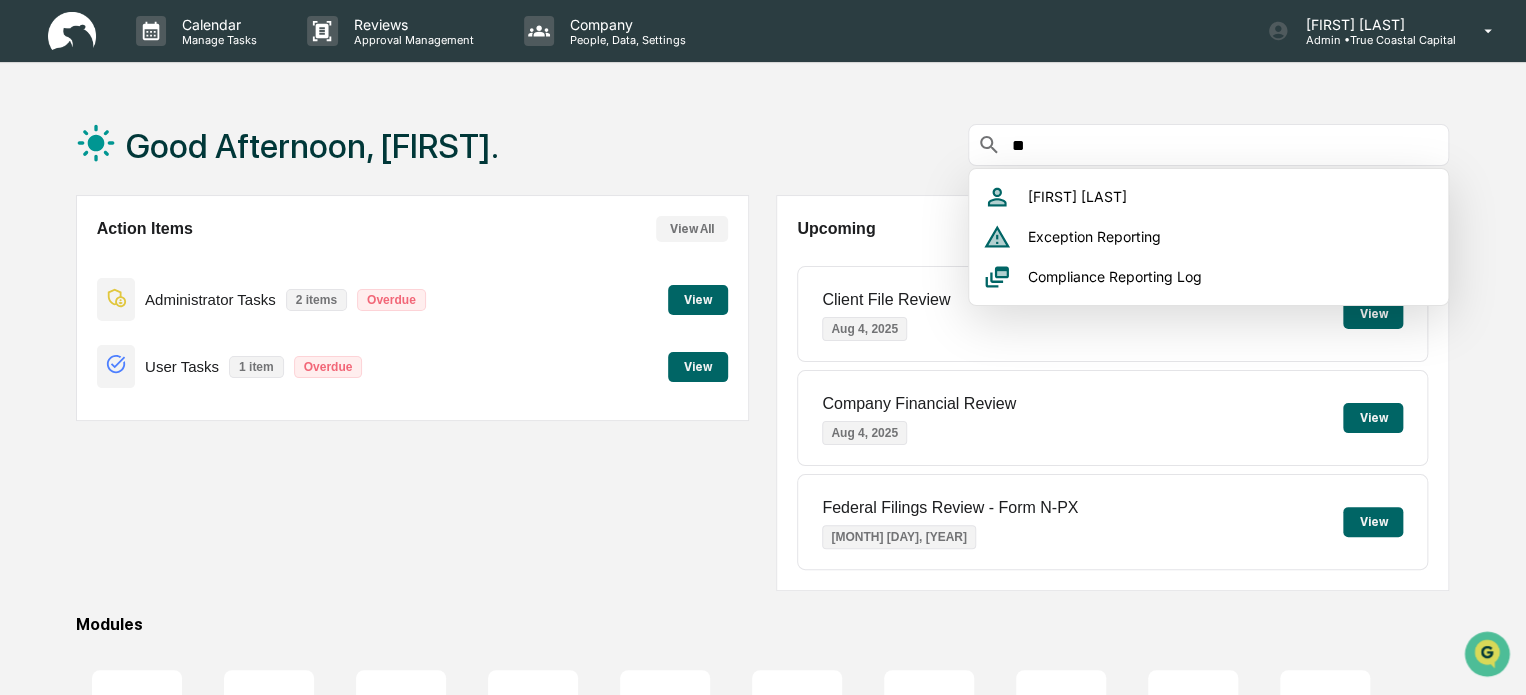 type on "*" 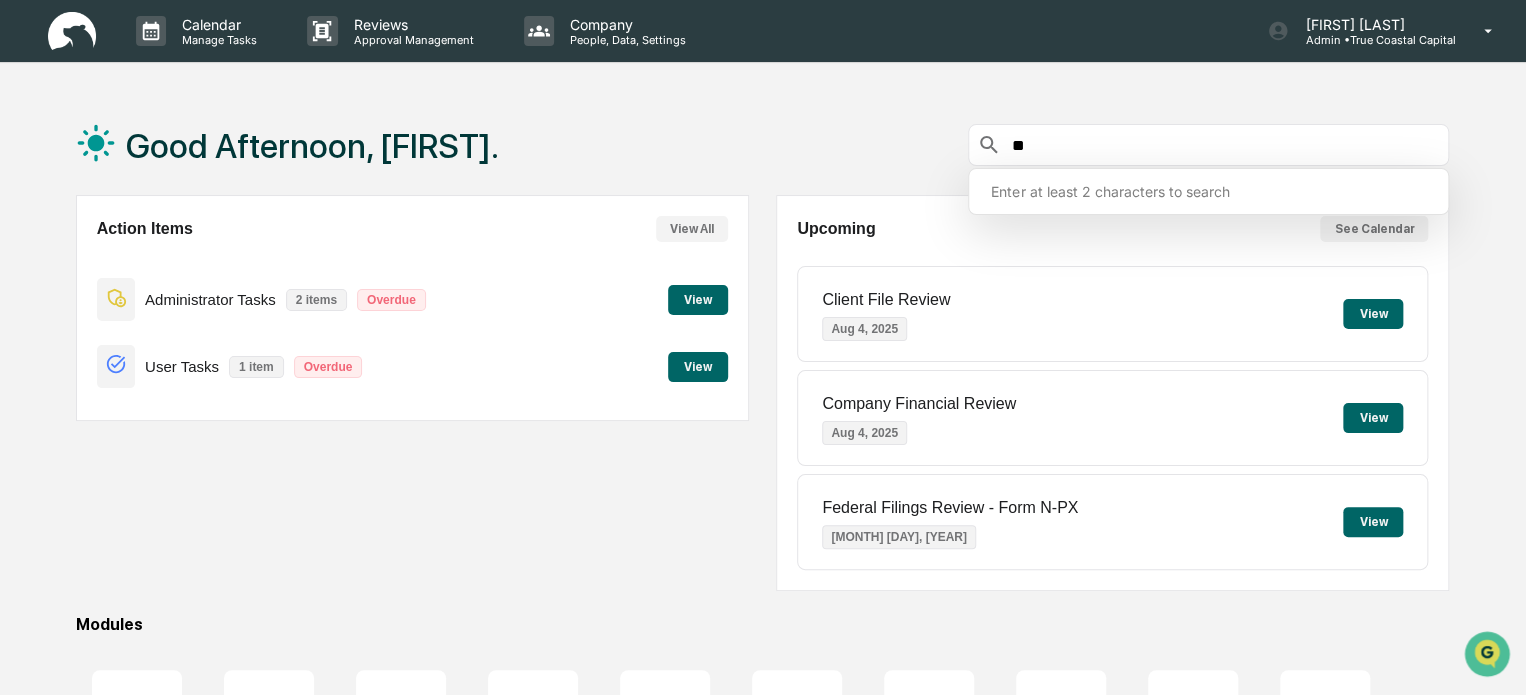 type on "***" 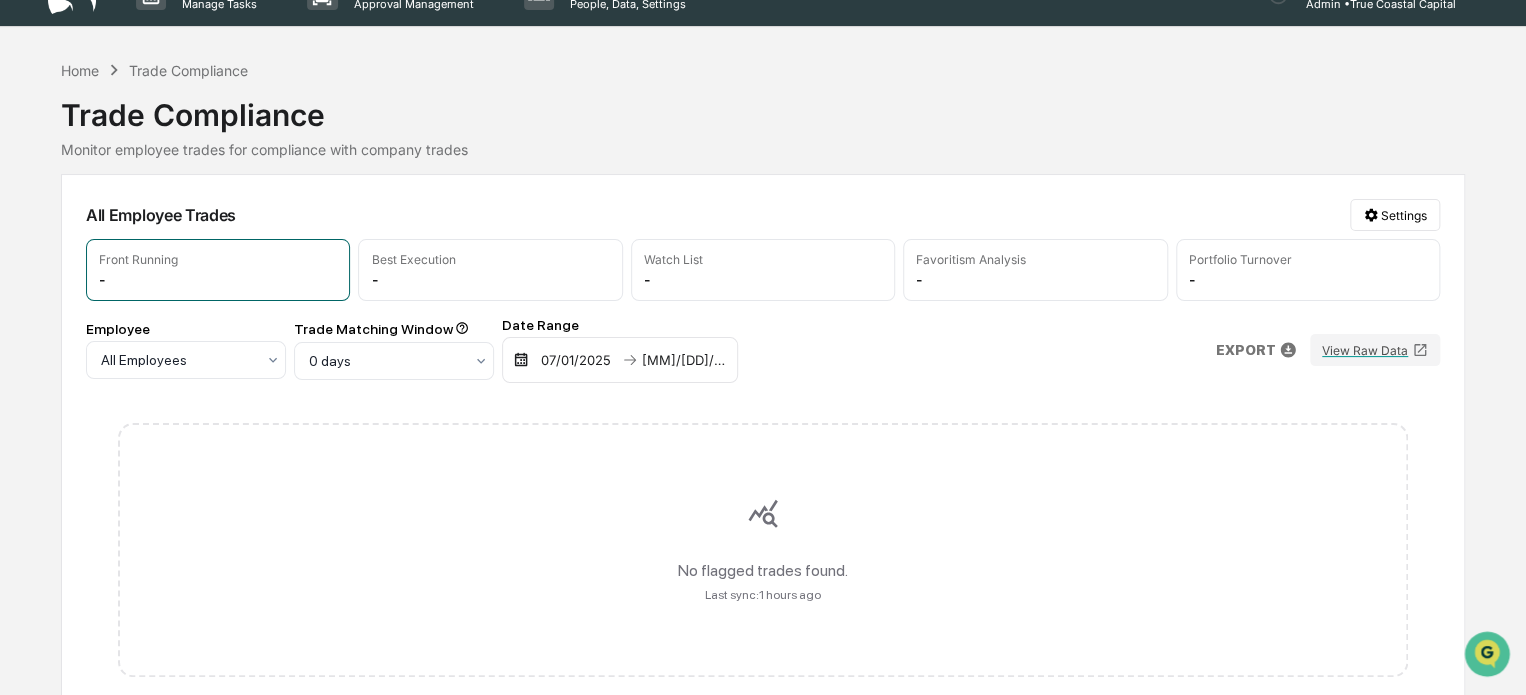 scroll, scrollTop: 0, scrollLeft: 0, axis: both 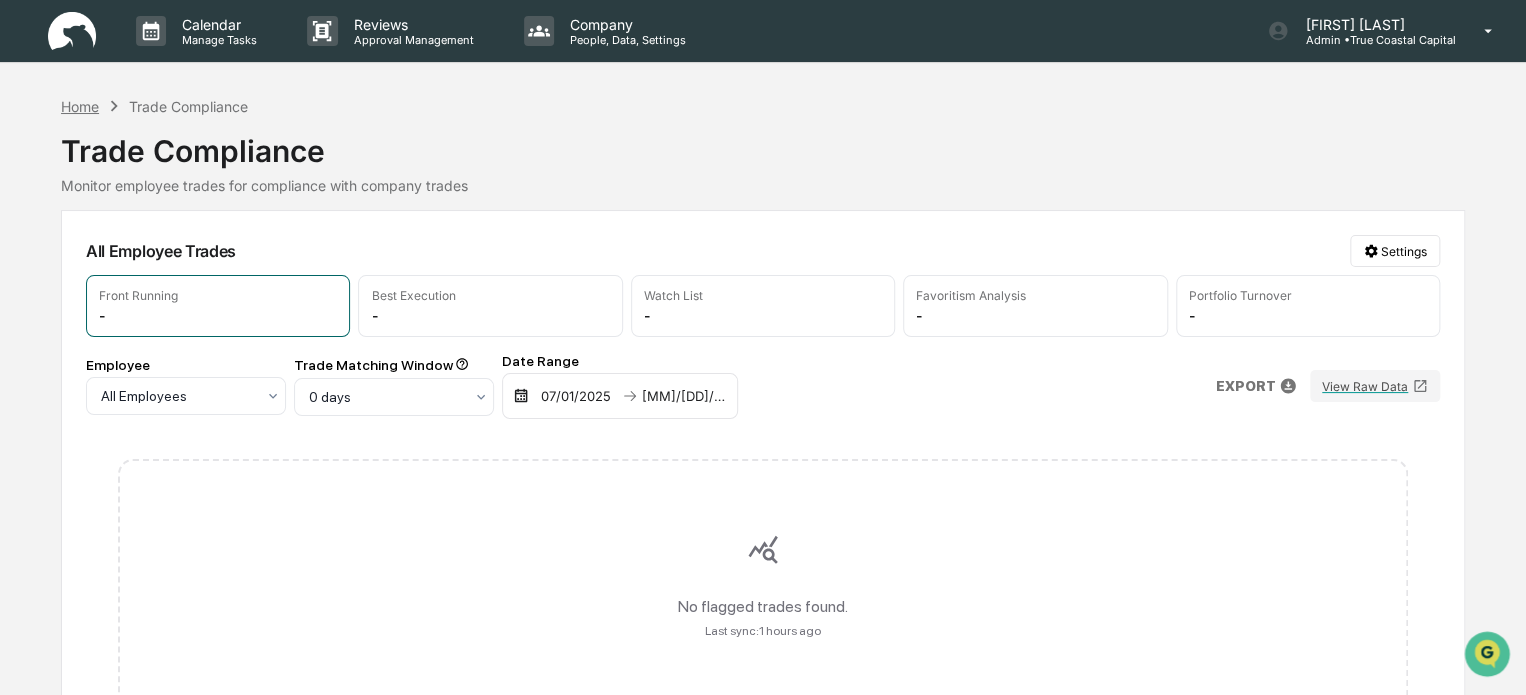 click on "Home" at bounding box center (80, 106) 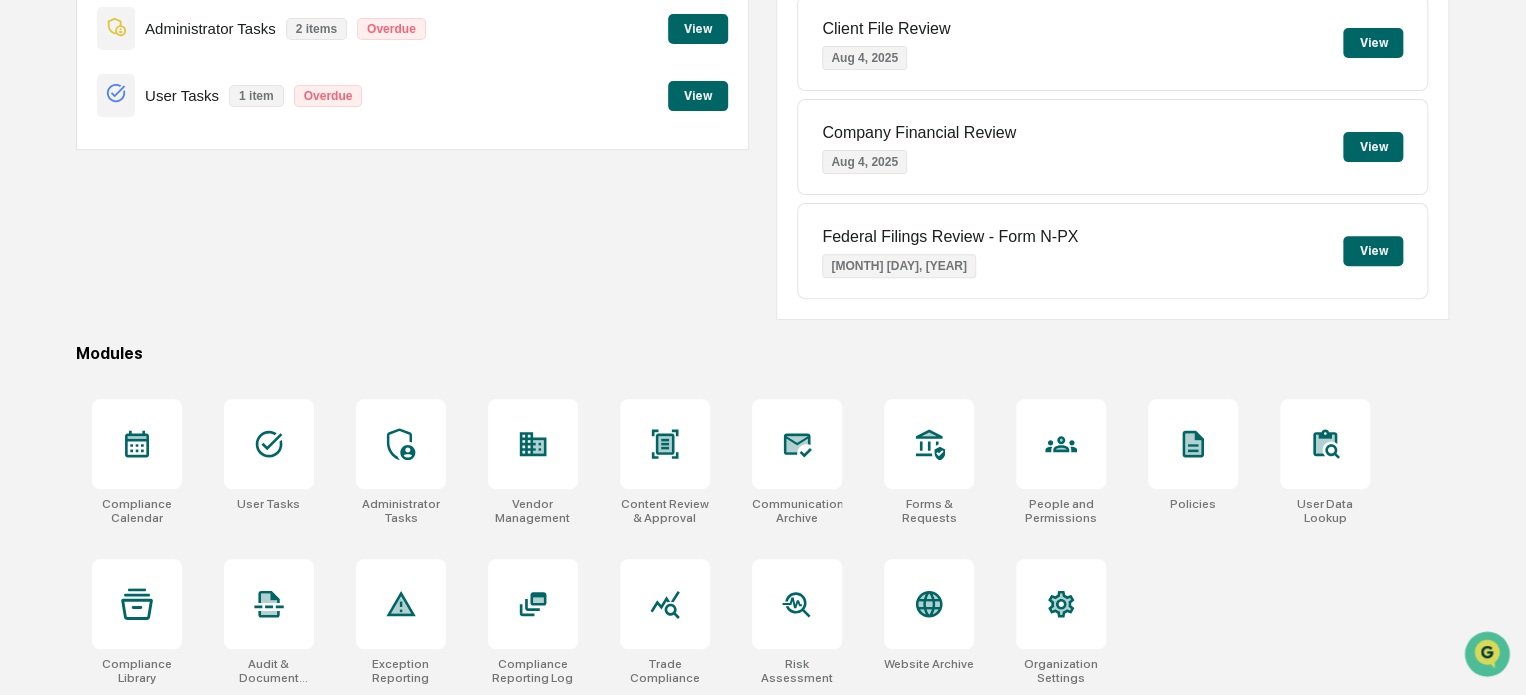 scroll, scrollTop: 272, scrollLeft: 0, axis: vertical 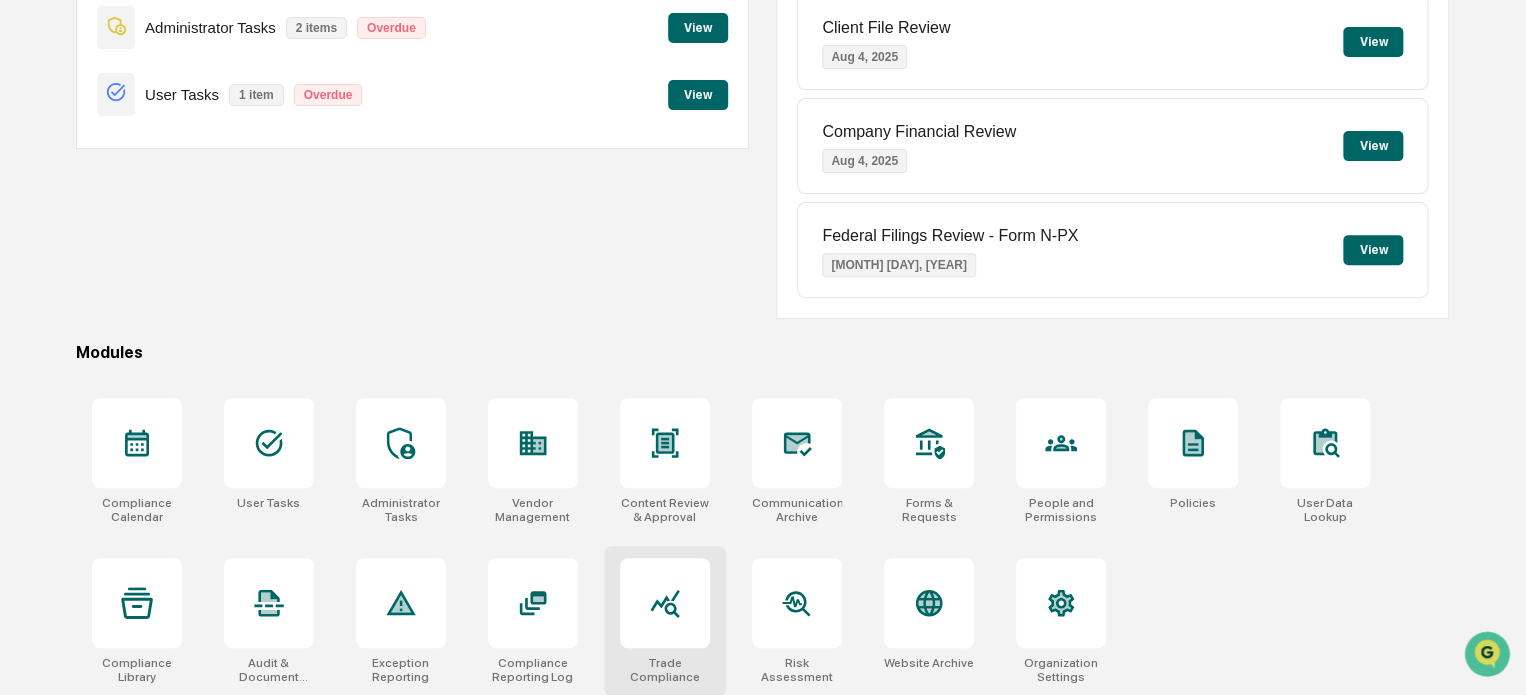 click at bounding box center [665, 603] 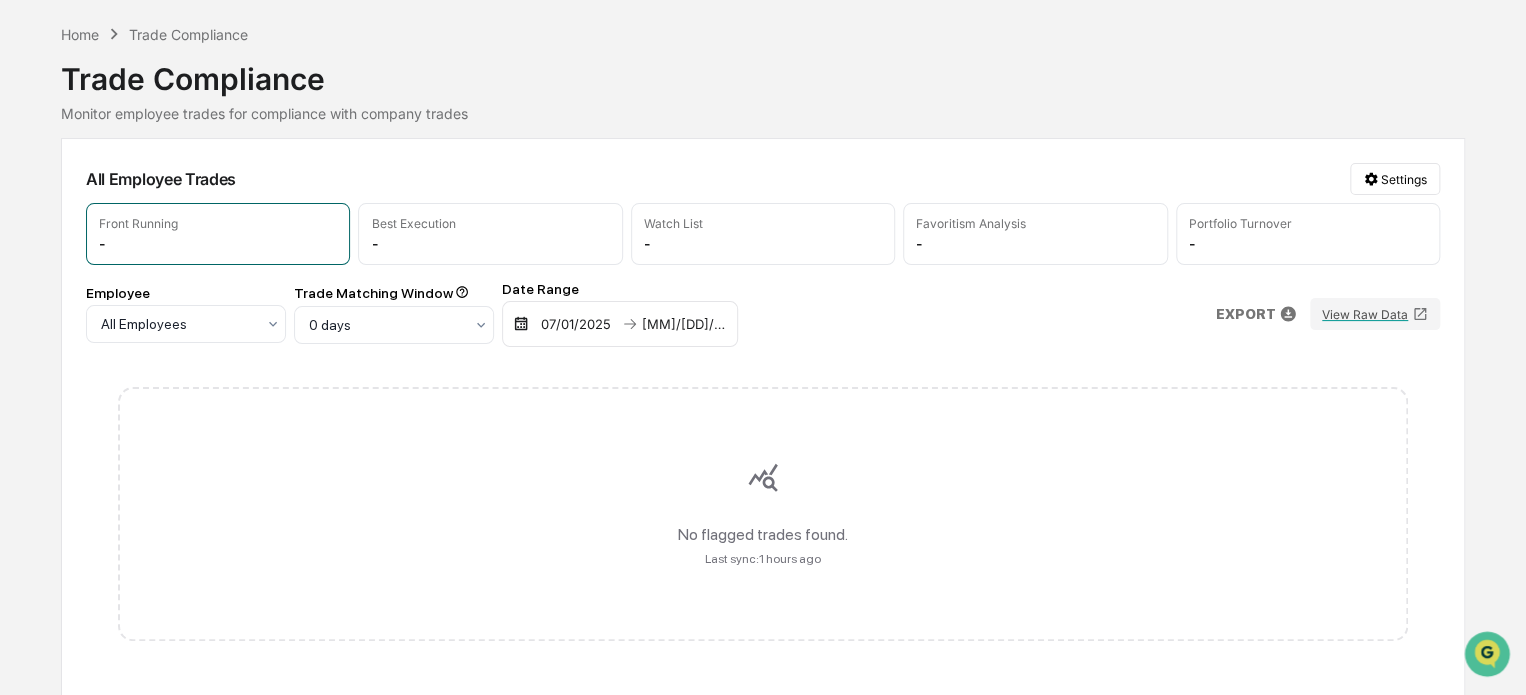 scroll, scrollTop: 0, scrollLeft: 0, axis: both 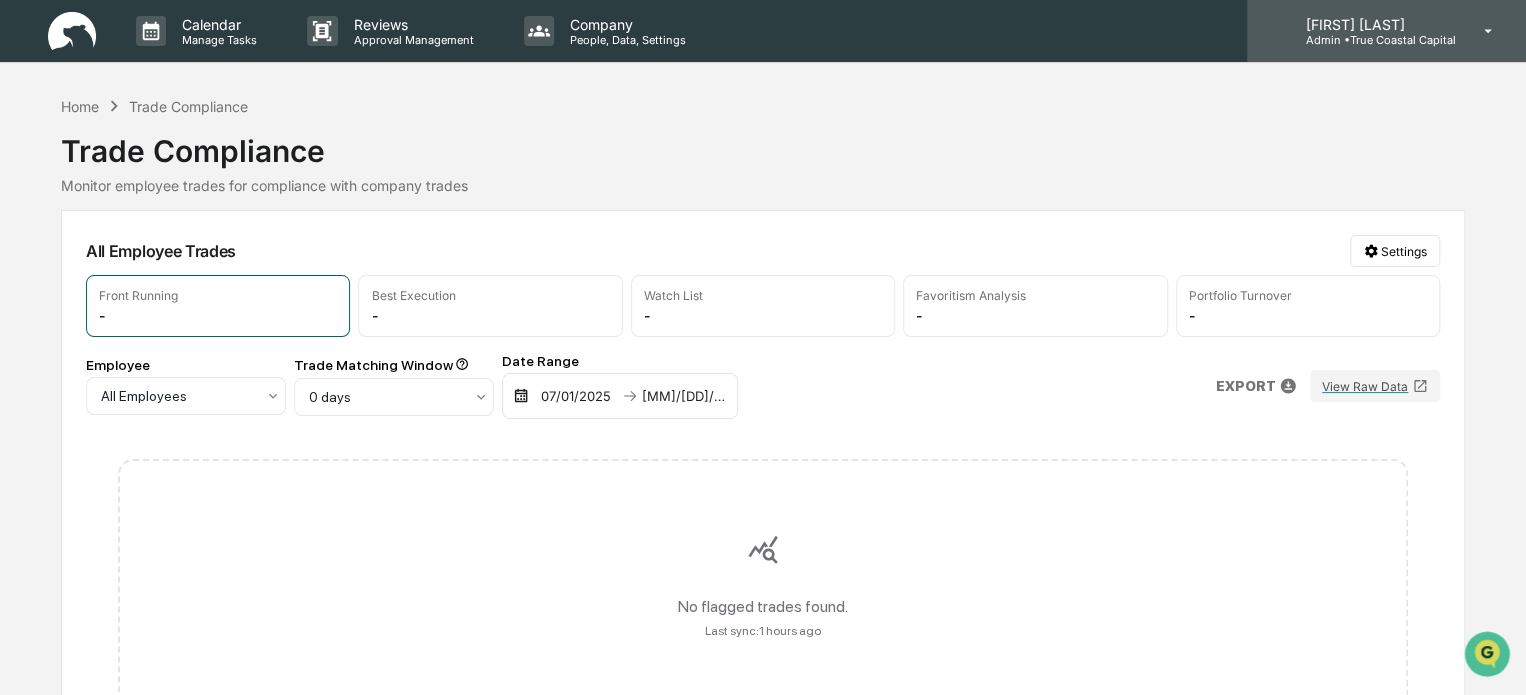 click on "Sam Hubbard Admin •  True Coastal Capital" at bounding box center [1386, 31] 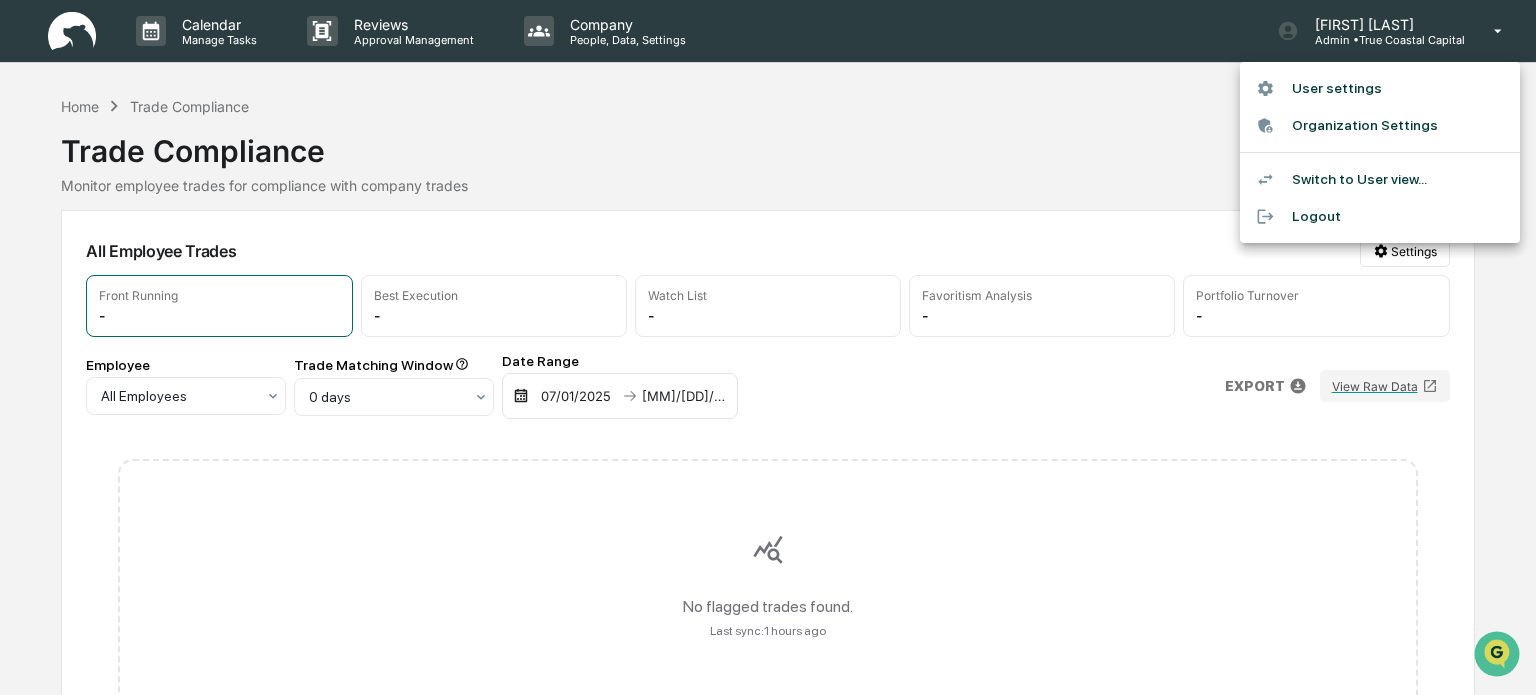 click on "Switch to User view..." at bounding box center [1380, 179] 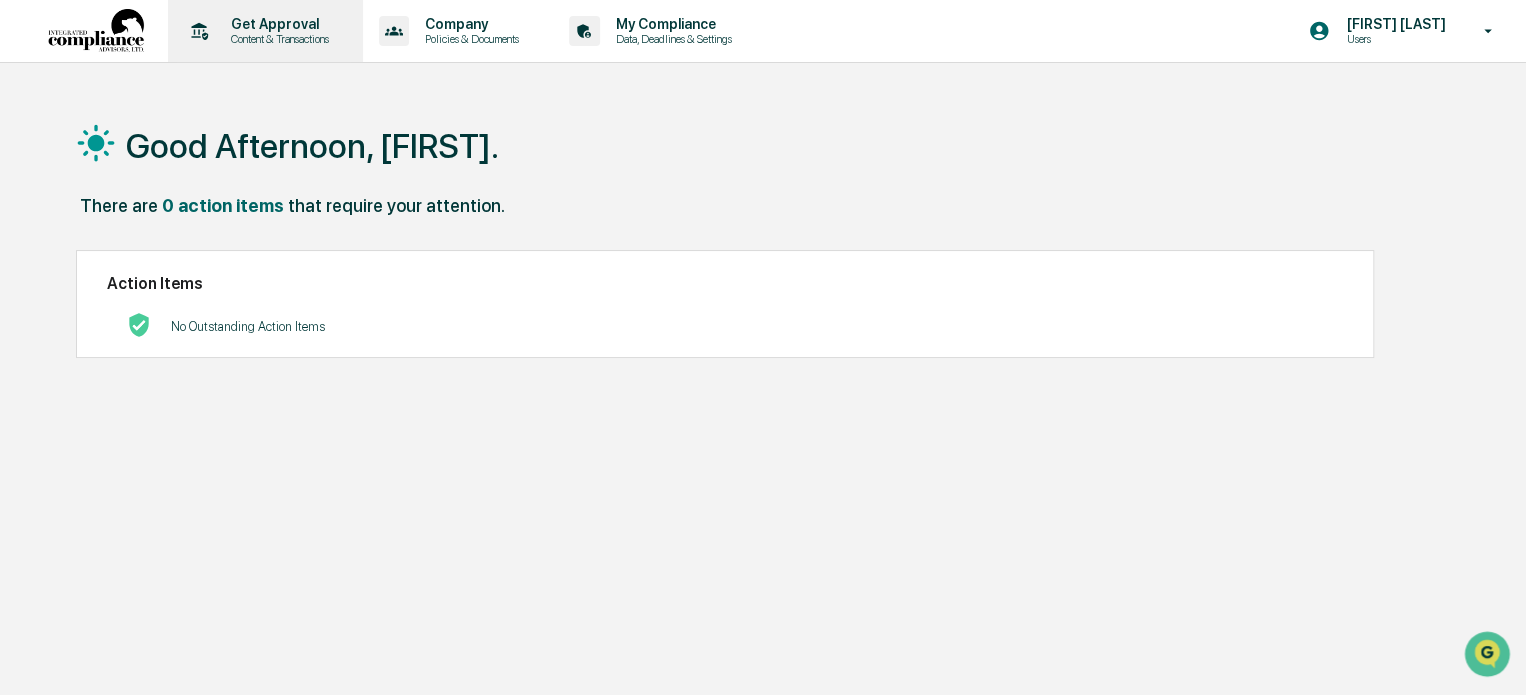 click on "Content & Transactions" at bounding box center [277, 39] 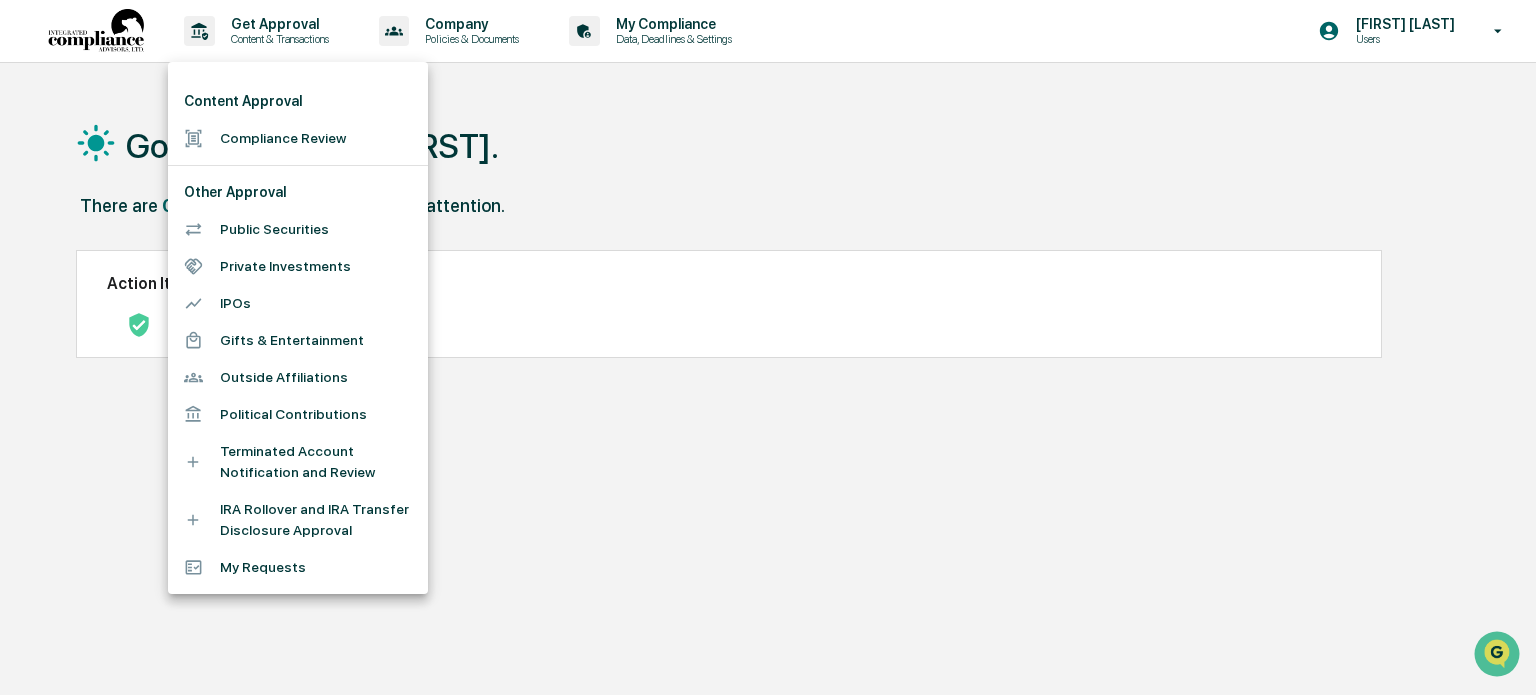 click at bounding box center [768, 347] 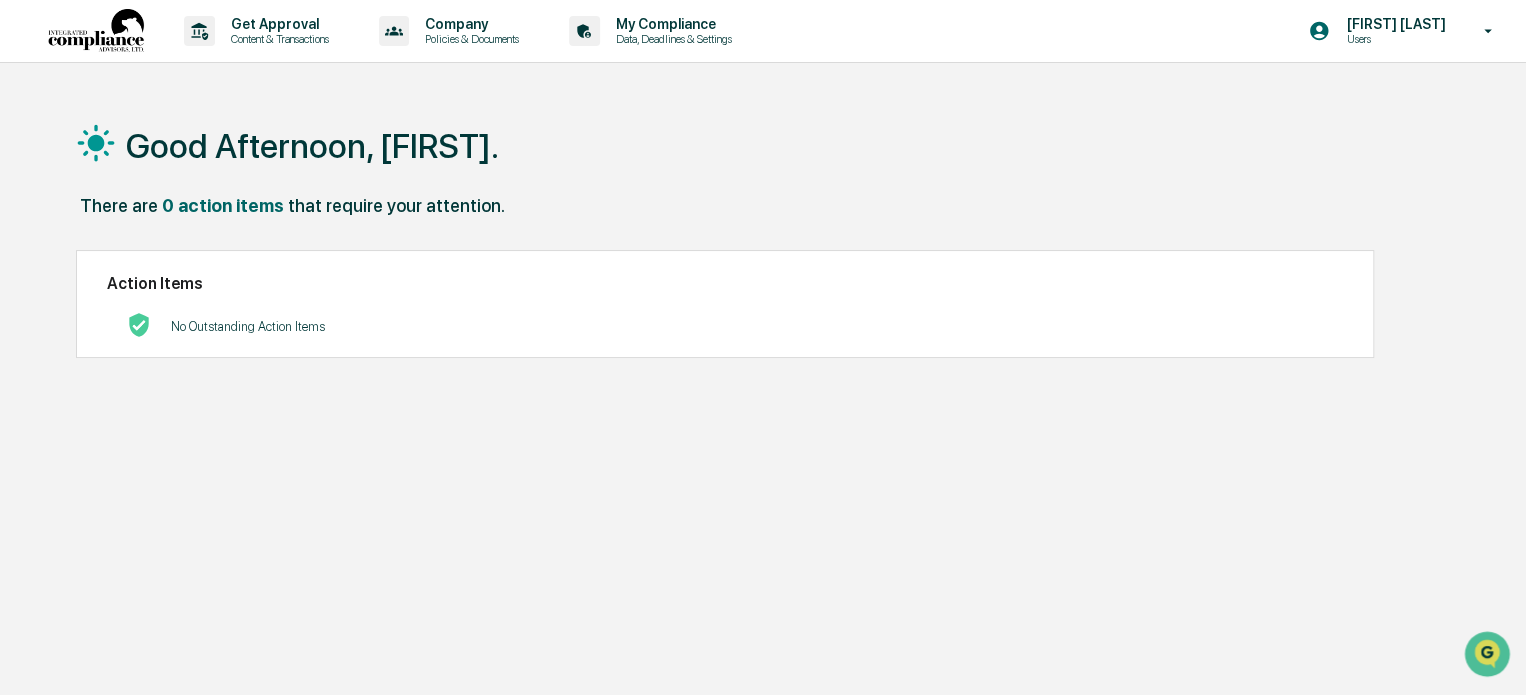 click on "Data, Deadlines & Settings" at bounding box center (671, 39) 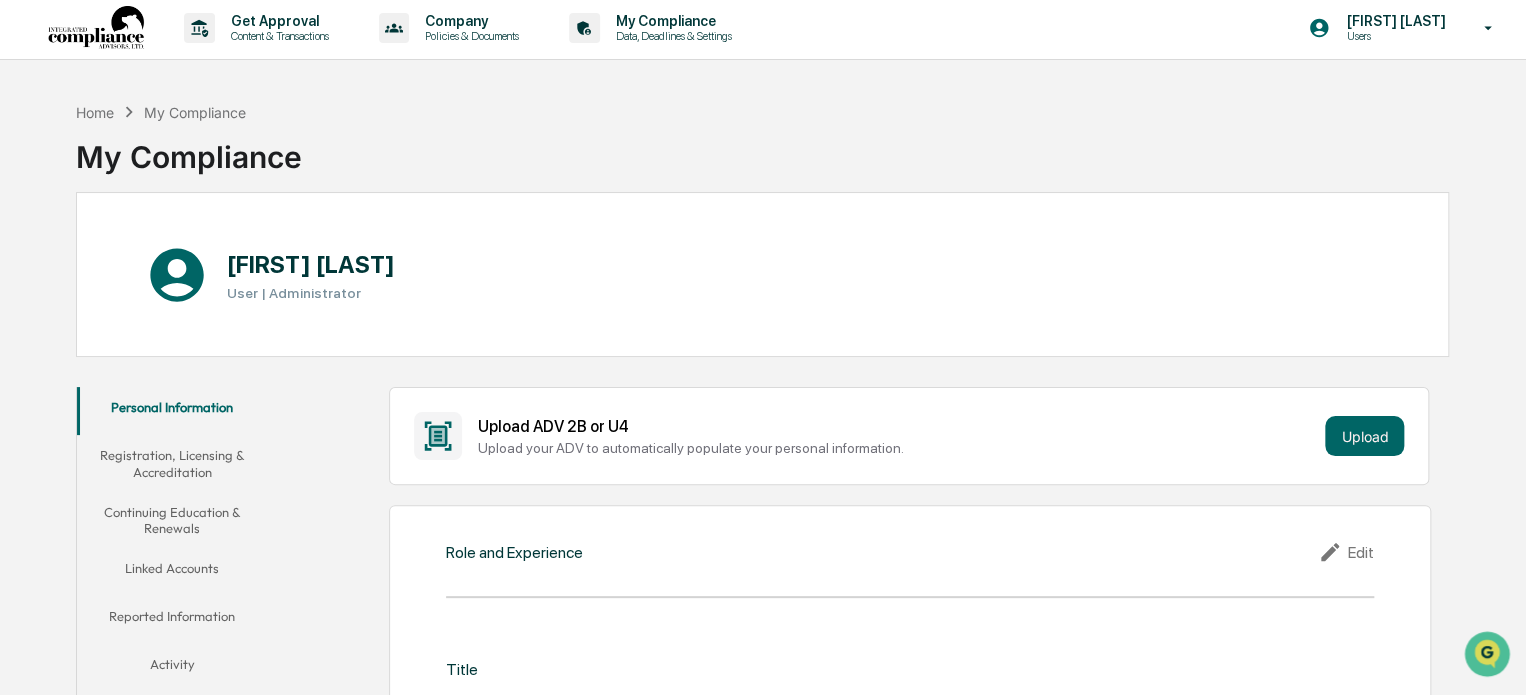 scroll, scrollTop: 0, scrollLeft: 0, axis: both 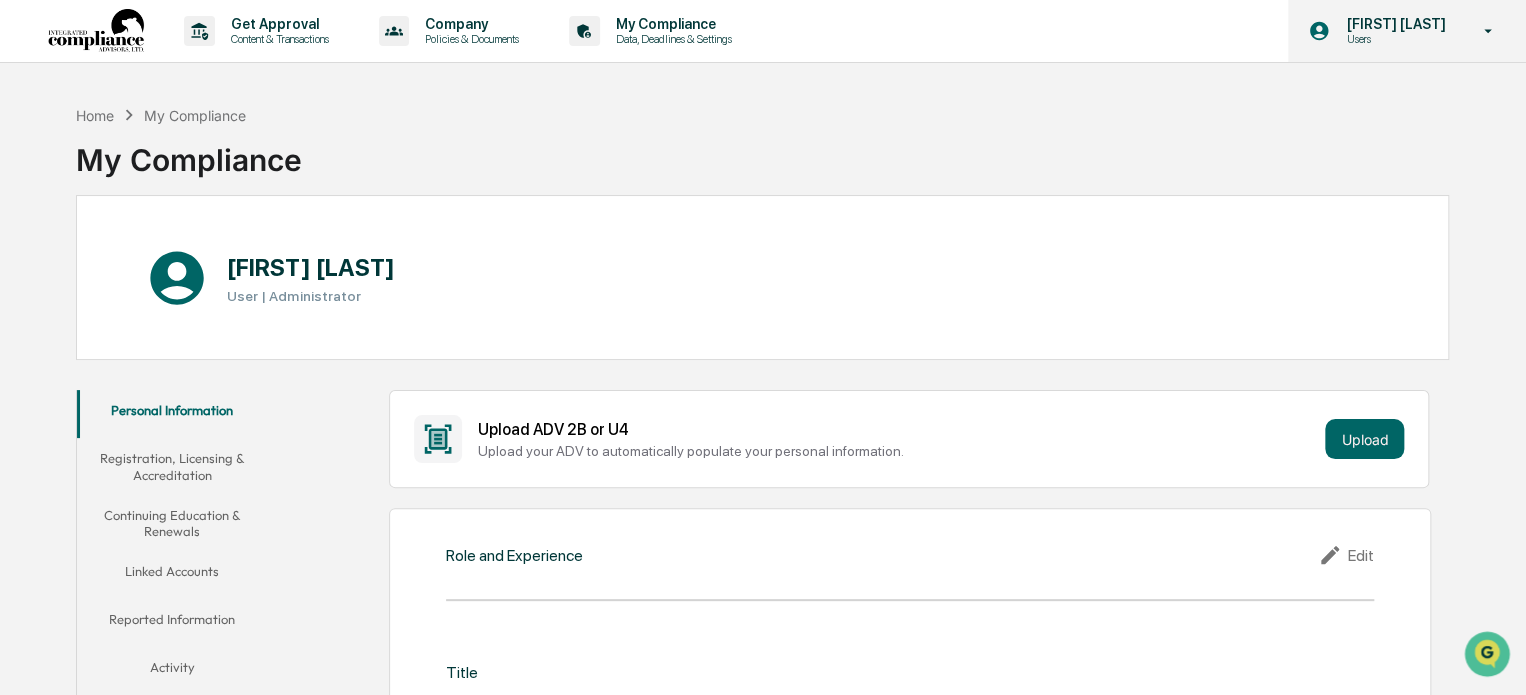 click on "Sam Hubbard Users" at bounding box center [1407, 31] 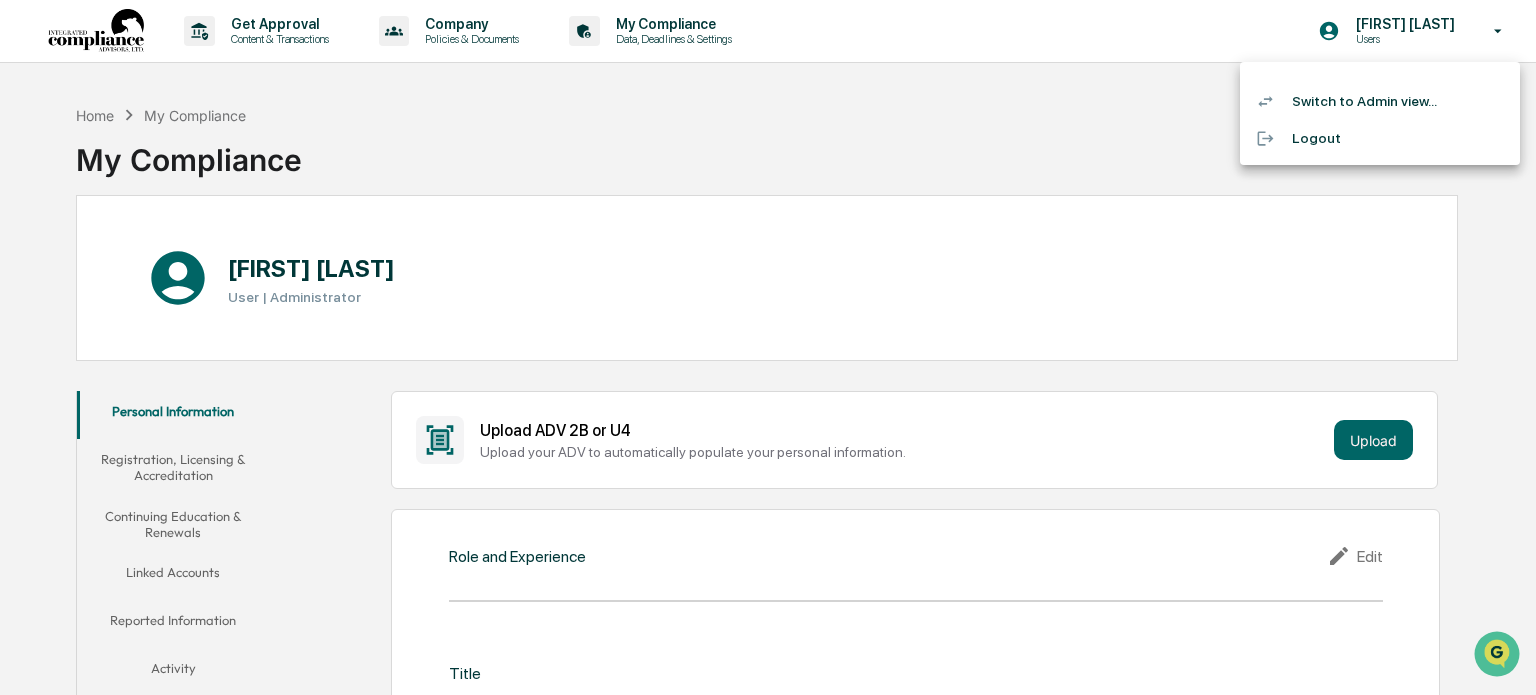 click on "Switch to Admin view..." at bounding box center [1380, 101] 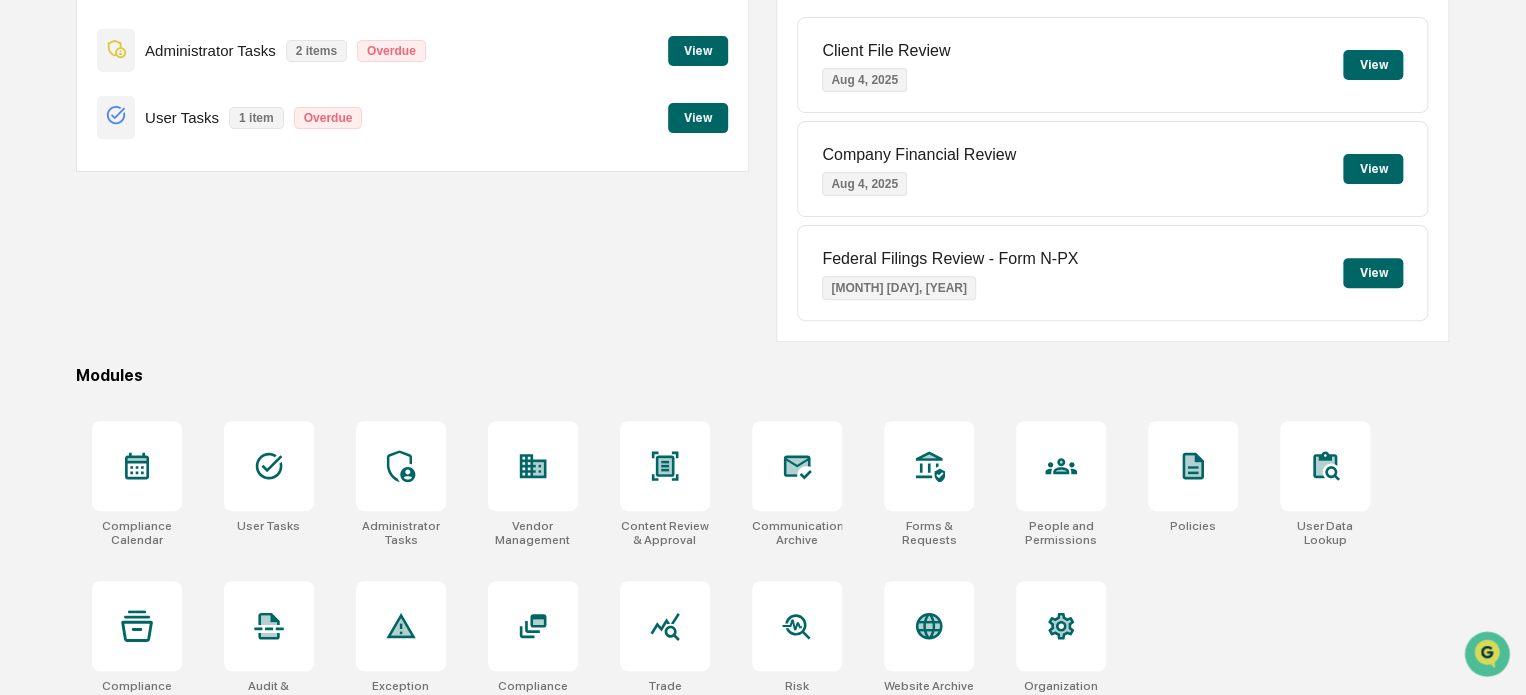 scroll, scrollTop: 272, scrollLeft: 0, axis: vertical 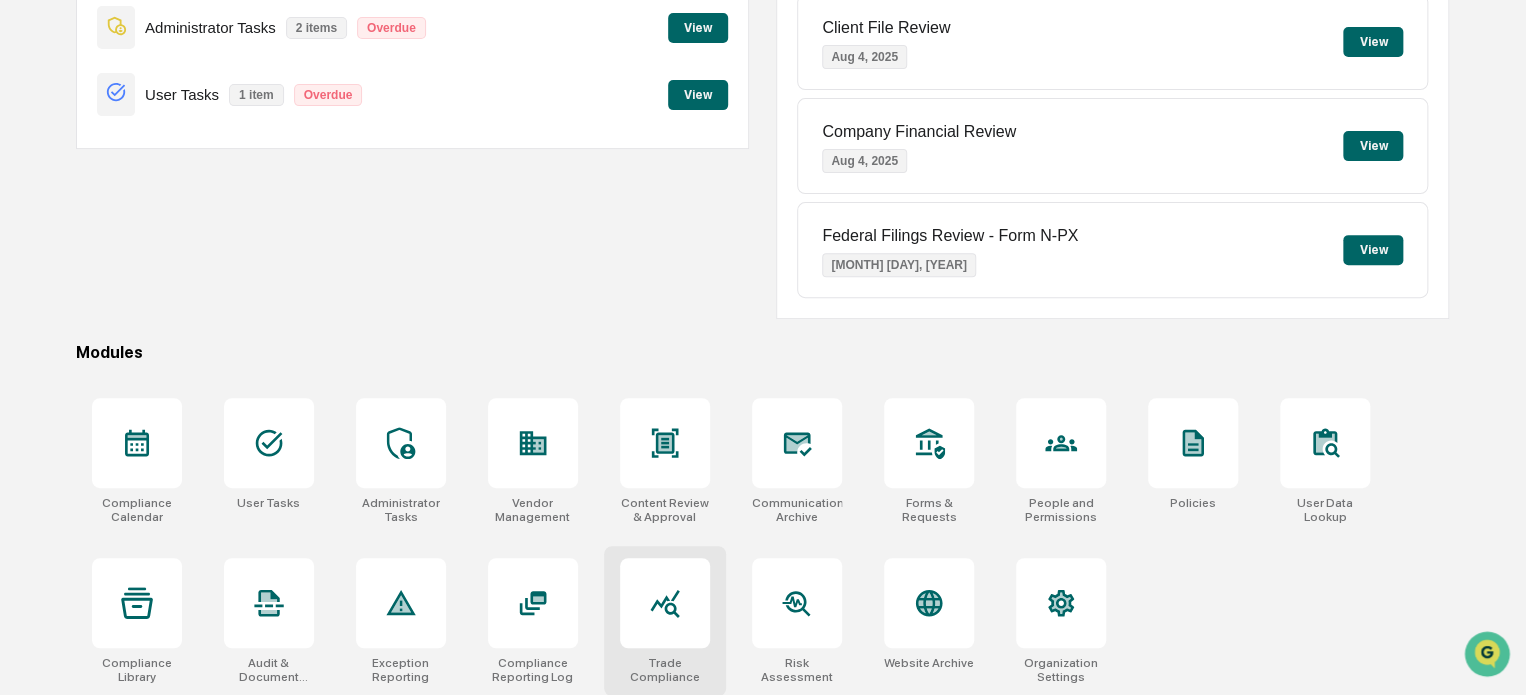 click at bounding box center [665, 603] 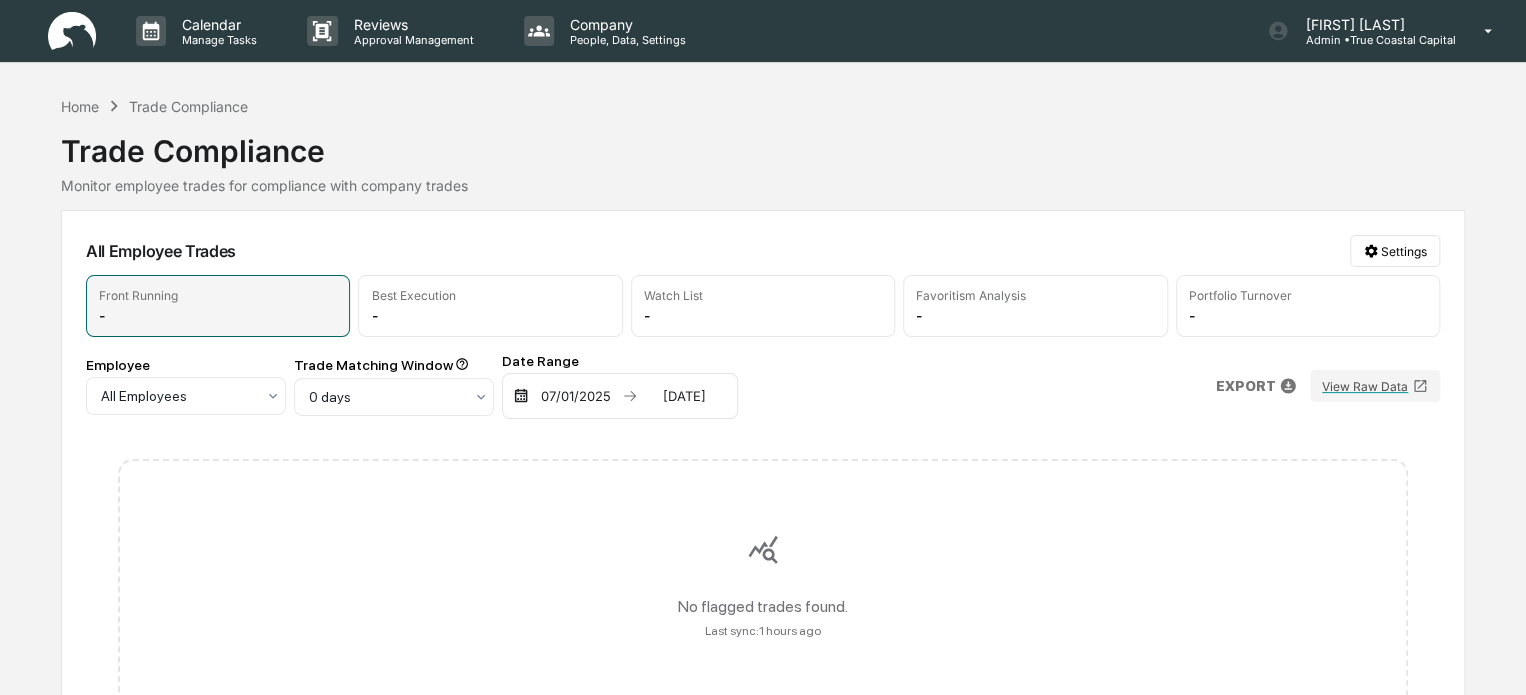 scroll, scrollTop: 0, scrollLeft: 0, axis: both 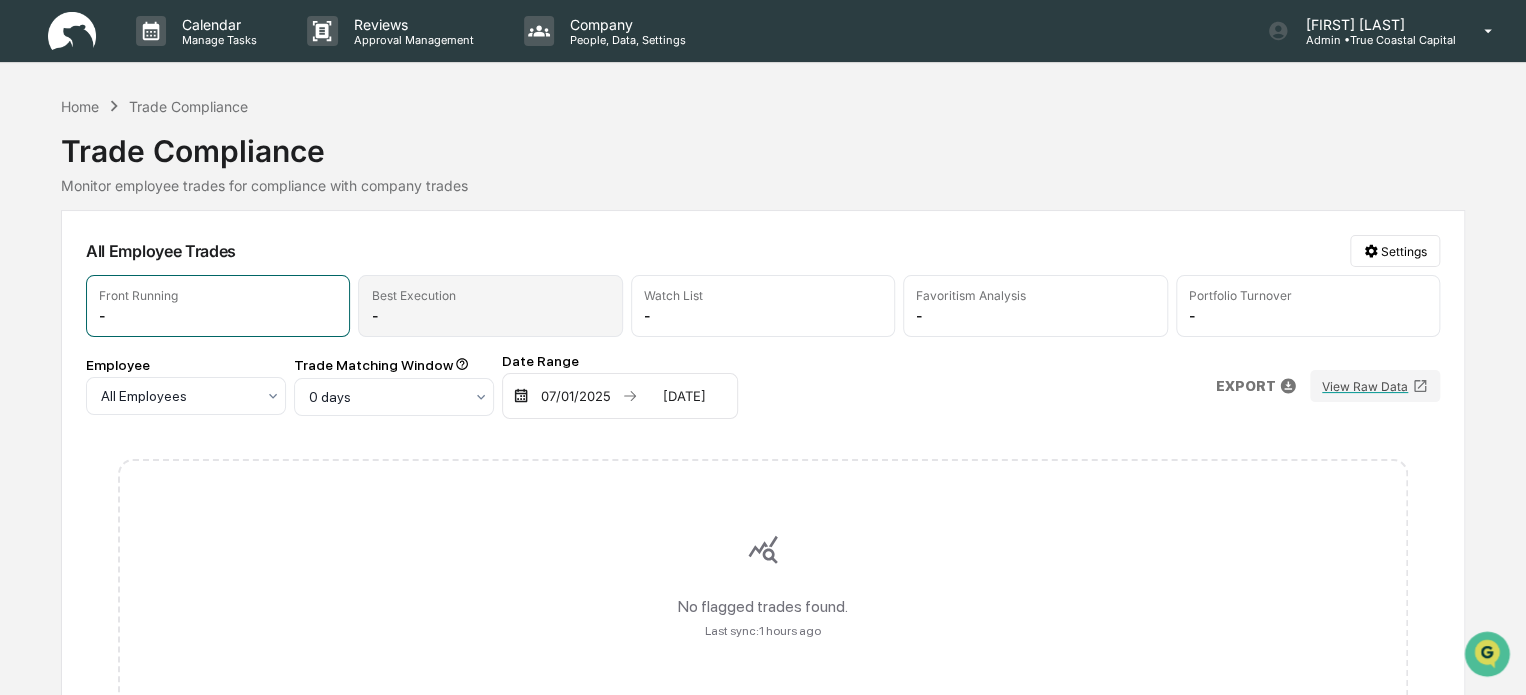 click on "Best Execution" at bounding box center (413, 295) 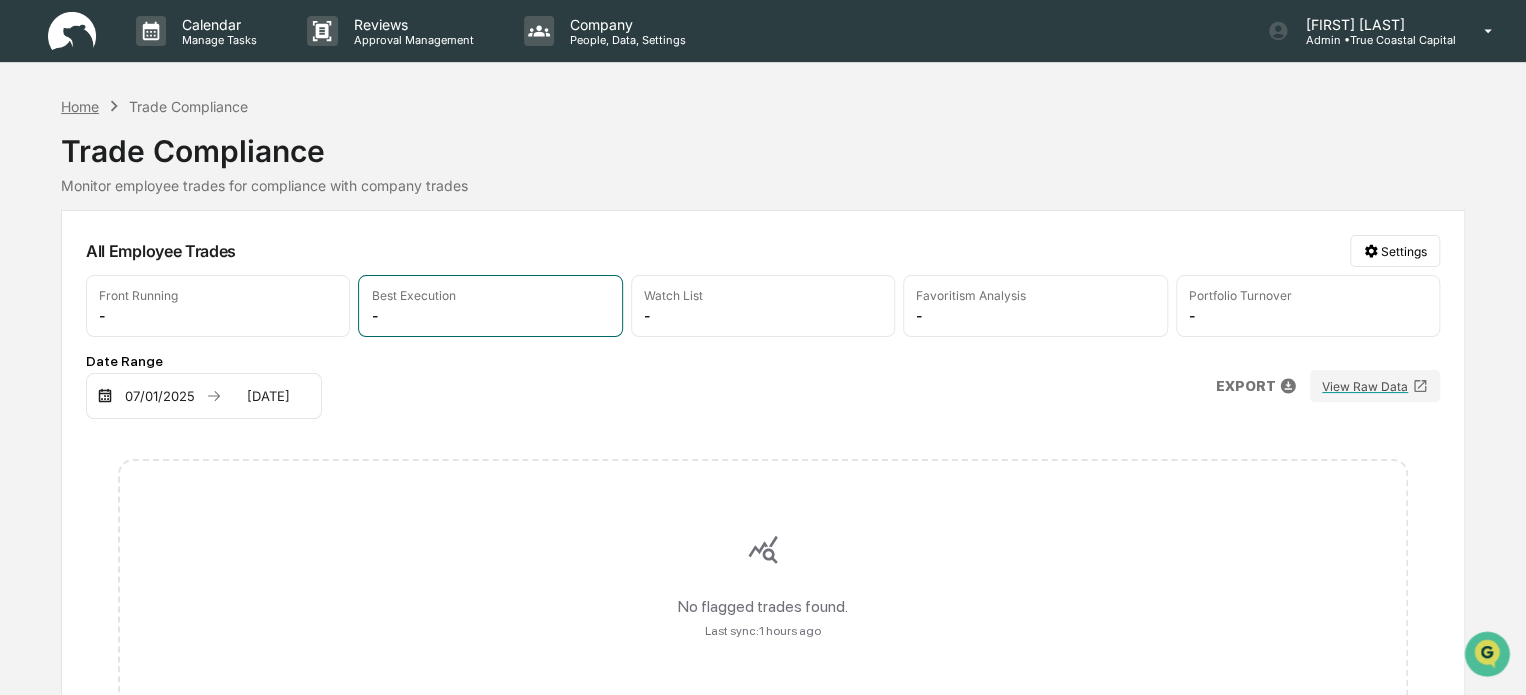 click on "Home" at bounding box center (80, 106) 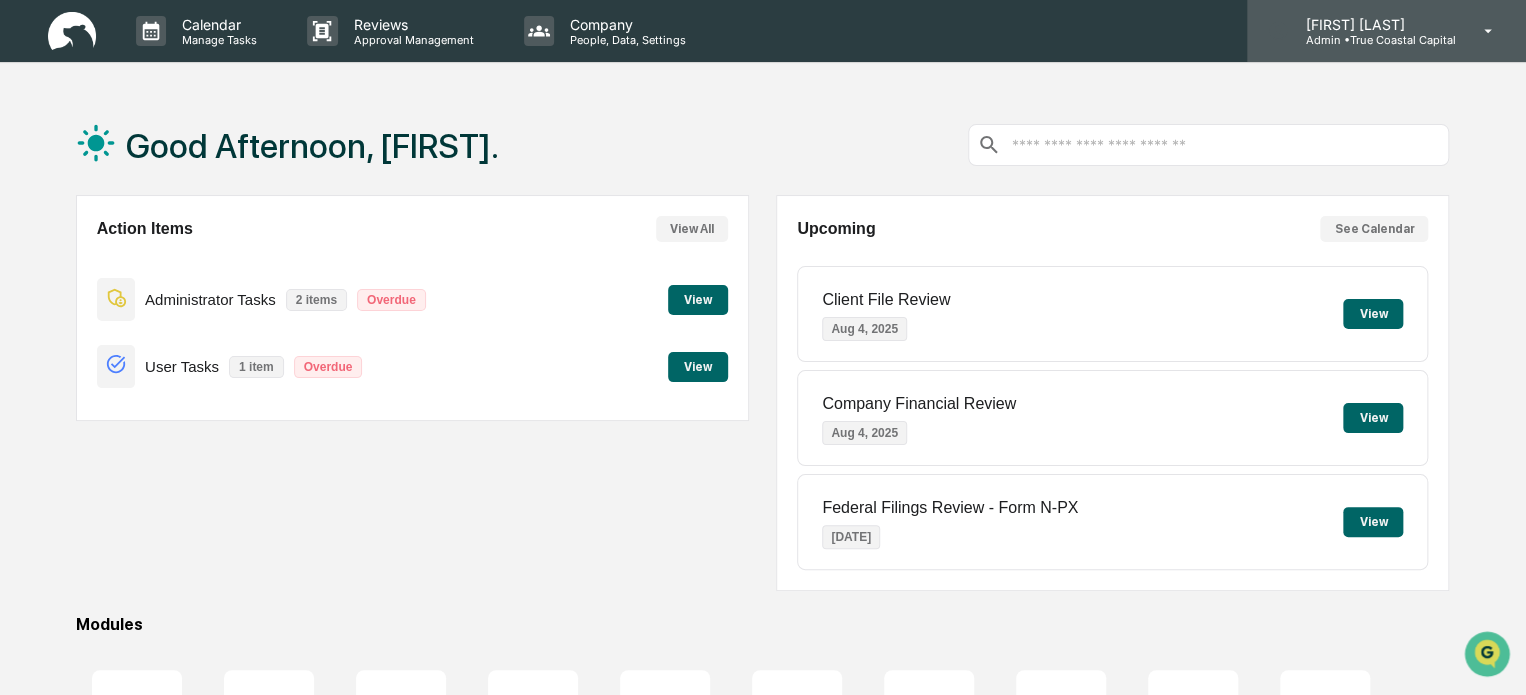 click on "[FIRST] [LAST]" at bounding box center [1372, 24] 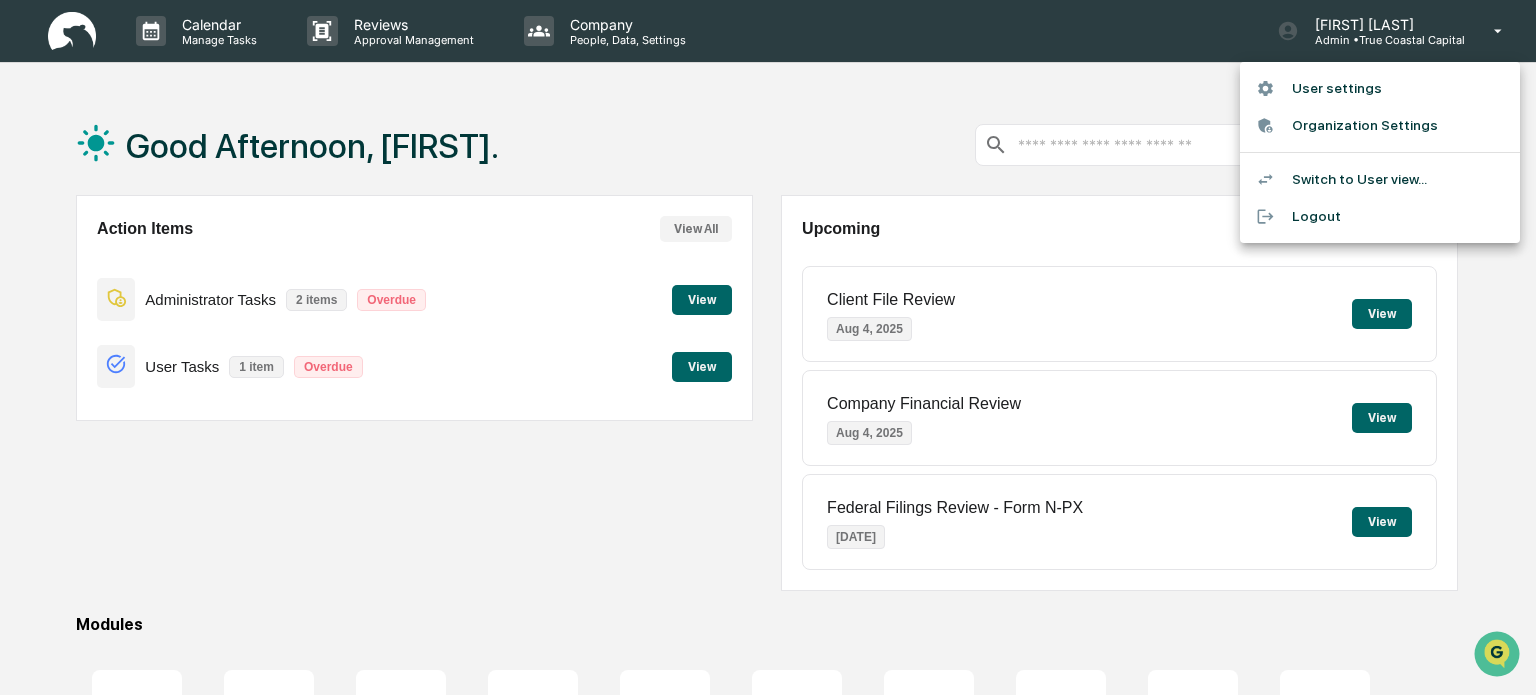 click on "Organization Settings" at bounding box center (1380, 125) 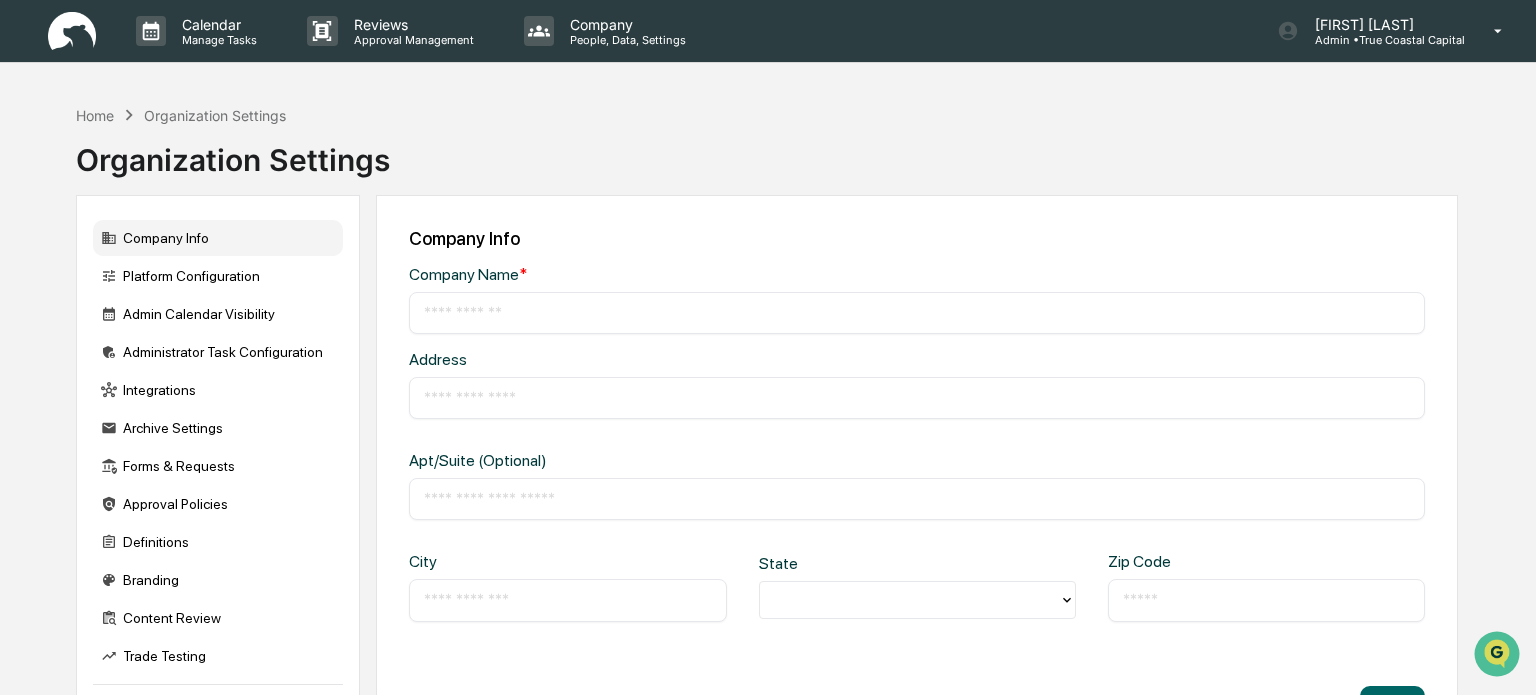 type on "**********" 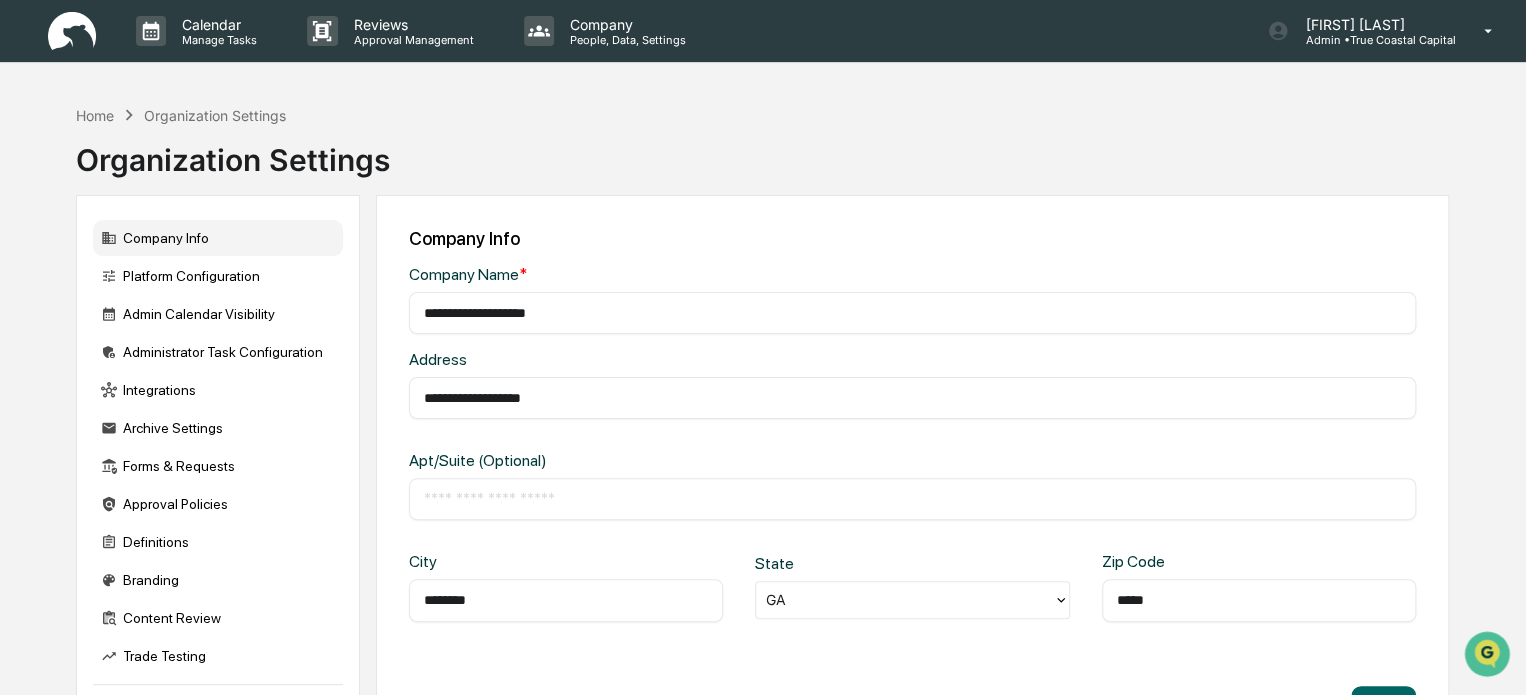 scroll, scrollTop: 0, scrollLeft: 0, axis: both 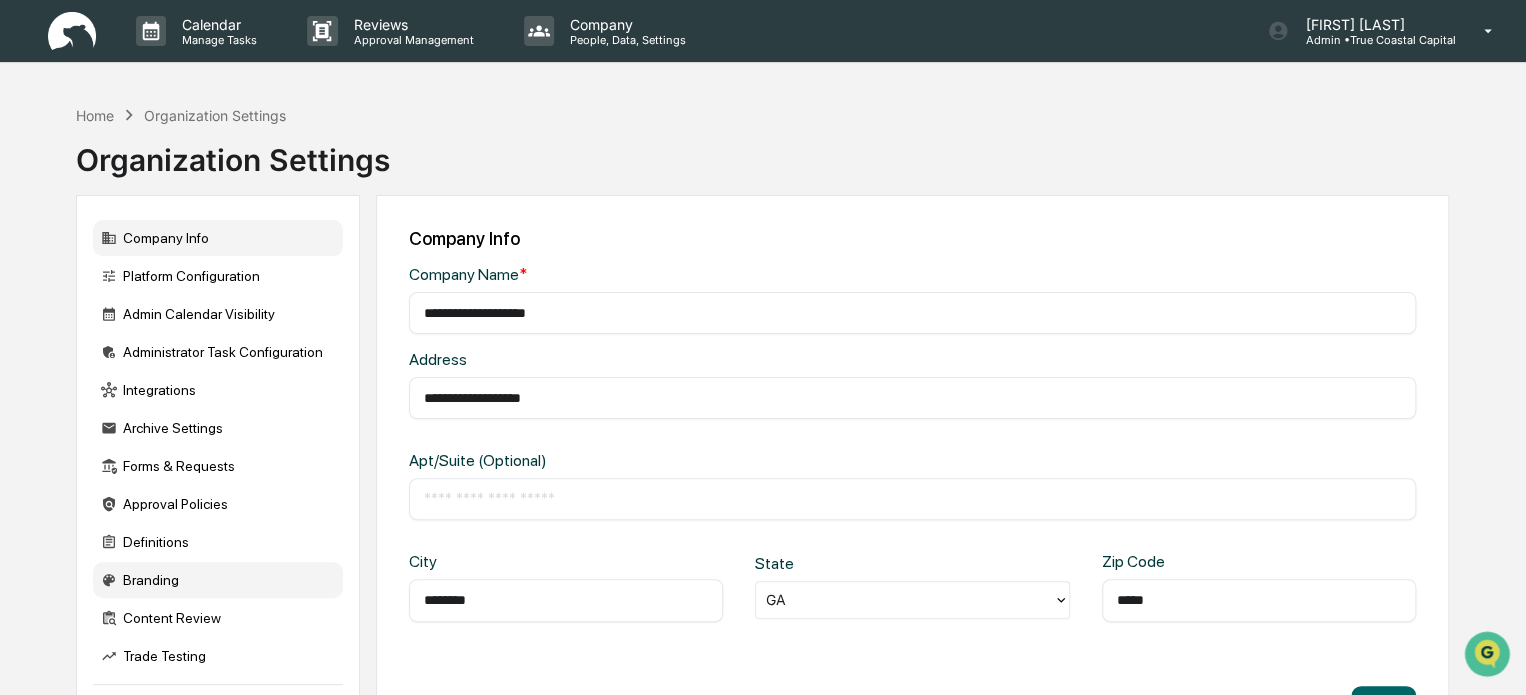 click on "Branding" at bounding box center [218, 580] 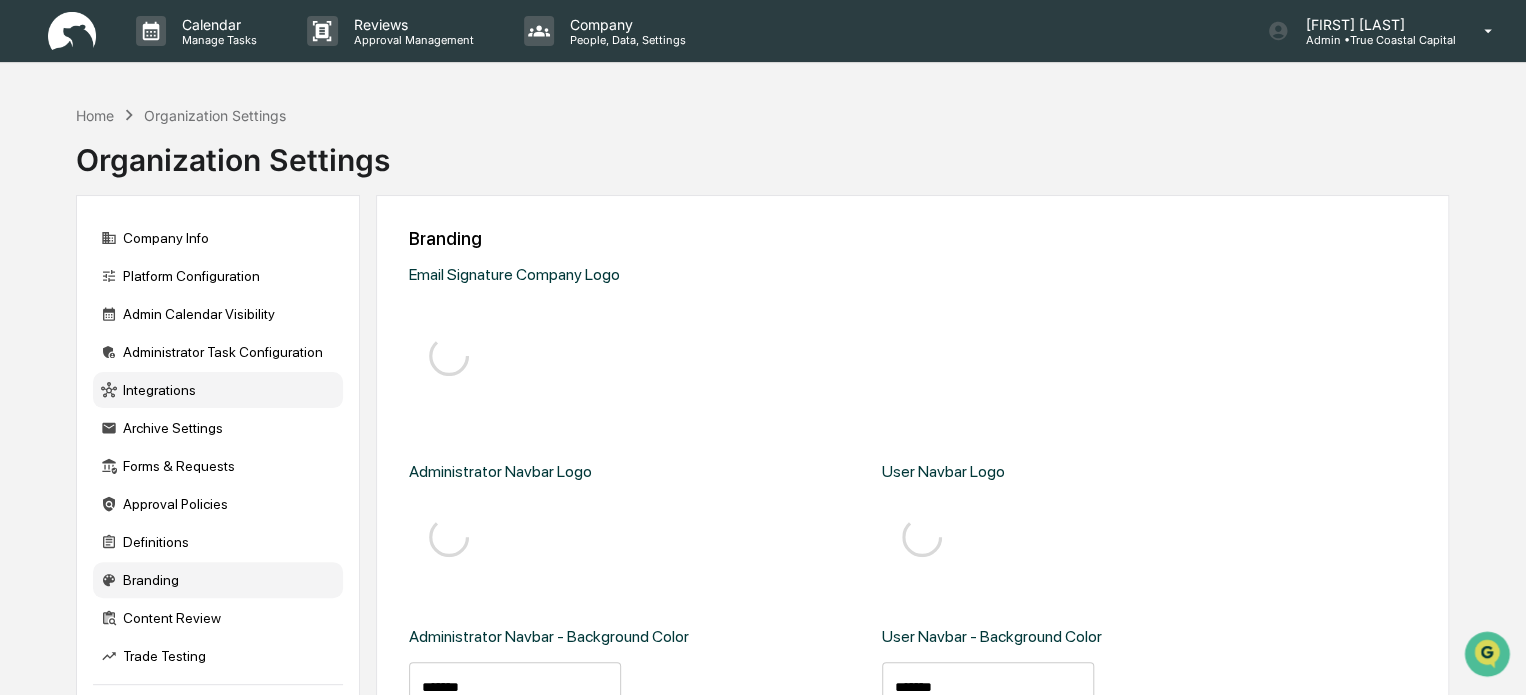 type on "*******" 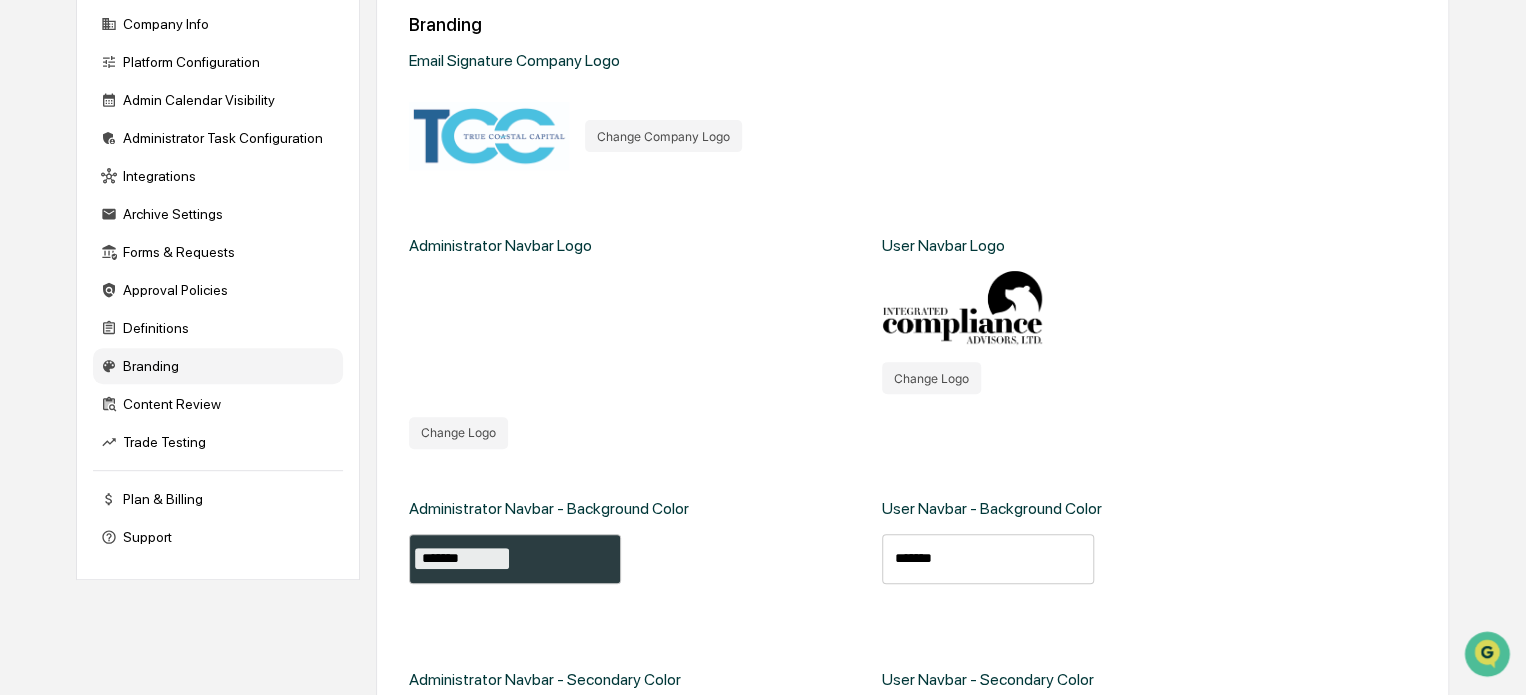 scroll, scrollTop: 0, scrollLeft: 0, axis: both 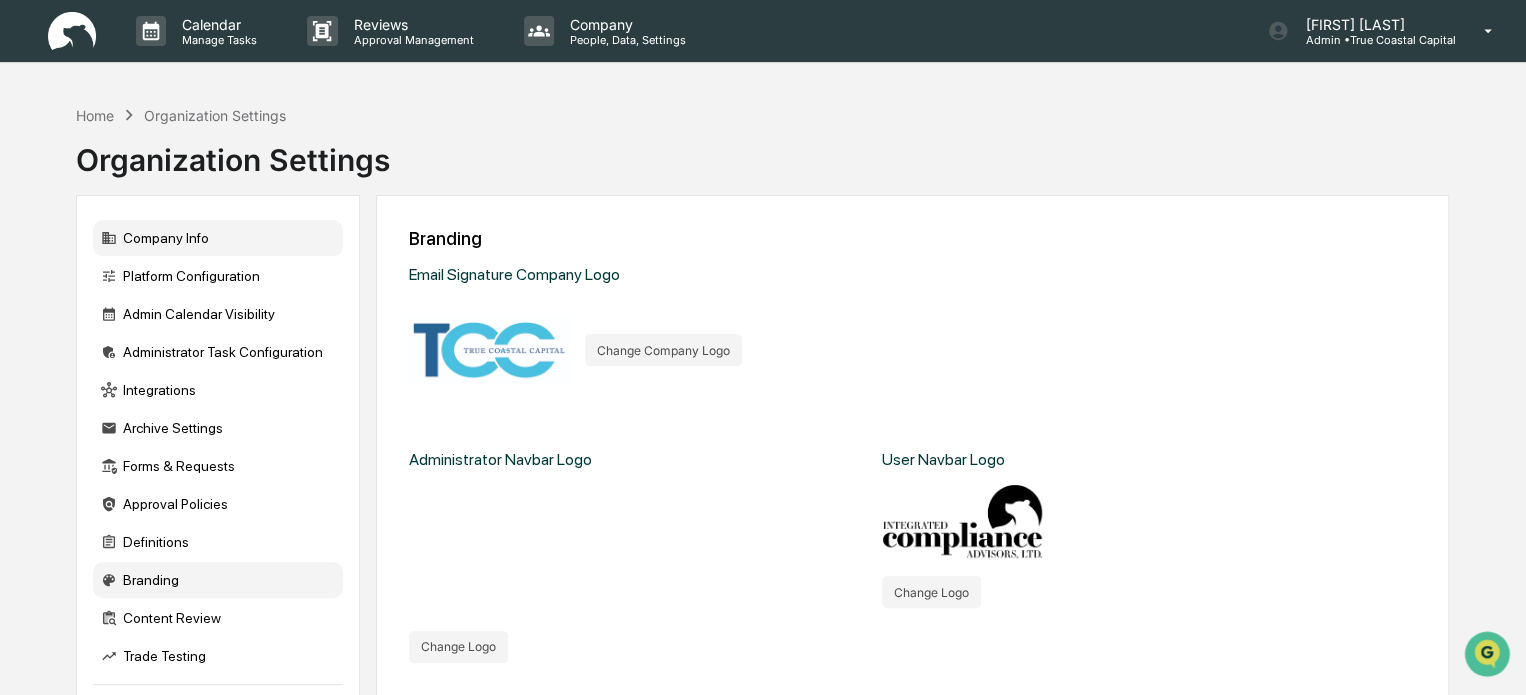 click on "Company Info" at bounding box center (218, 238) 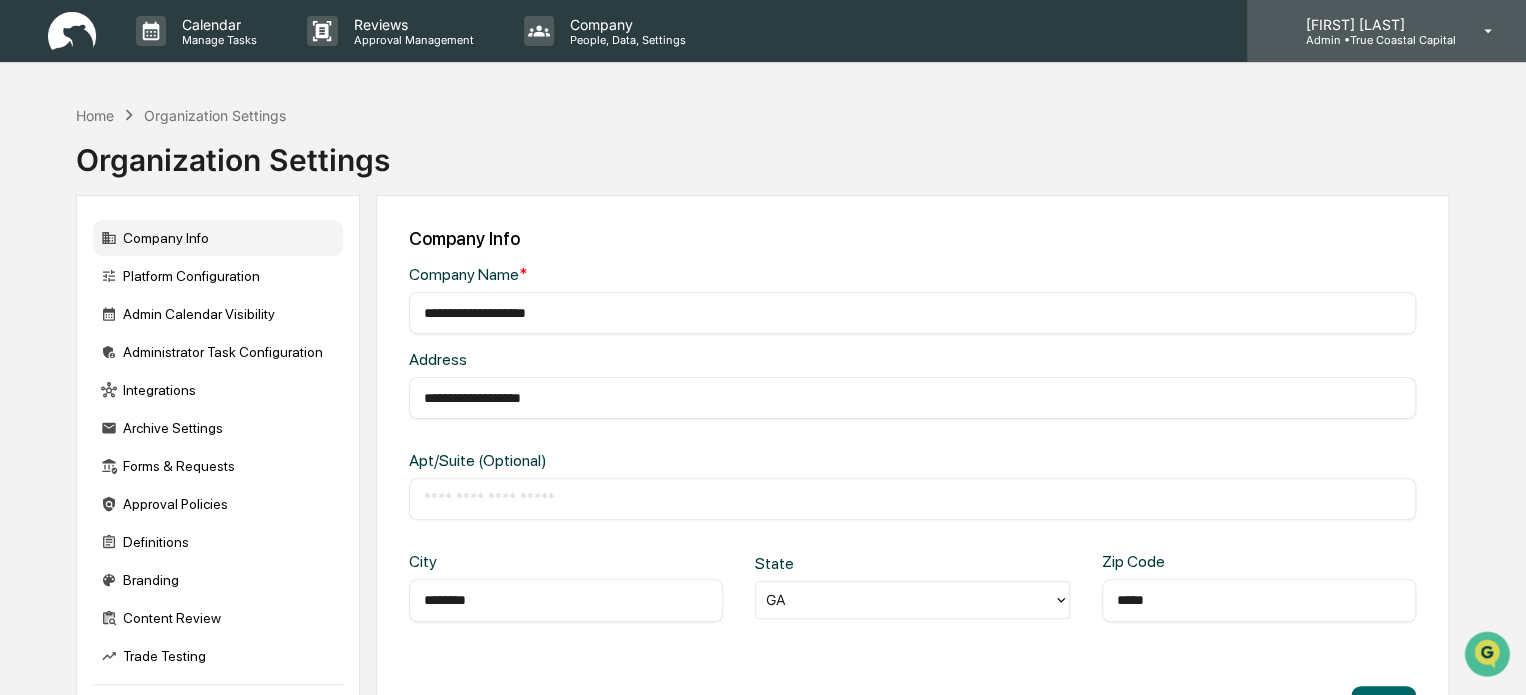 click on "Admin •  True Coastal Capital" at bounding box center [1372, 40] 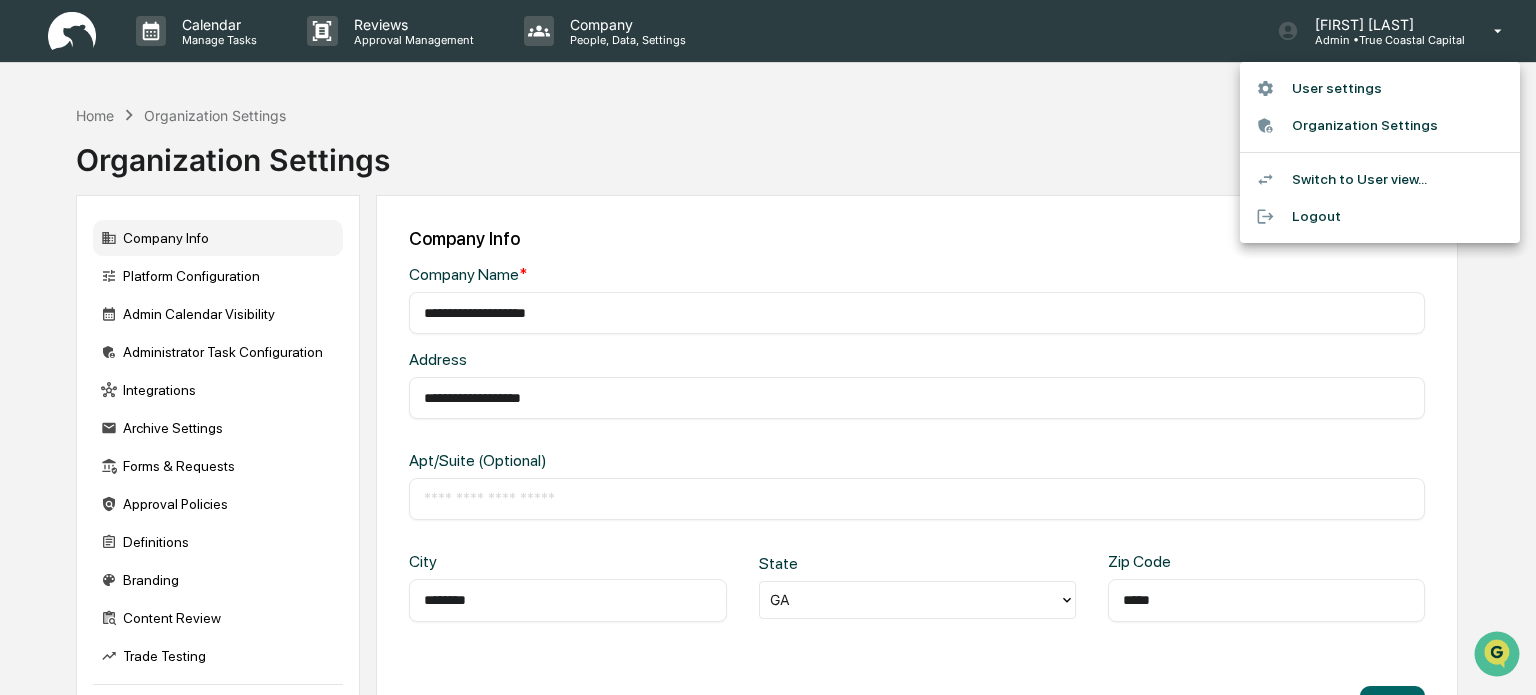 click at bounding box center [768, 347] 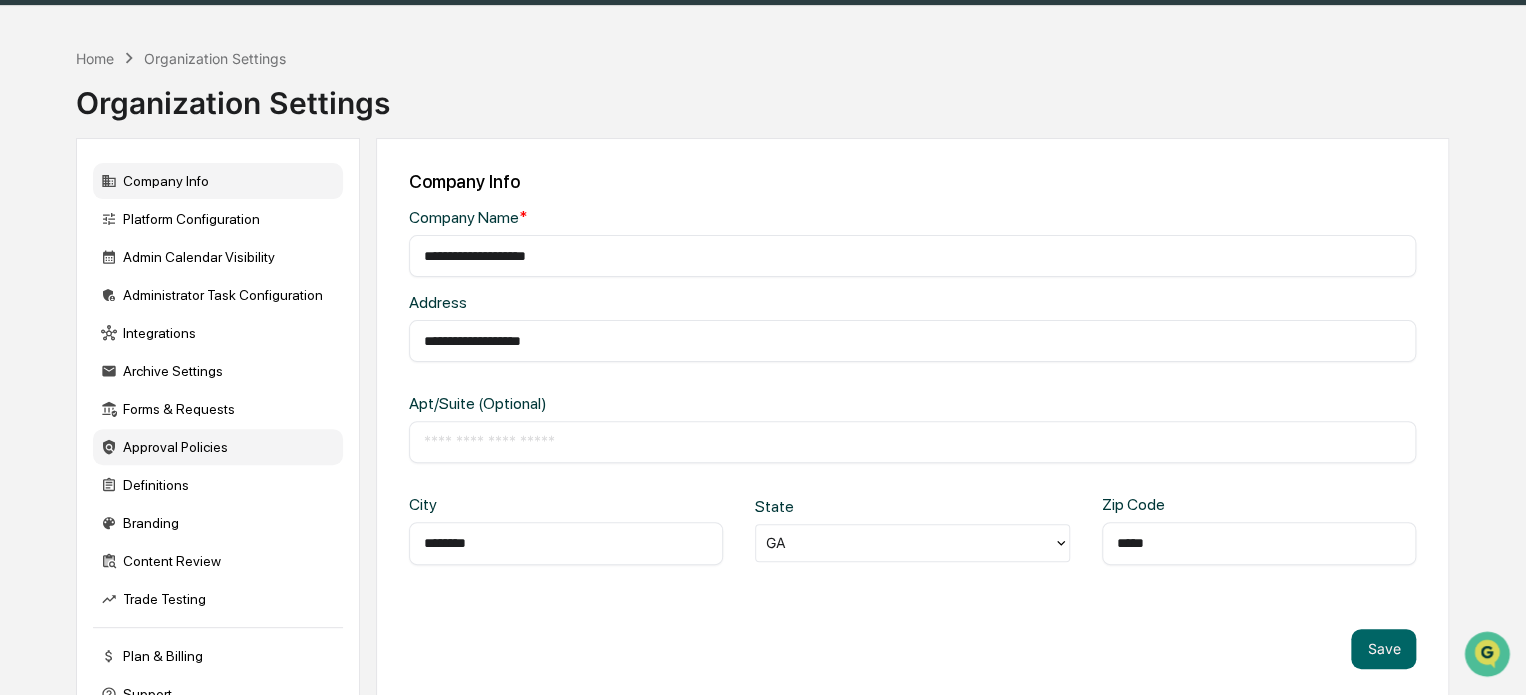 scroll, scrollTop: 109, scrollLeft: 0, axis: vertical 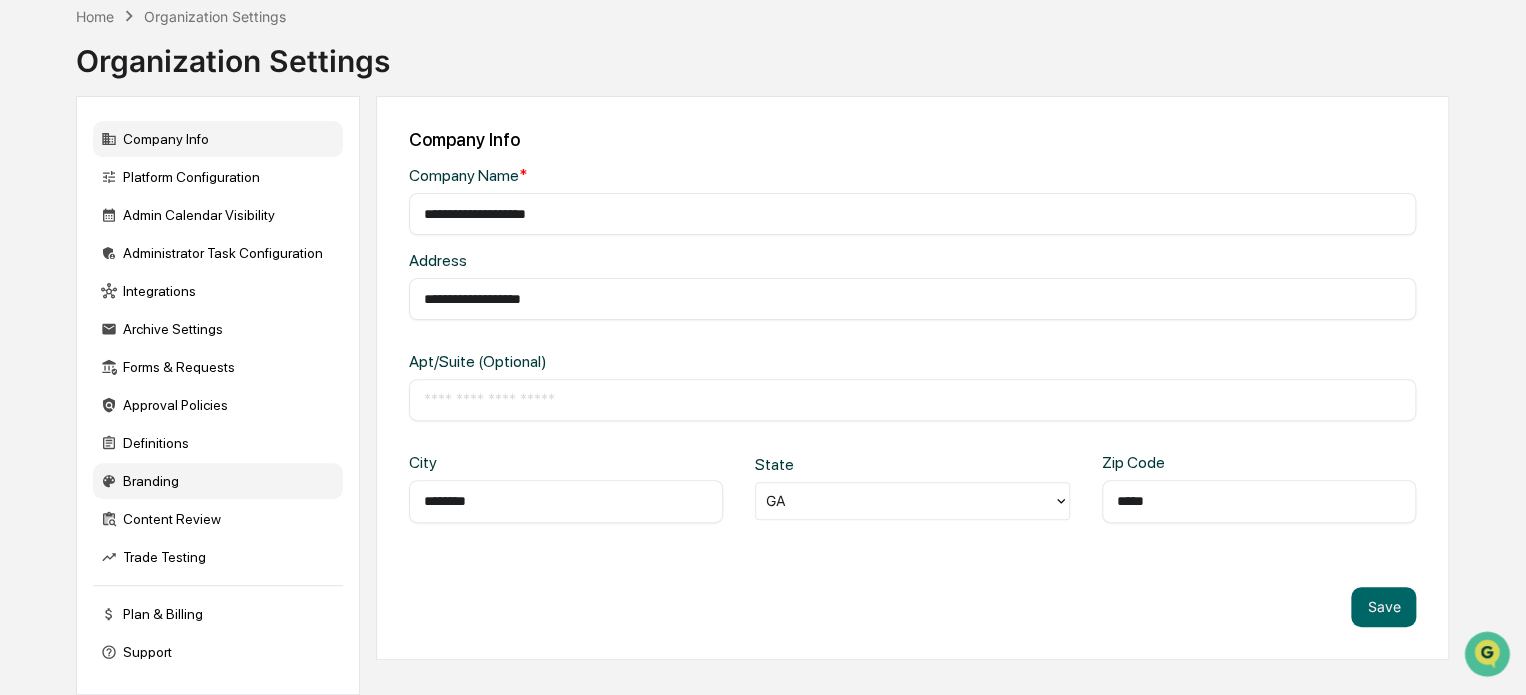 click on "Branding" at bounding box center [218, 481] 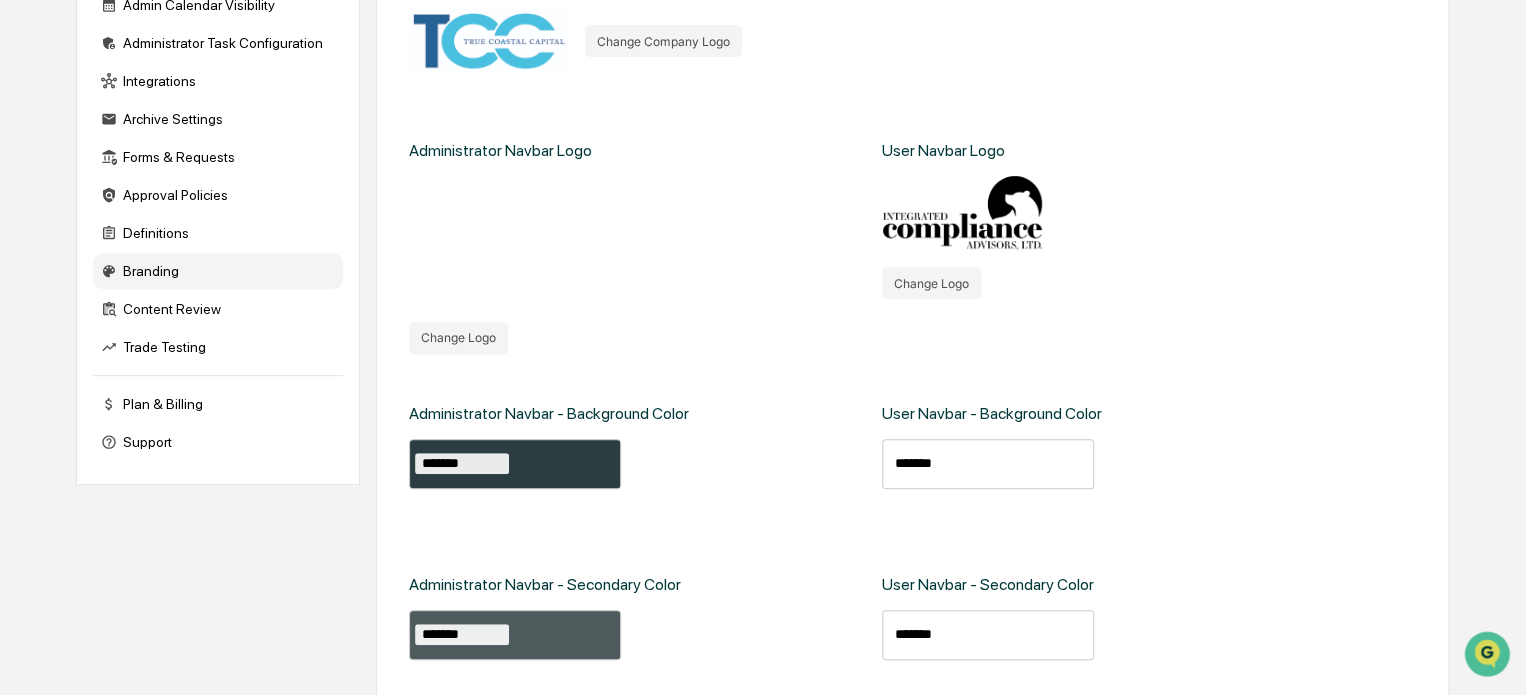 scroll, scrollTop: 209, scrollLeft: 0, axis: vertical 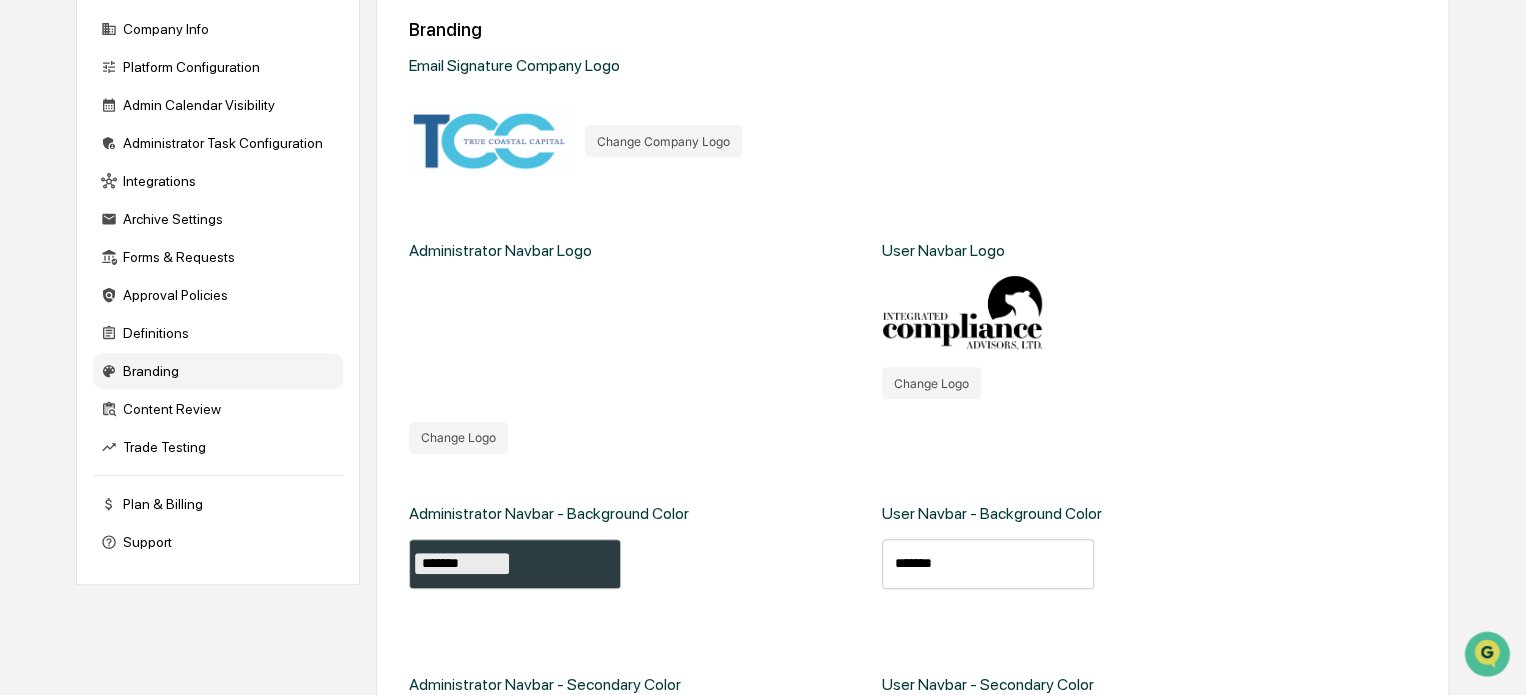 click on "Administrator Navbar Logo" at bounding box center [500, 250] 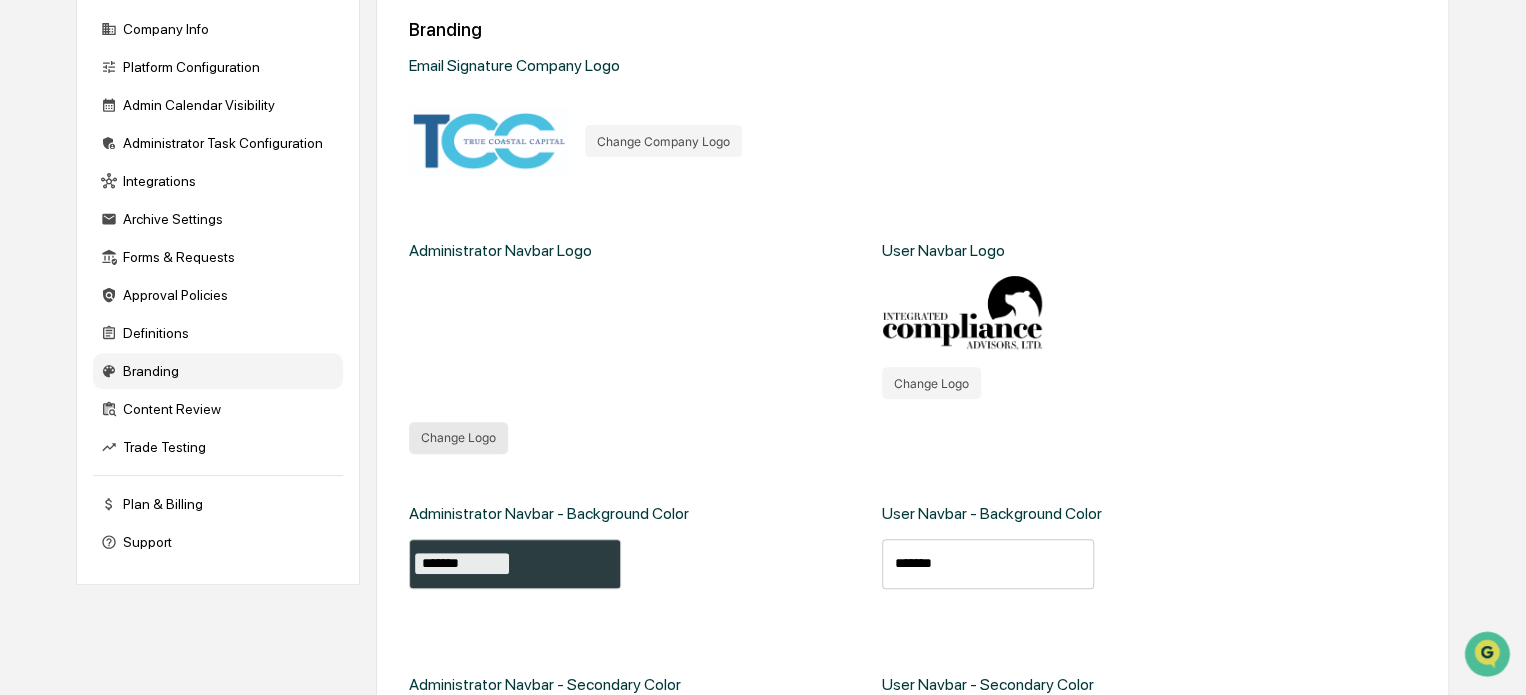 click on "Change Logo" at bounding box center [458, 438] 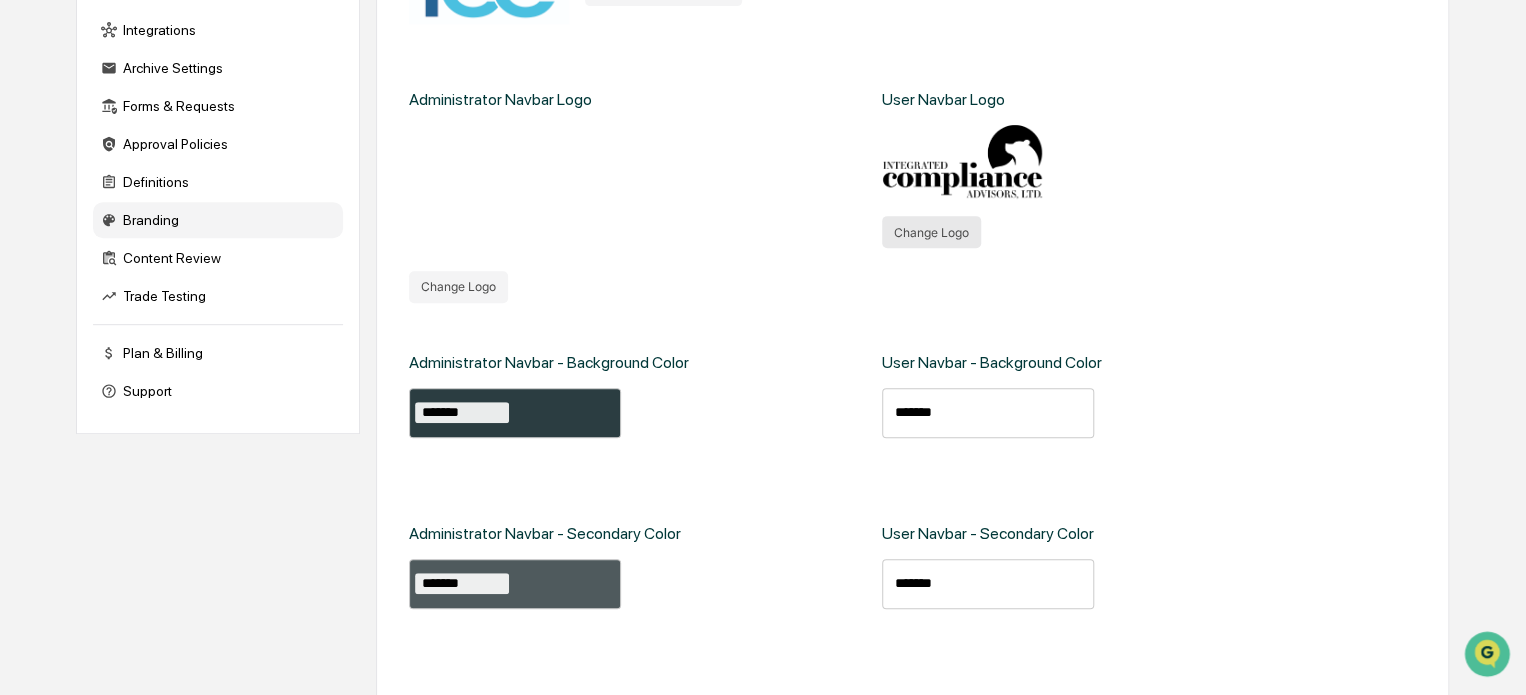 scroll, scrollTop: 400, scrollLeft: 0, axis: vertical 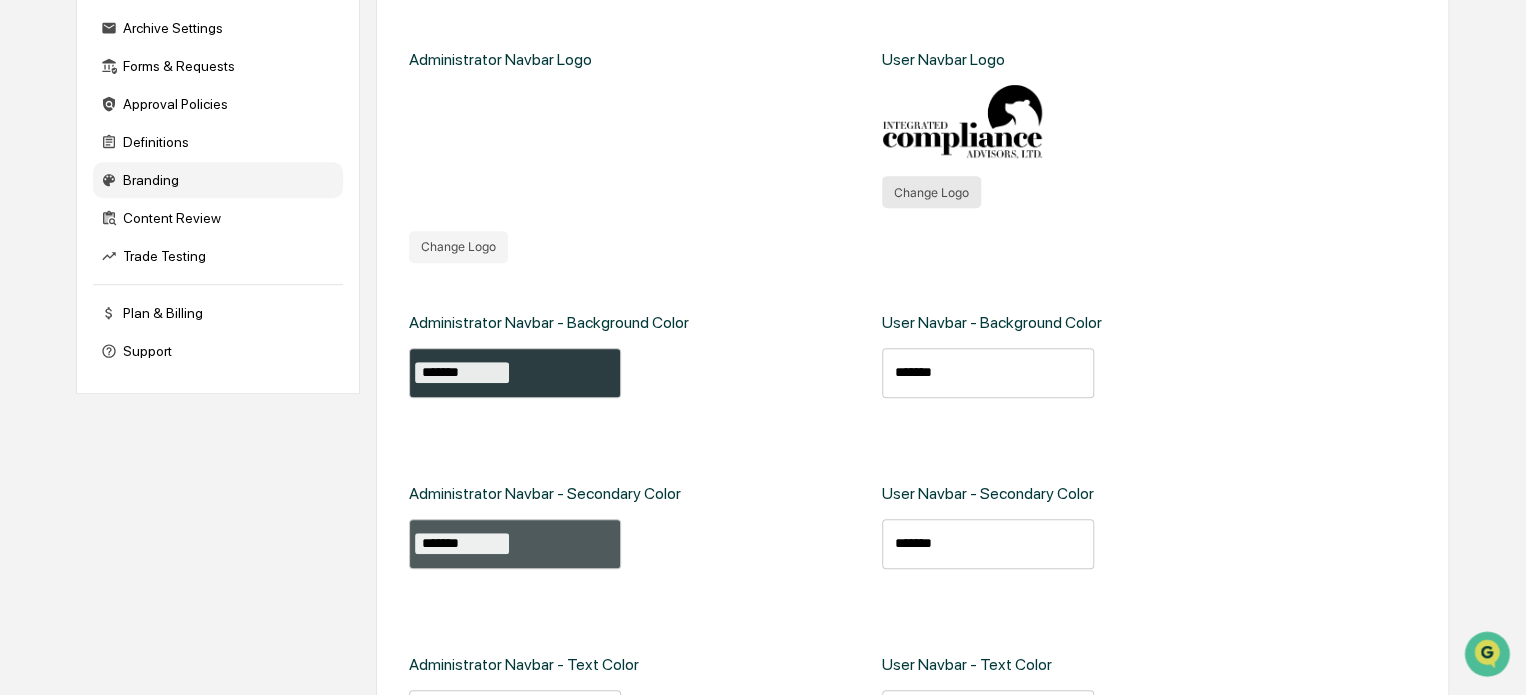 click on "Change Logo" at bounding box center (931, 192) 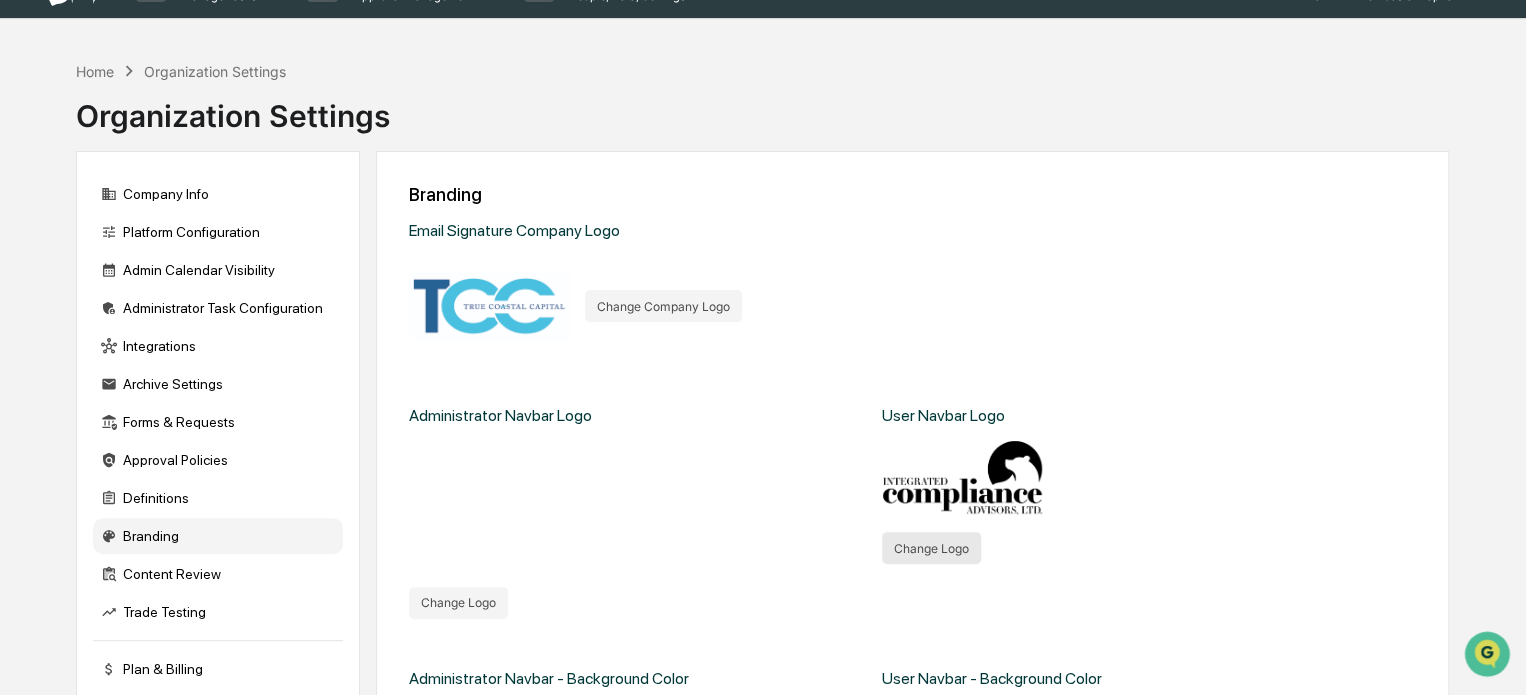 scroll, scrollTop: 0, scrollLeft: 0, axis: both 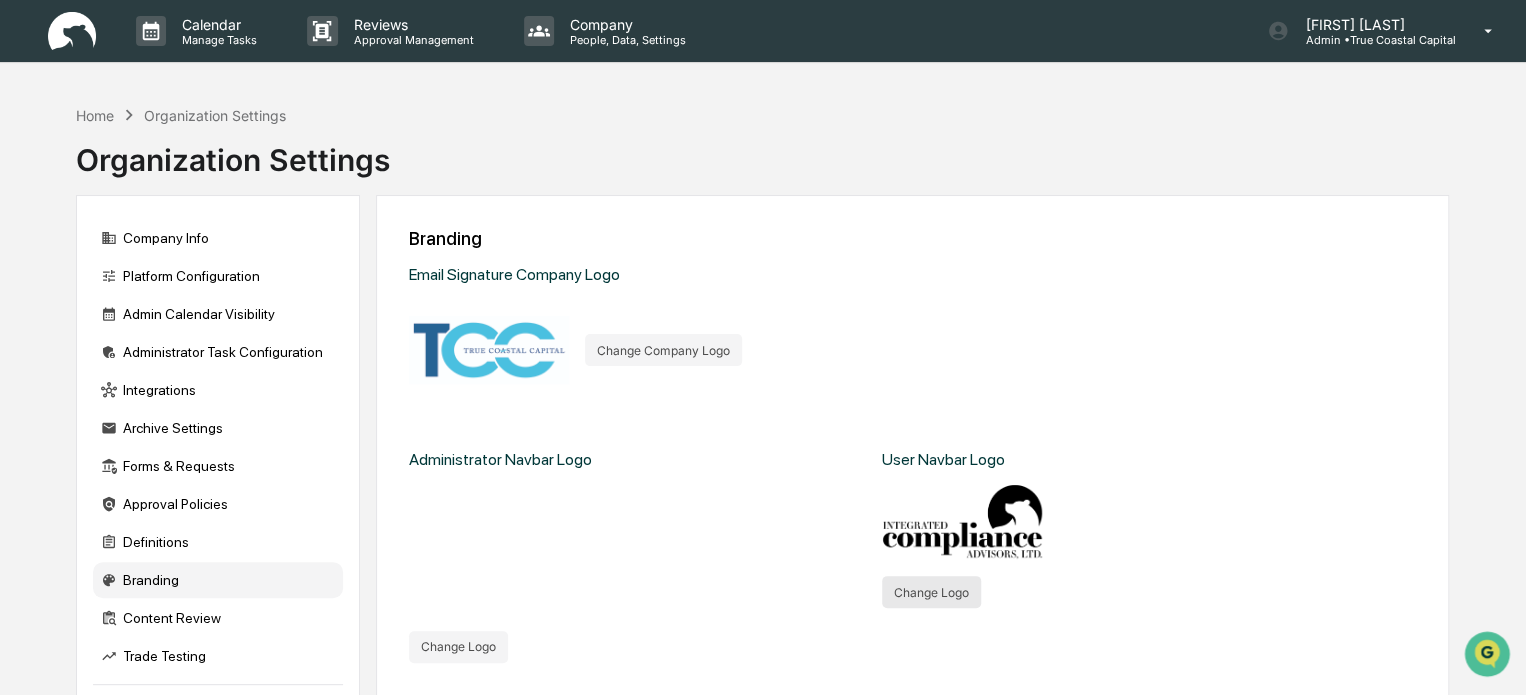 click on "Change Logo" at bounding box center (931, 592) 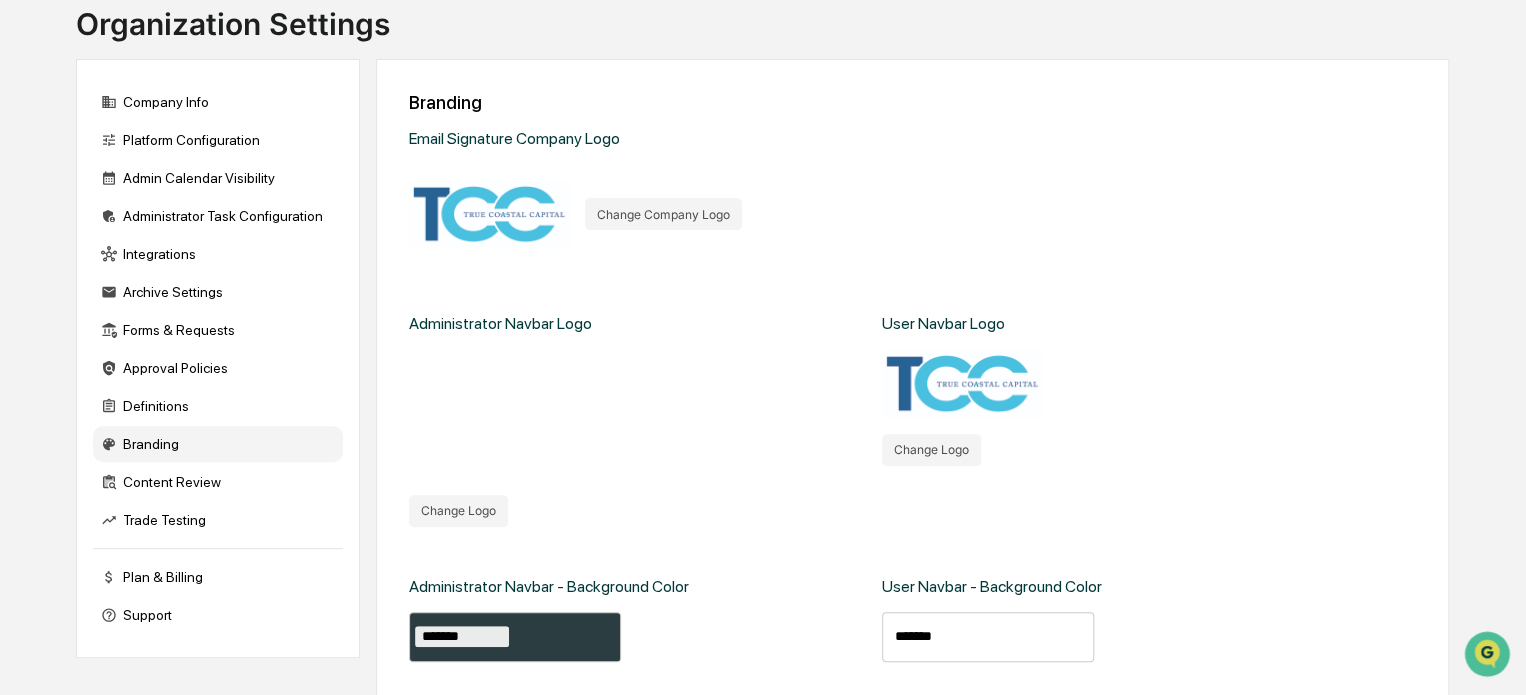 scroll, scrollTop: 300, scrollLeft: 0, axis: vertical 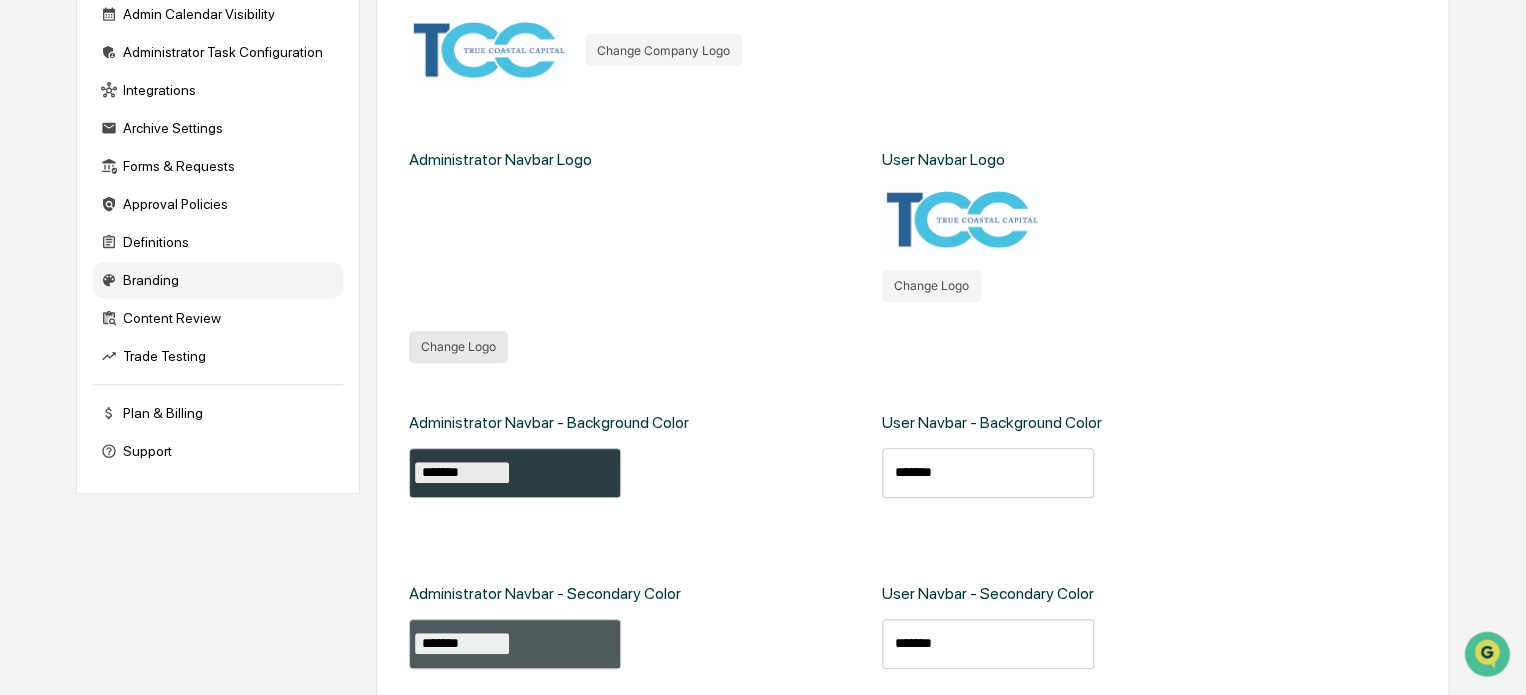 click on "Change Logo" at bounding box center [458, 347] 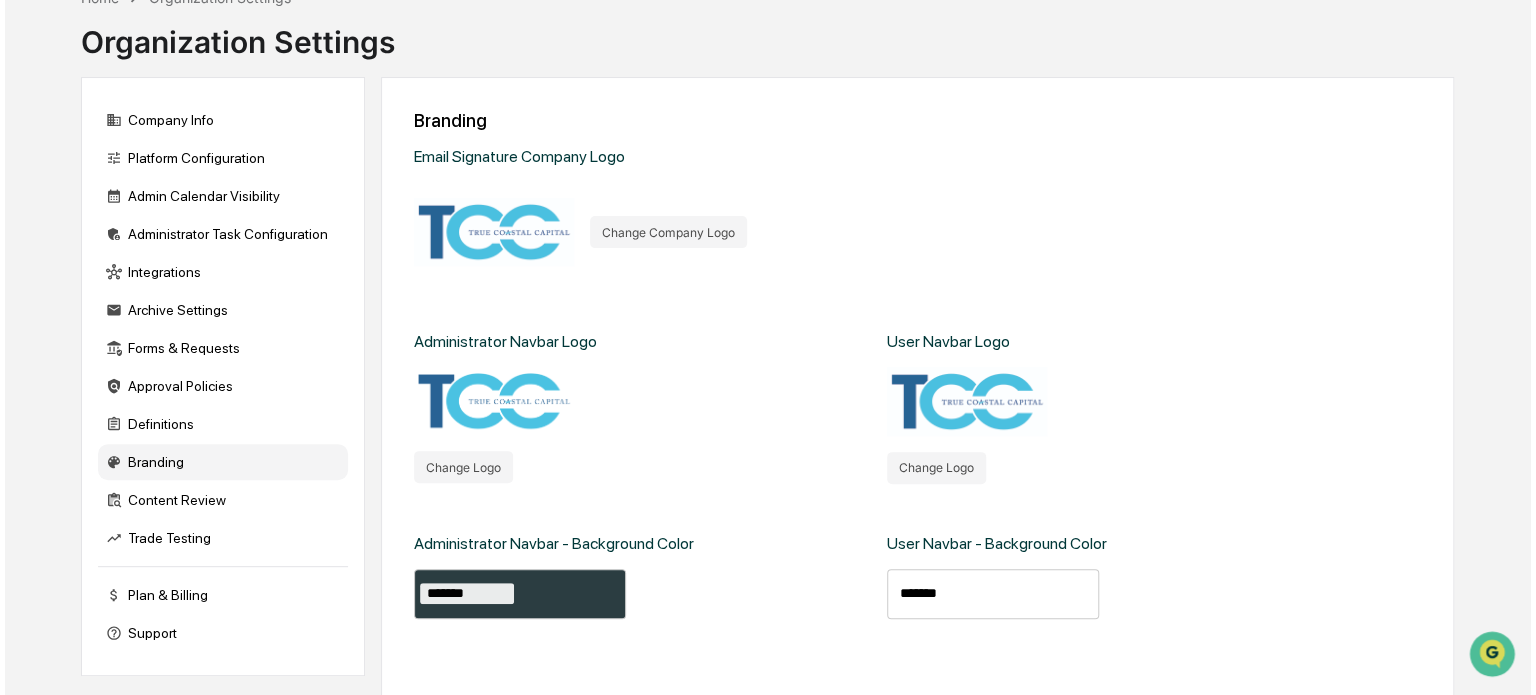 scroll, scrollTop: 0, scrollLeft: 0, axis: both 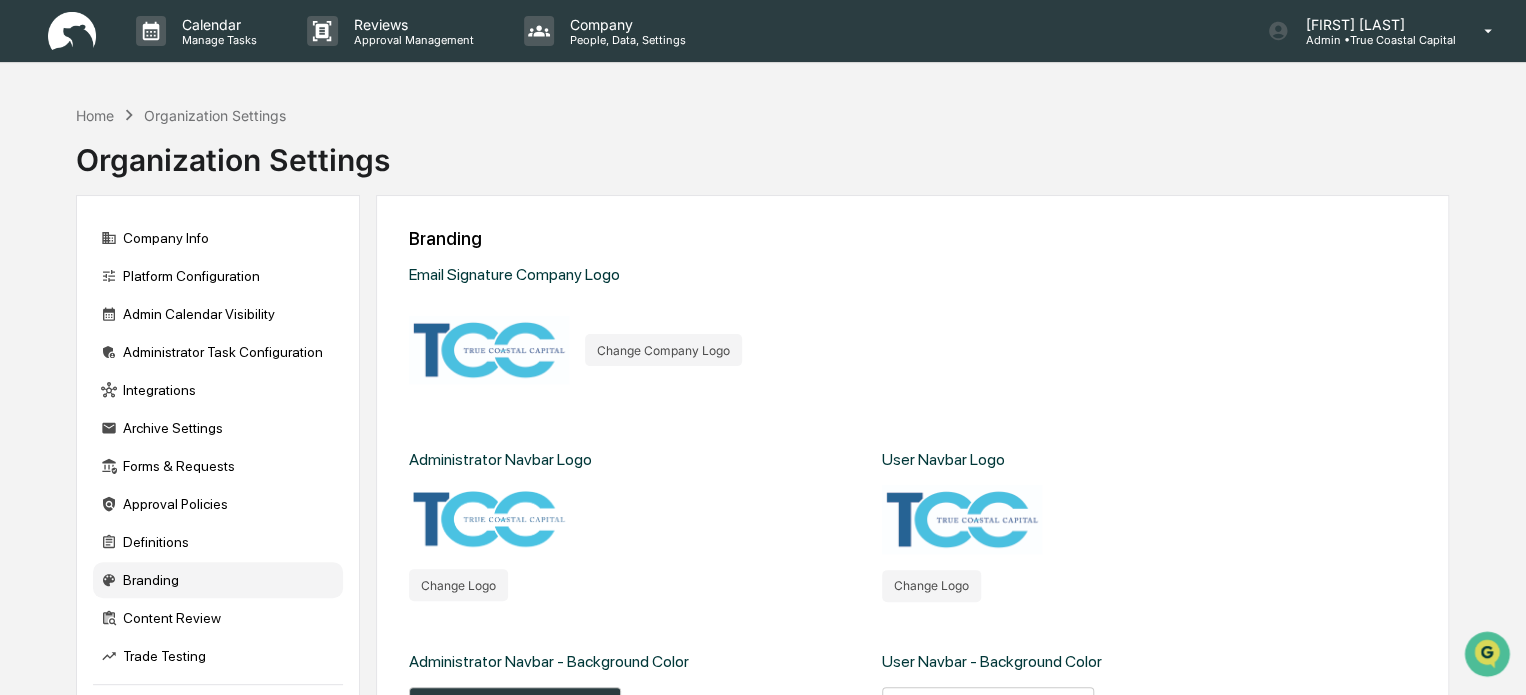 click on "Branding" at bounding box center [912, 238] 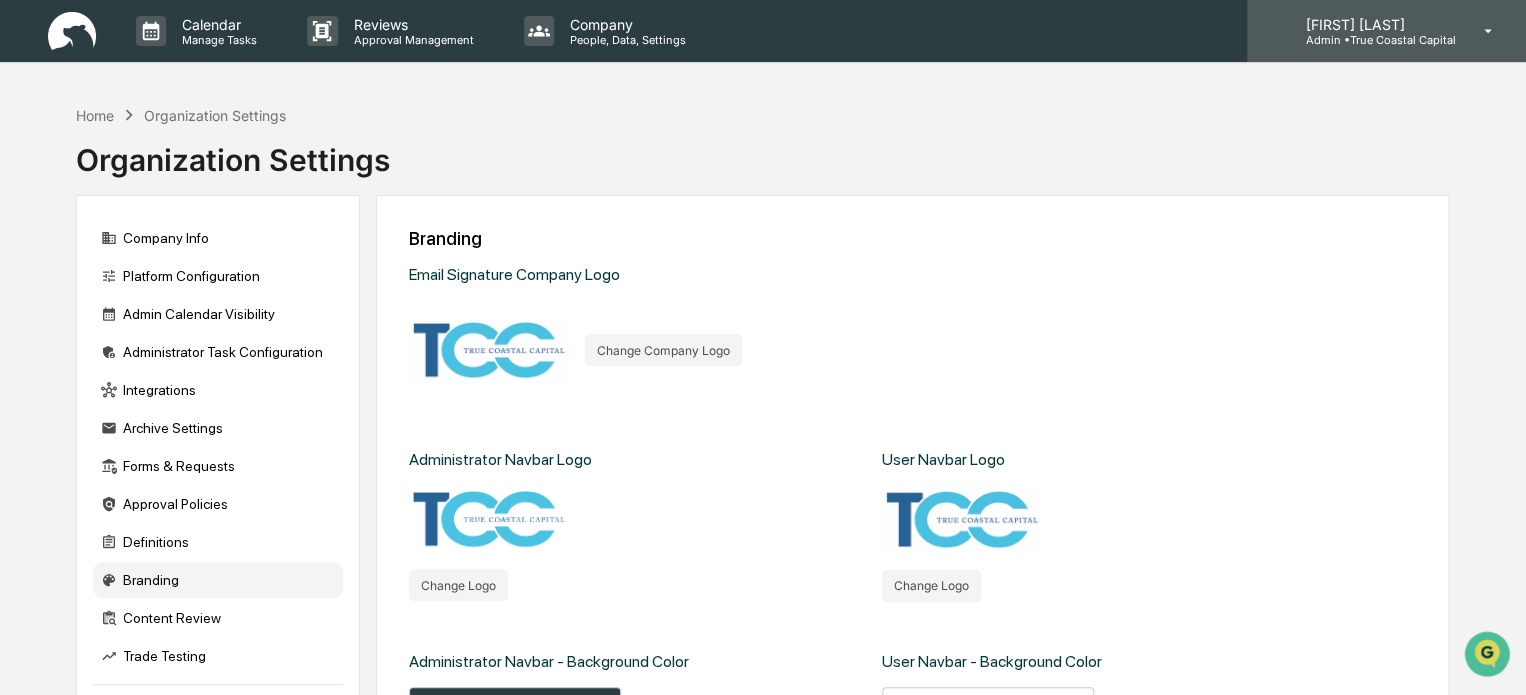 click 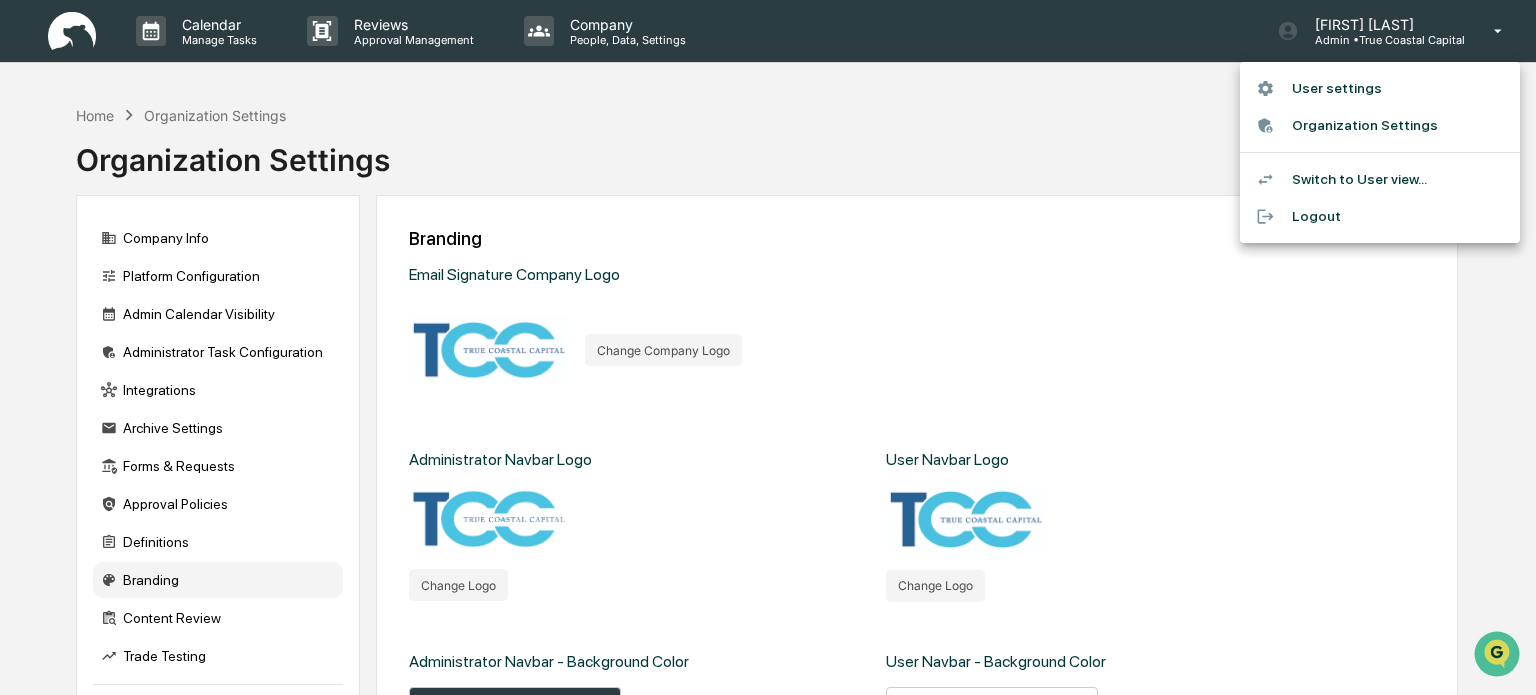 click on "Logout" at bounding box center [1380, 216] 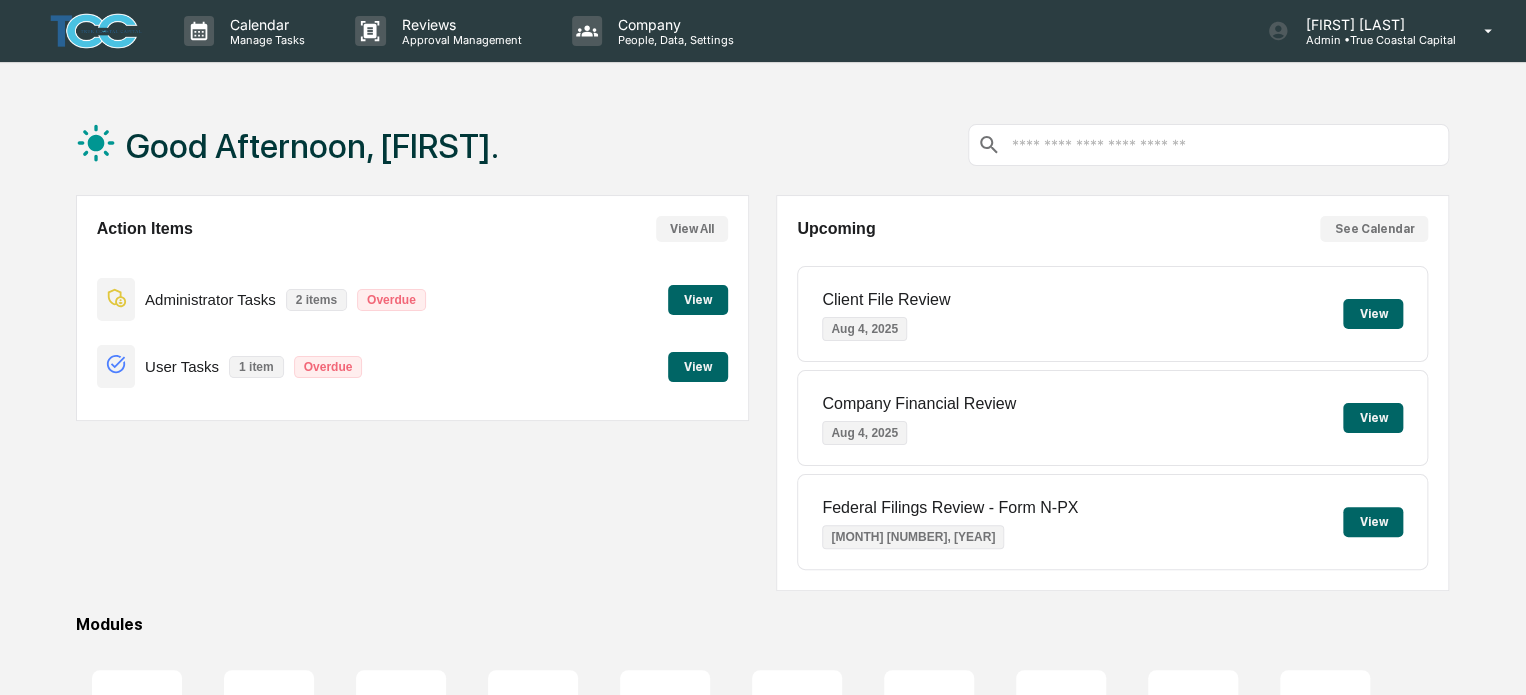 scroll, scrollTop: 0, scrollLeft: 0, axis: both 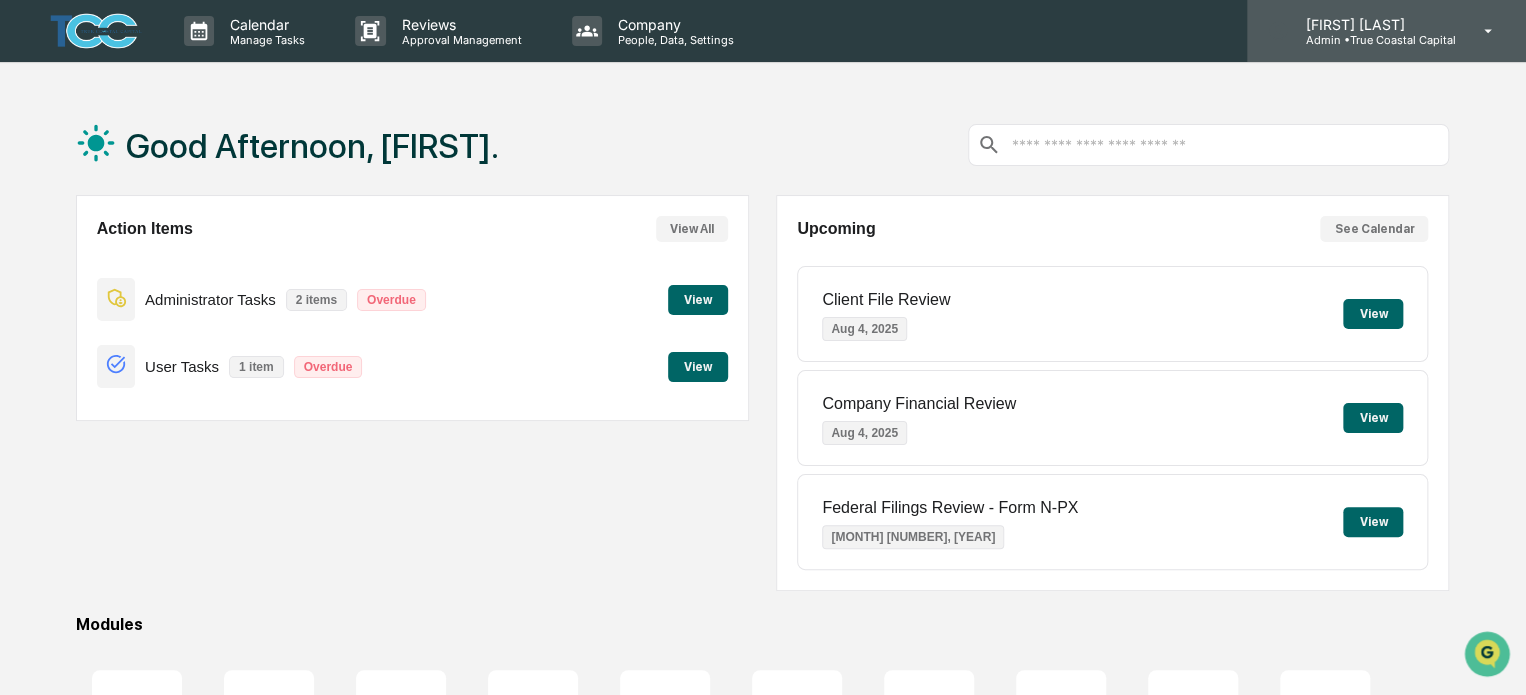 click on "Admin •  True Coastal Capital" at bounding box center (1372, 40) 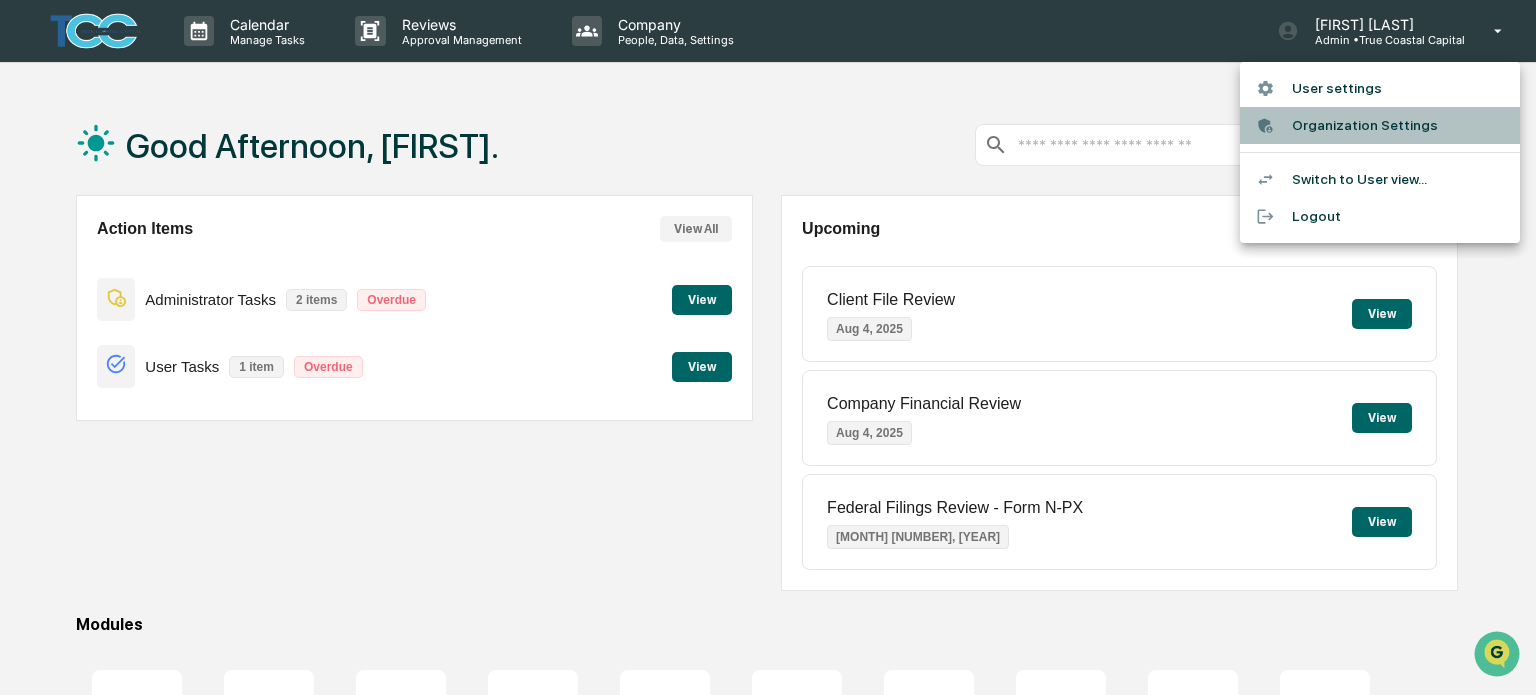 click on "Organization Settings" at bounding box center (1380, 125) 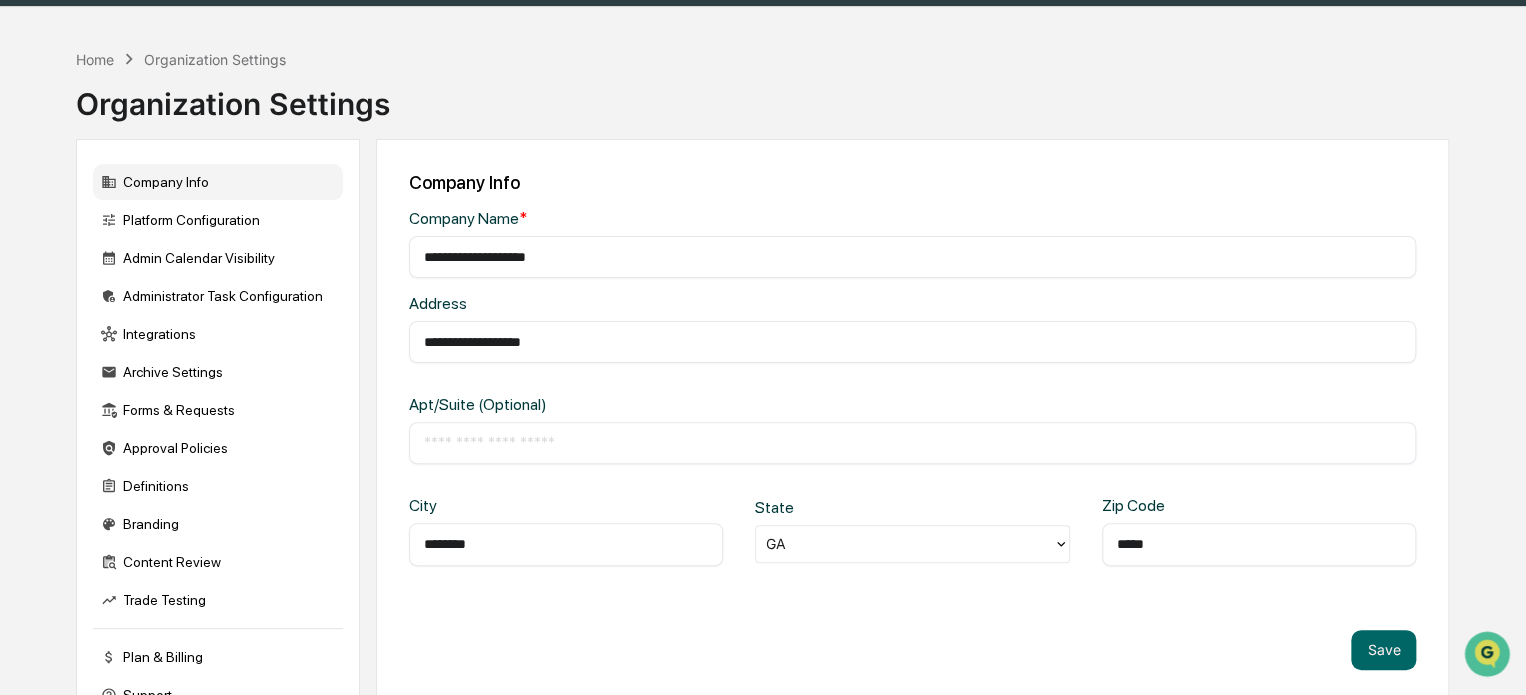 scroll, scrollTop: 109, scrollLeft: 0, axis: vertical 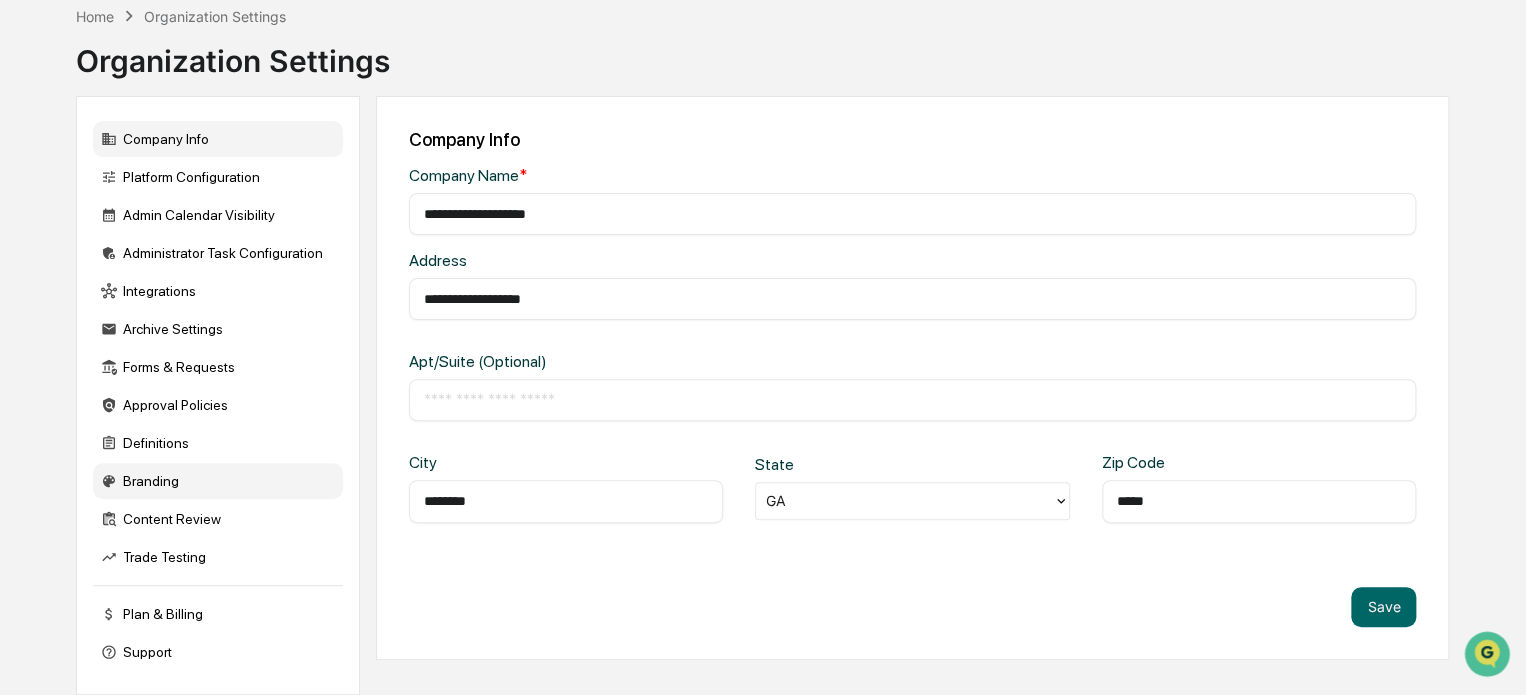 click on "Branding" at bounding box center (218, 481) 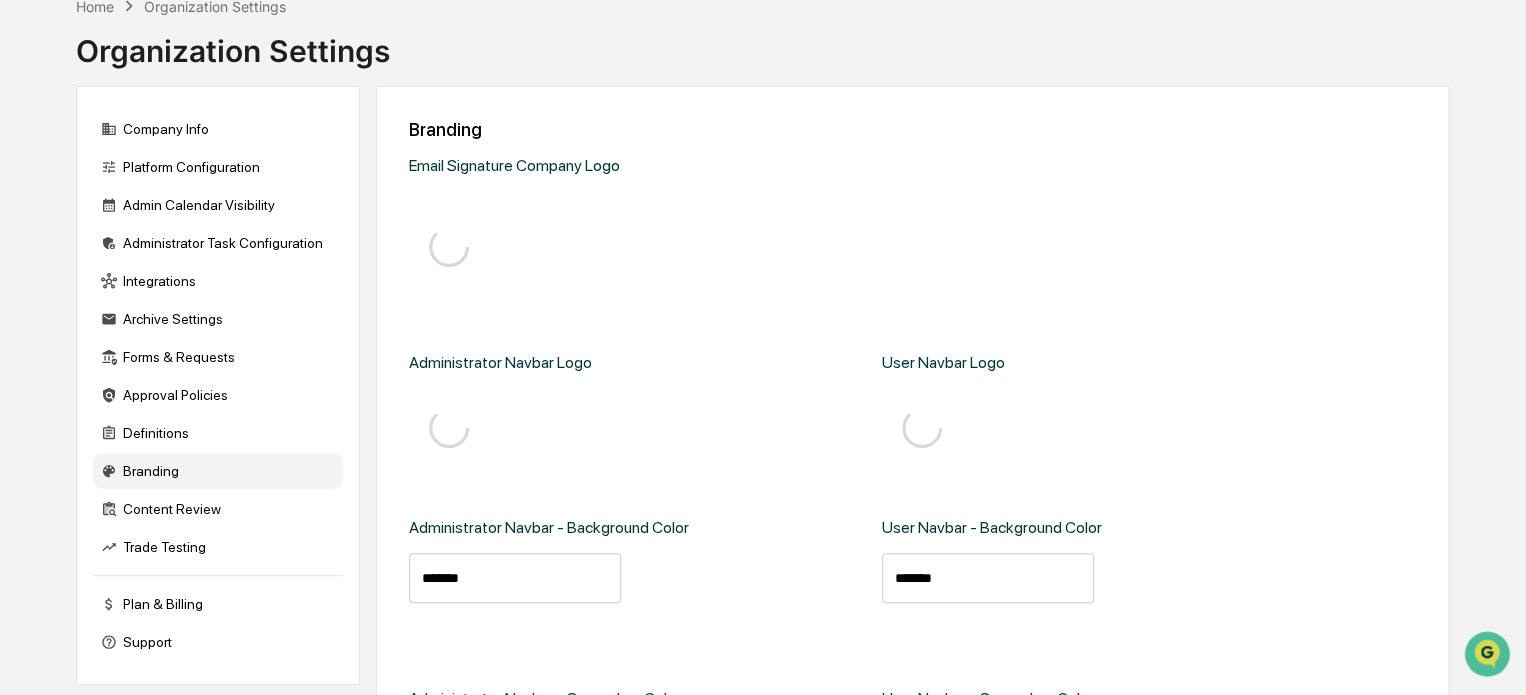 type on "*******" 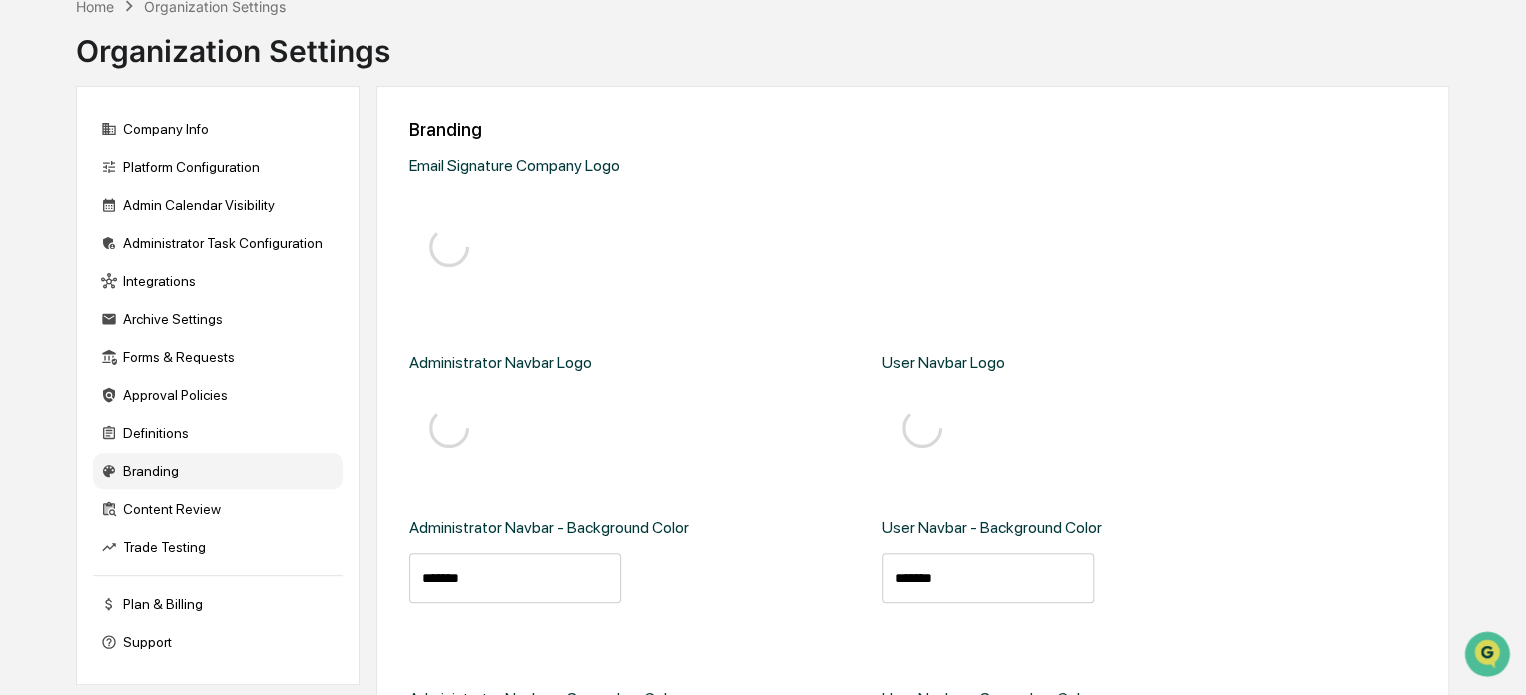 type on "*******" 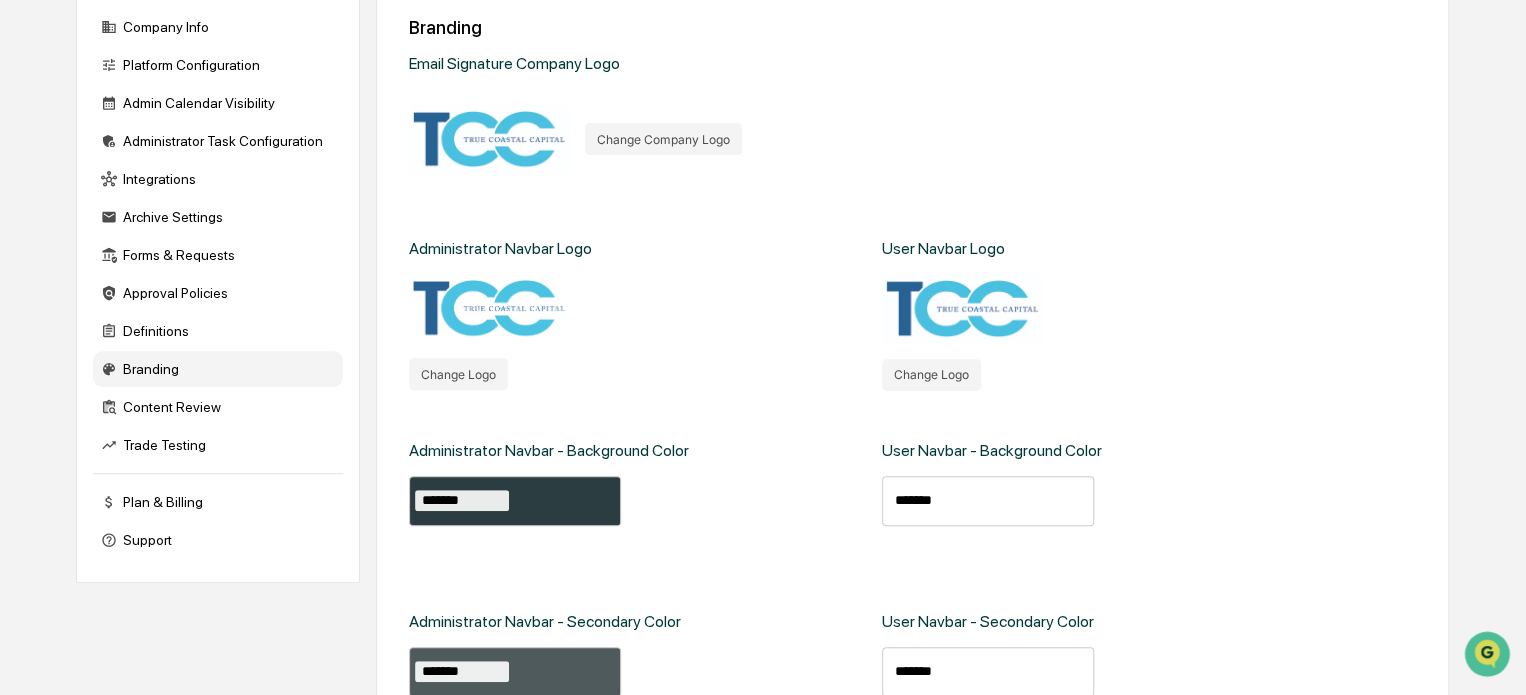 scroll, scrollTop: 409, scrollLeft: 0, axis: vertical 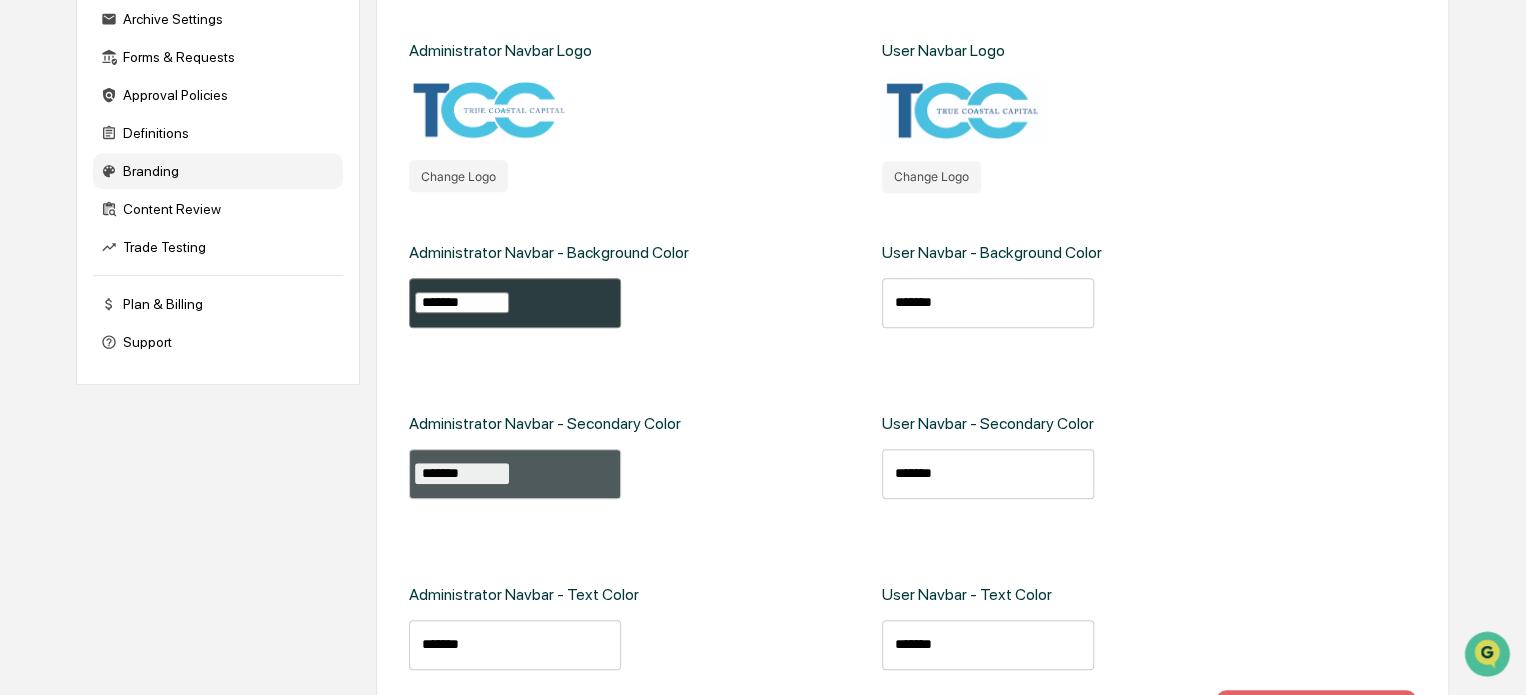 click on "*******" at bounding box center [462, 302] 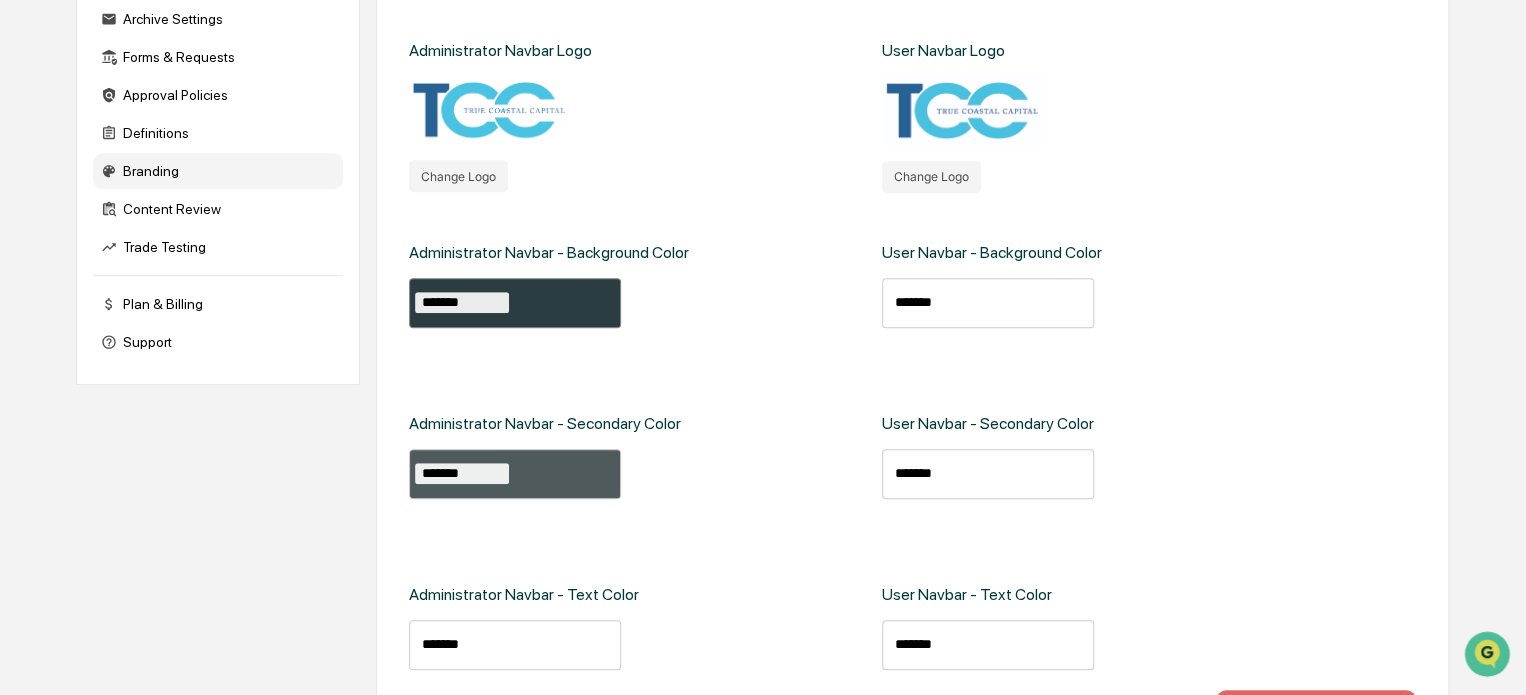 click on "*******" at bounding box center (515, 303) 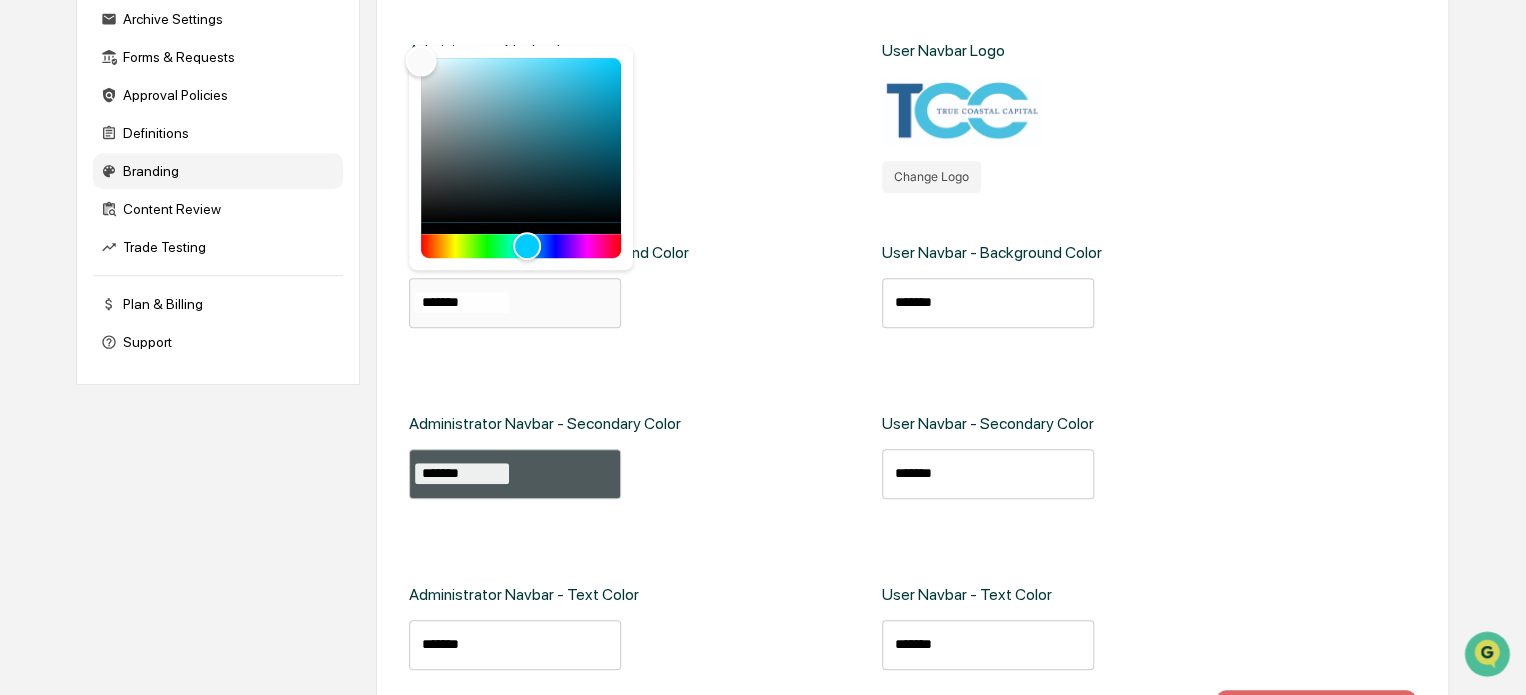 type on "*******" 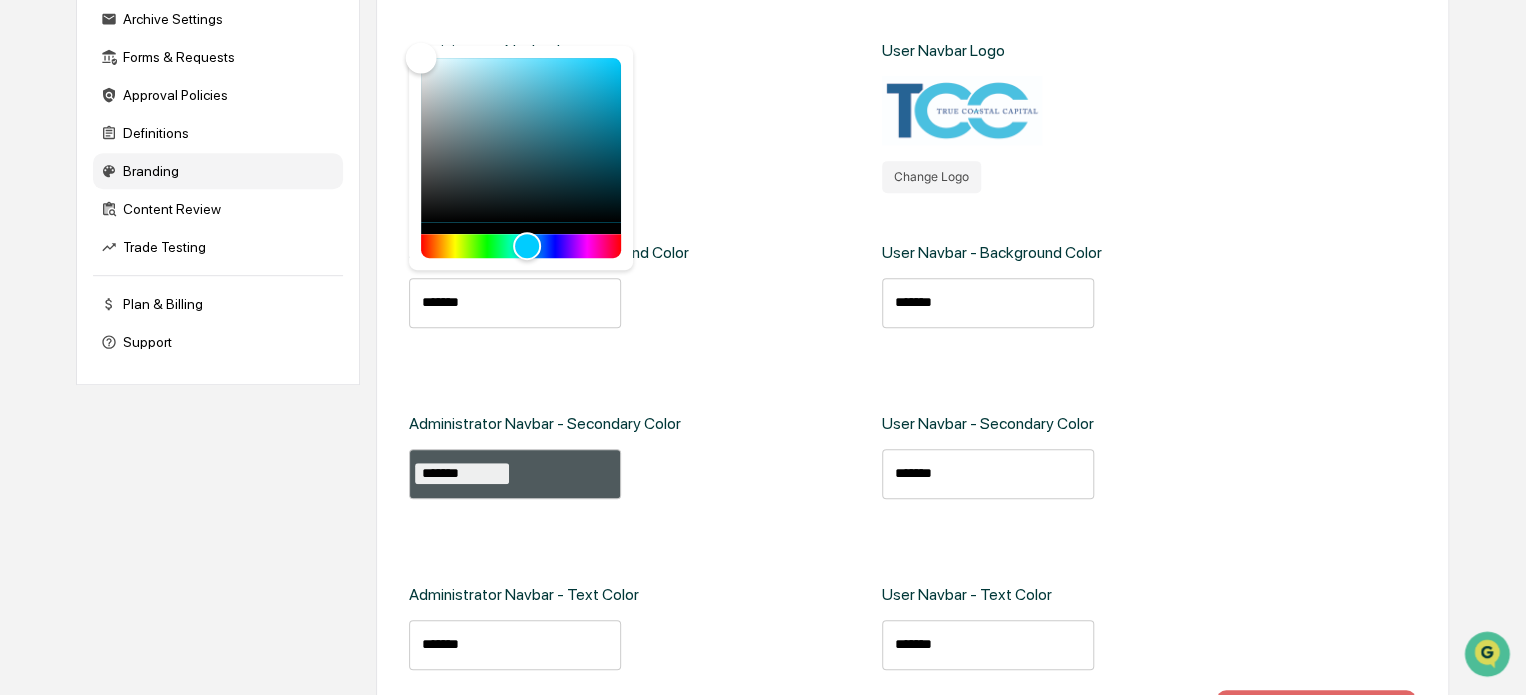 drag, startPoint x: 486, startPoint y: 170, endPoint x: 403, endPoint y: 31, distance: 161.89503 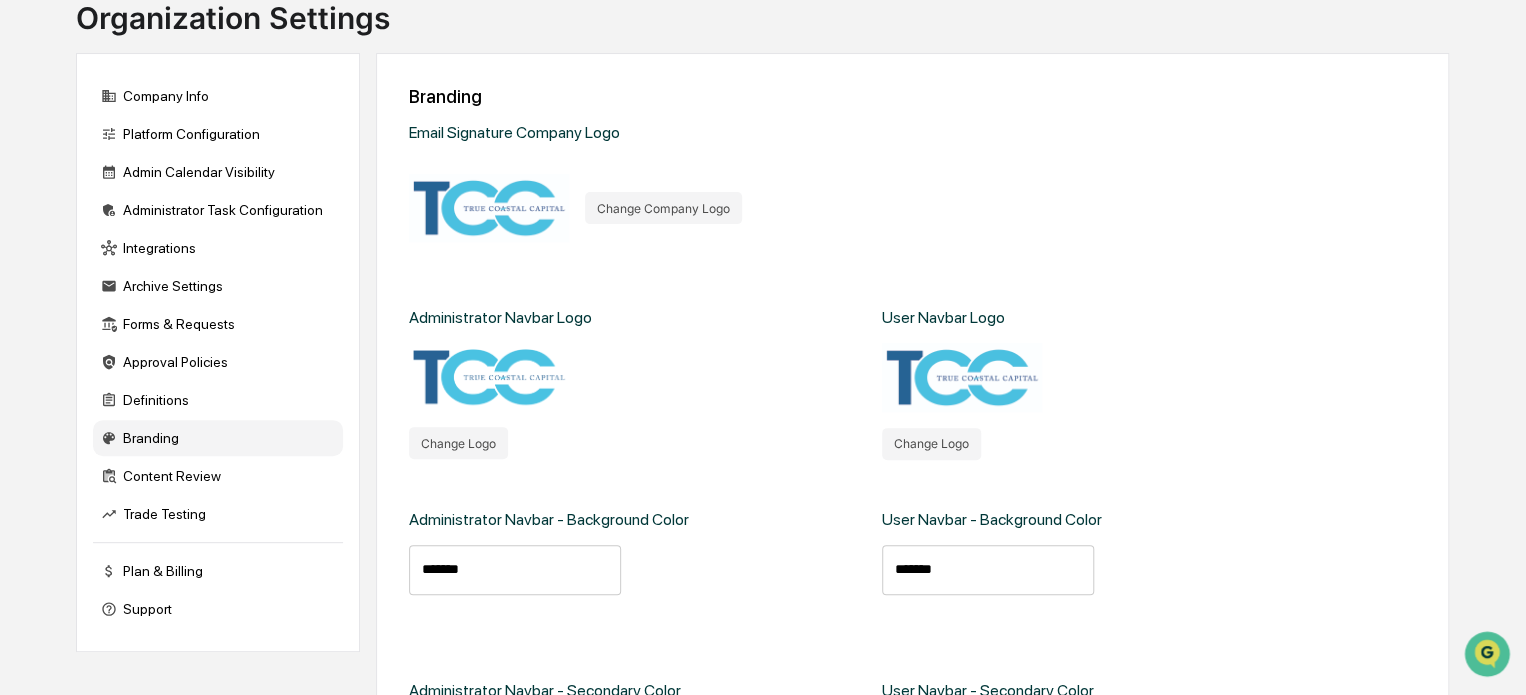 scroll, scrollTop: 475, scrollLeft: 0, axis: vertical 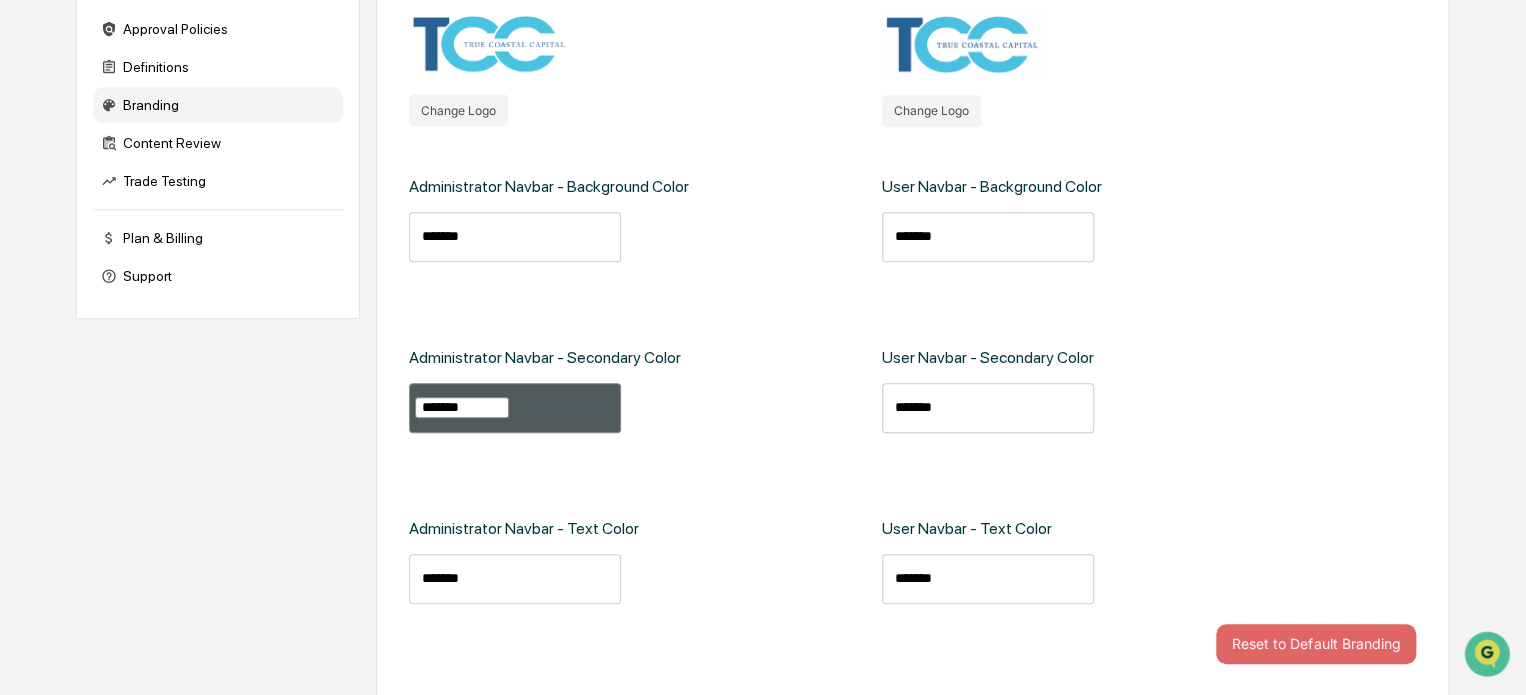click on "*******" at bounding box center [462, 407] 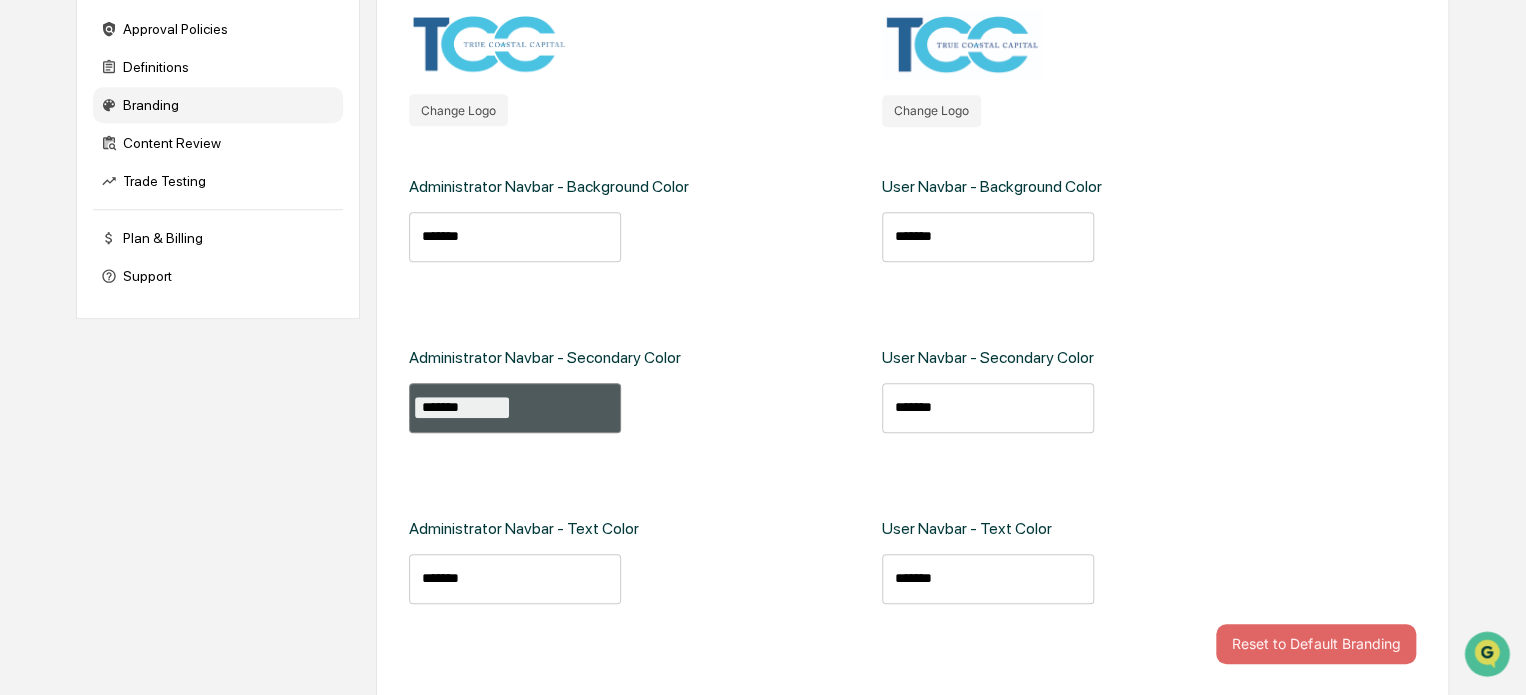 click on "*******" at bounding box center [515, 408] 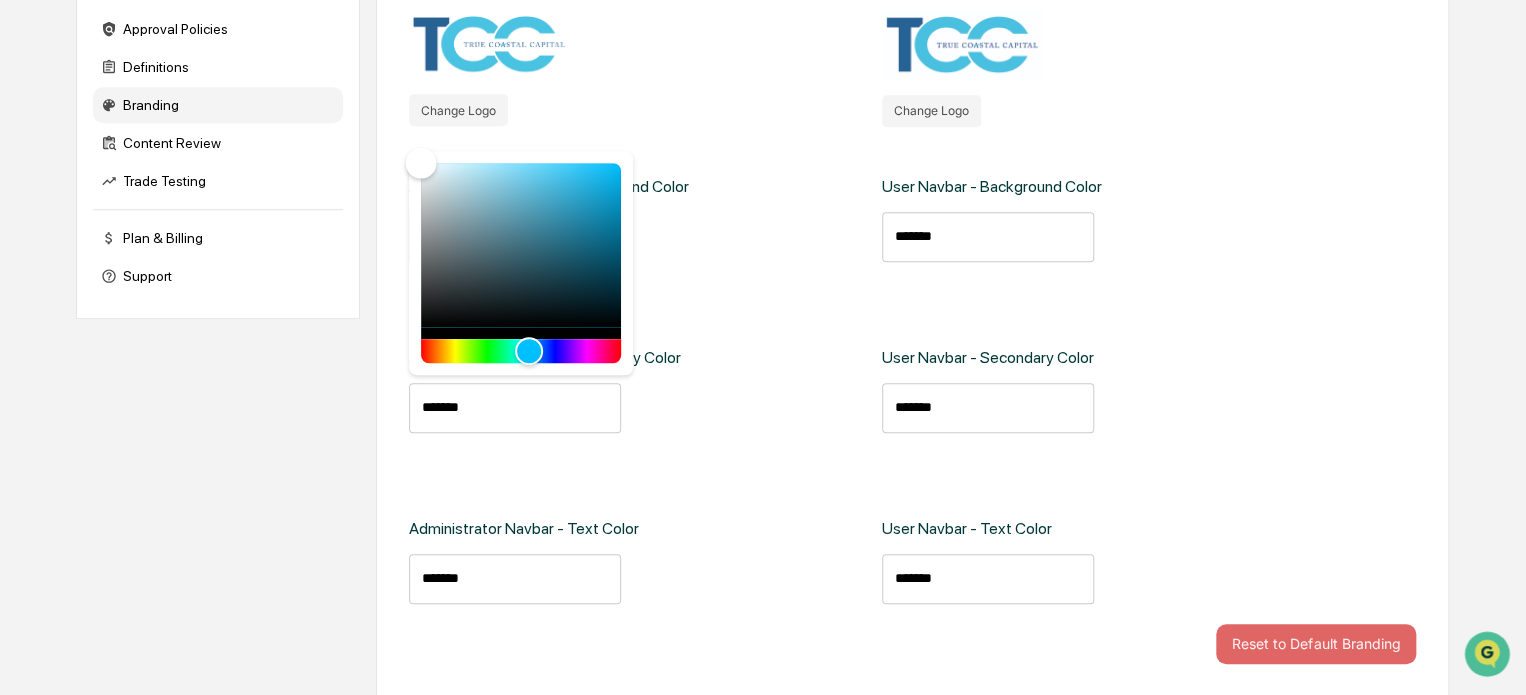 drag, startPoint x: 451, startPoint y: 261, endPoint x: 388, endPoint y: 103, distance: 170.09703 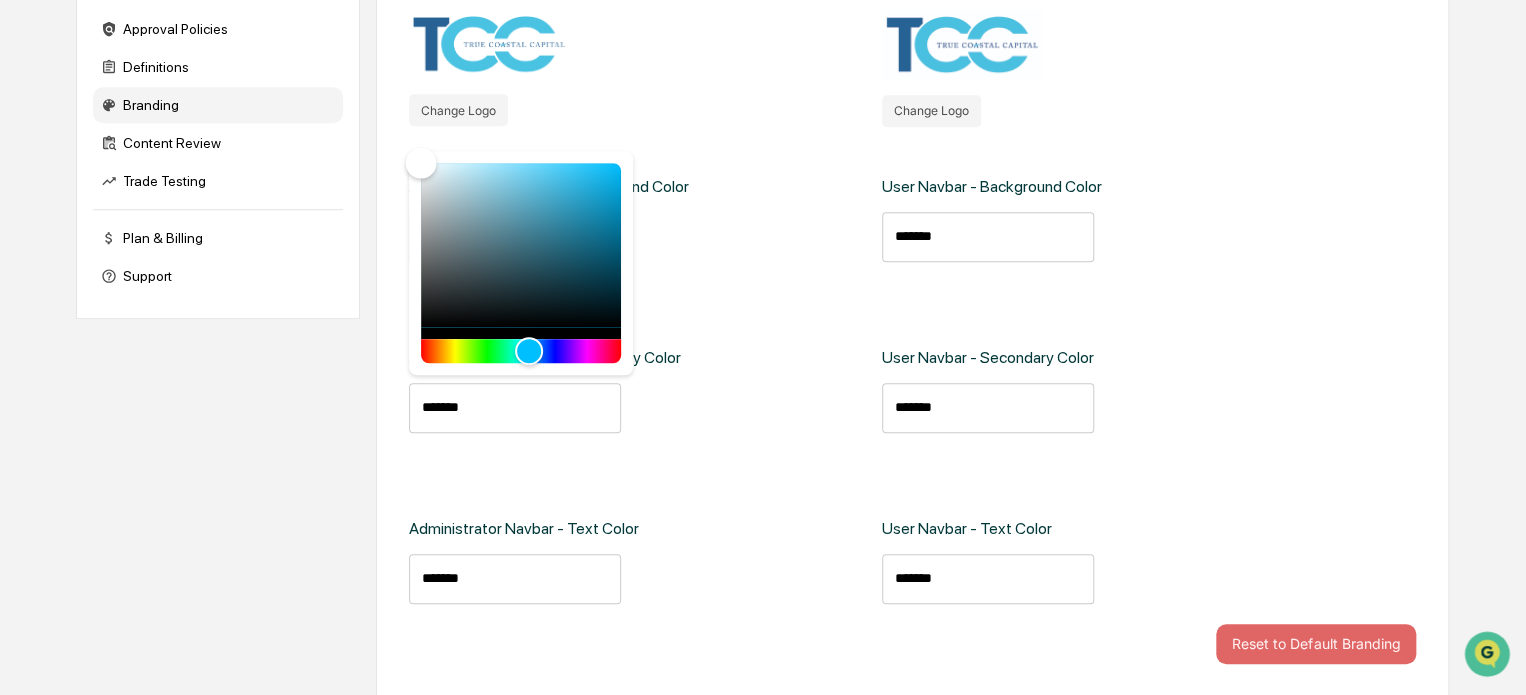 click on "Branding Email Signature Company Logo Change Company Logo Administrator Navbar Logo Change Logo User Navbar Logo Change Logo Administrator Navbar - Background Color ******* Administrator Navbar - Secondary Color ******* Administrator Navbar - Text Color ******* User Navbar - Background Color ******* User Navbar - Secondary Color ******* User Navbar - Text Color ******* Reset to Default Branding" at bounding box center (912, 208) 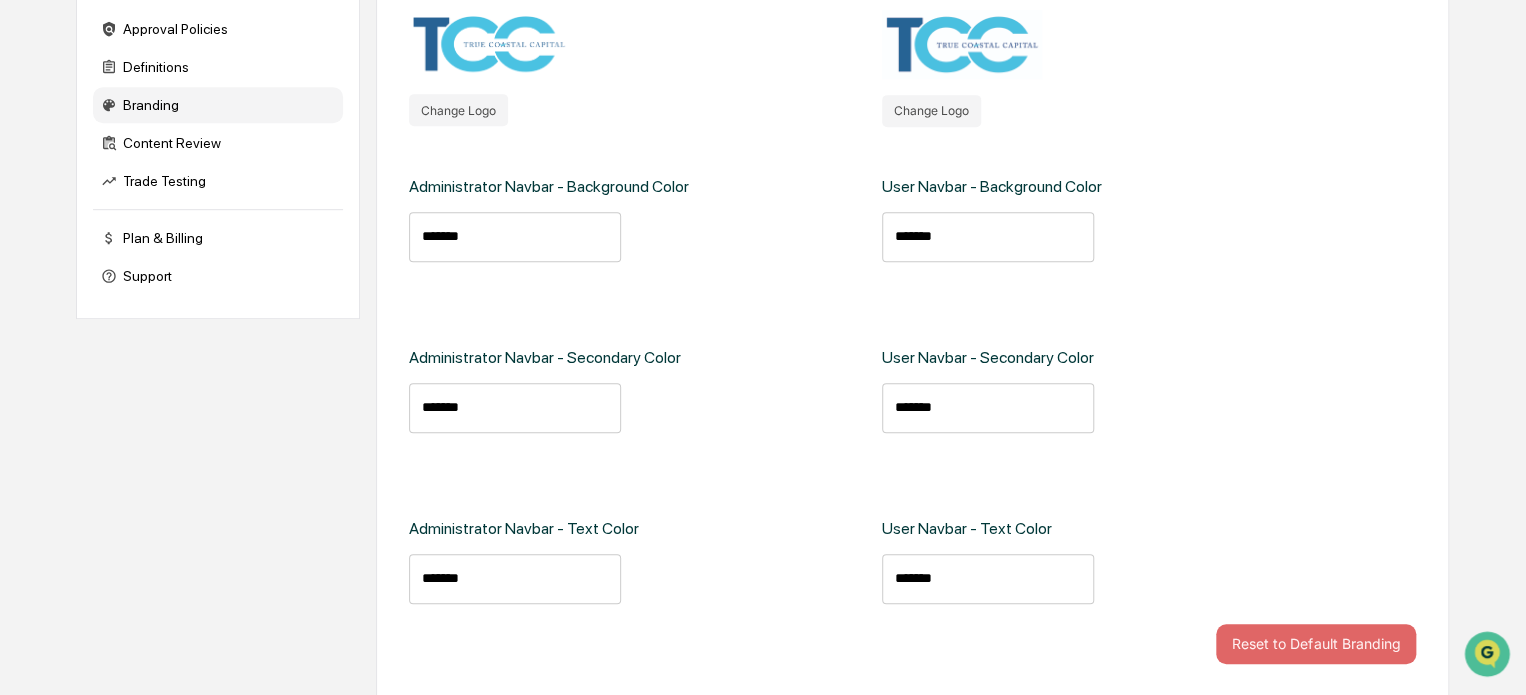 click on "Administrator Navbar - Background Color ******* Administrator Navbar - Secondary Color ******* Administrator Navbar - Text Color *******" at bounding box center (635, 375) 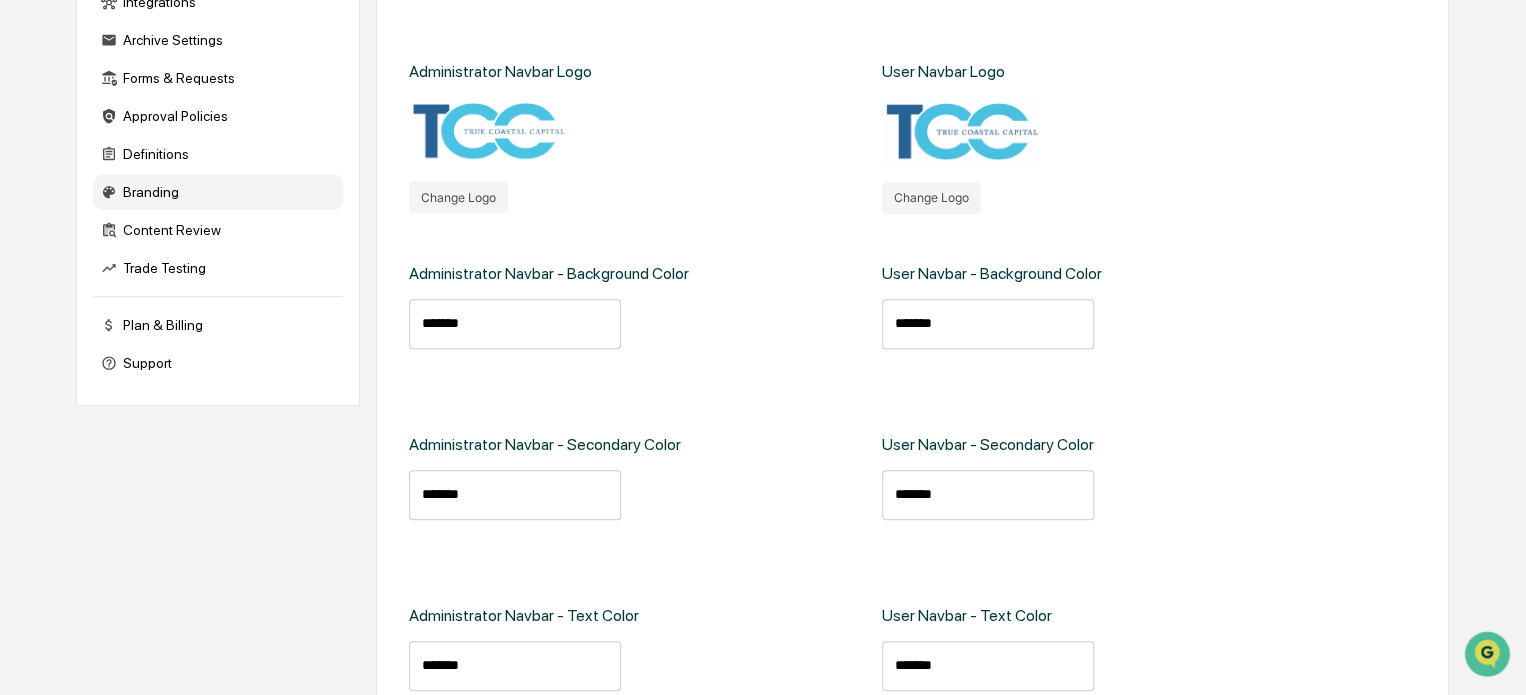 scroll, scrollTop: 400, scrollLeft: 0, axis: vertical 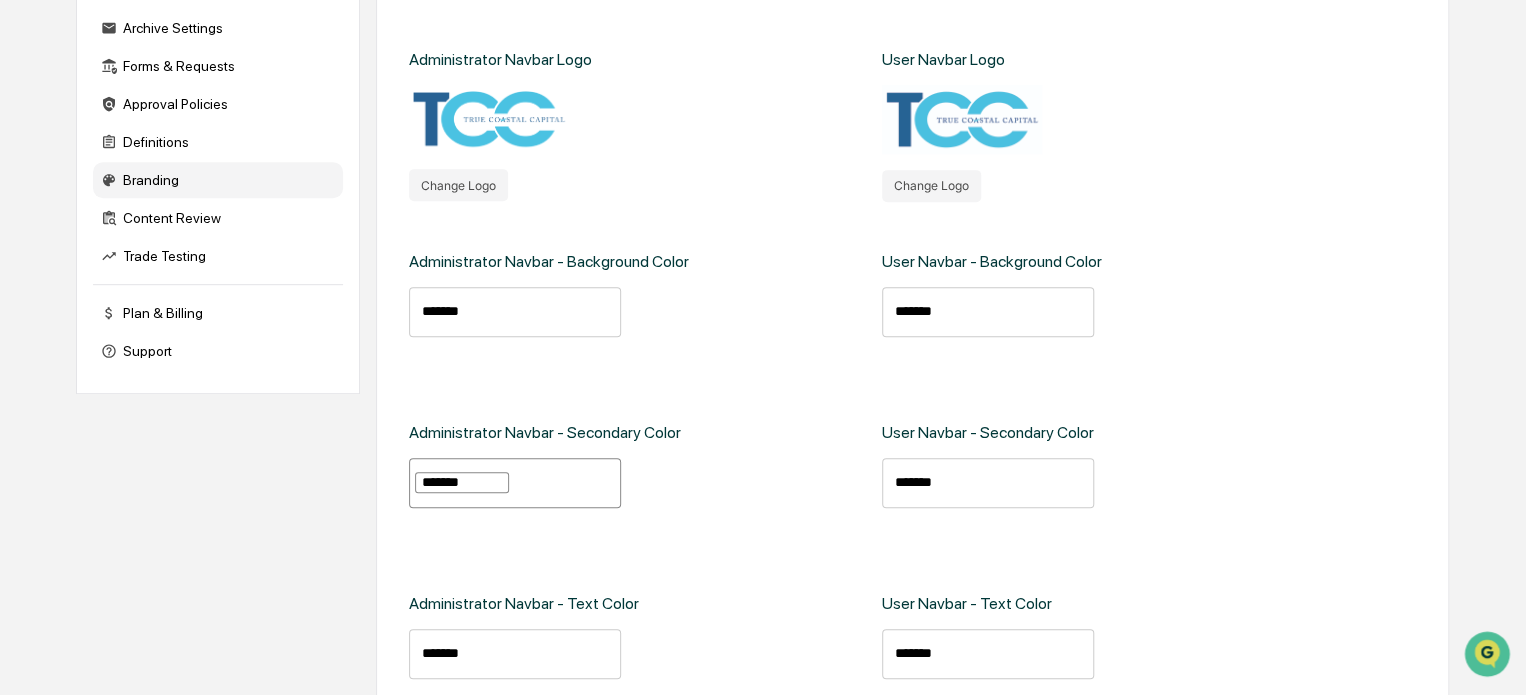 click on "*******" at bounding box center [462, 482] 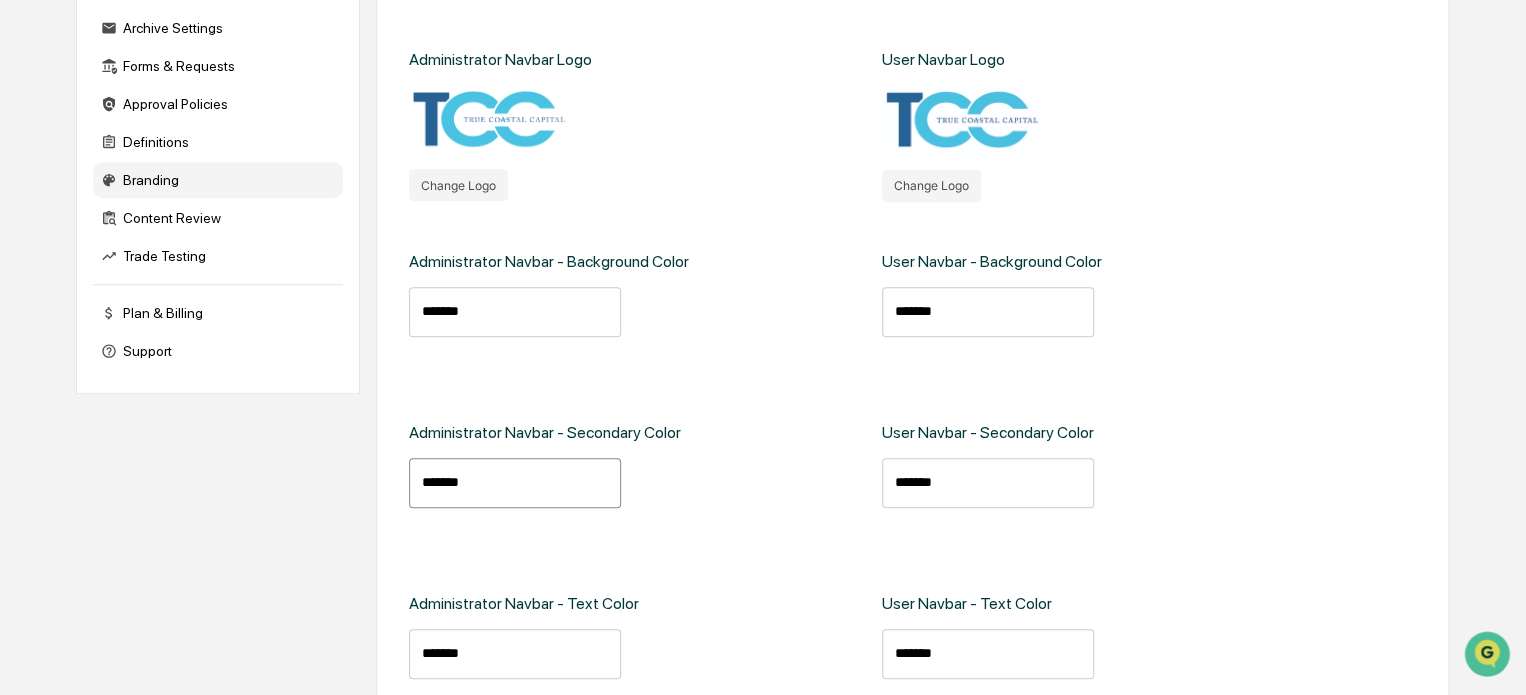 click on "*******" at bounding box center (515, 483) 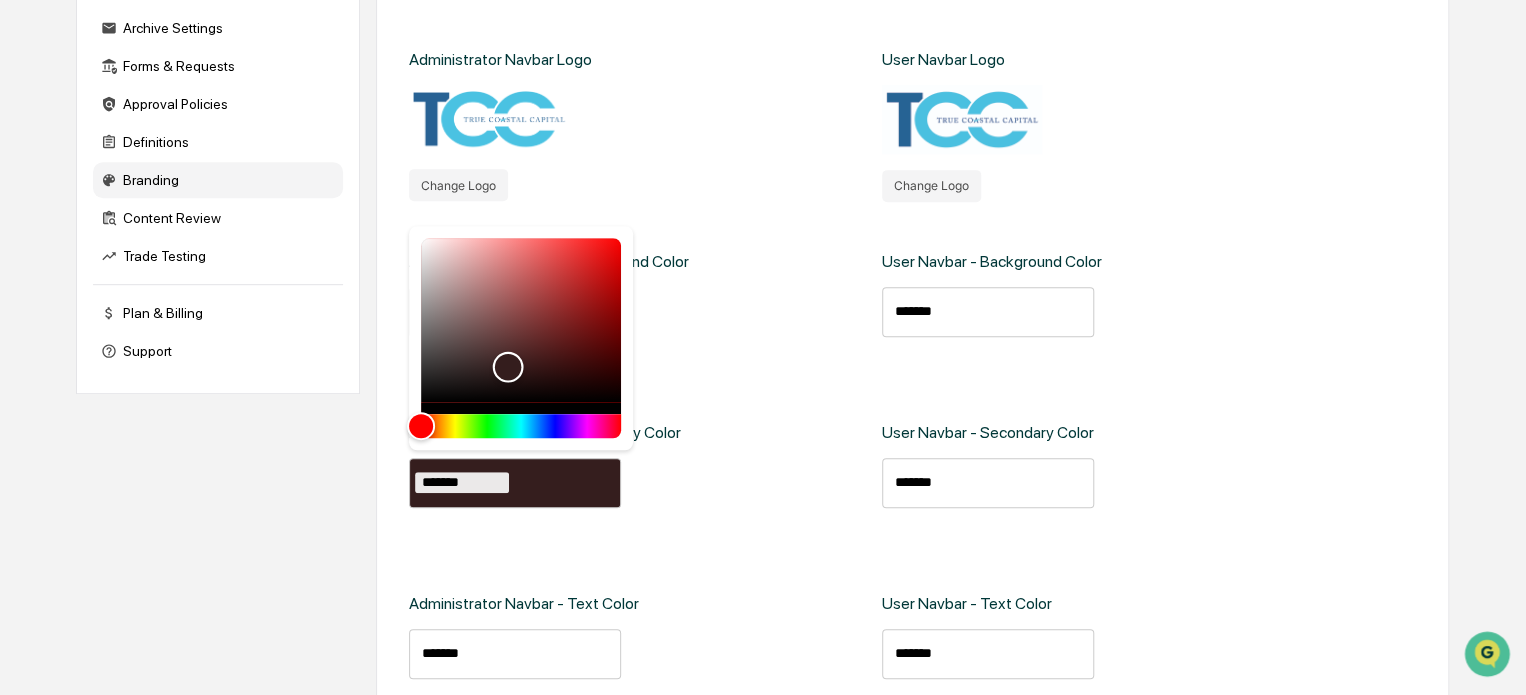 drag, startPoint x: 414, startPoint y: 240, endPoint x: 507, endPoint y: 367, distance: 157.4103 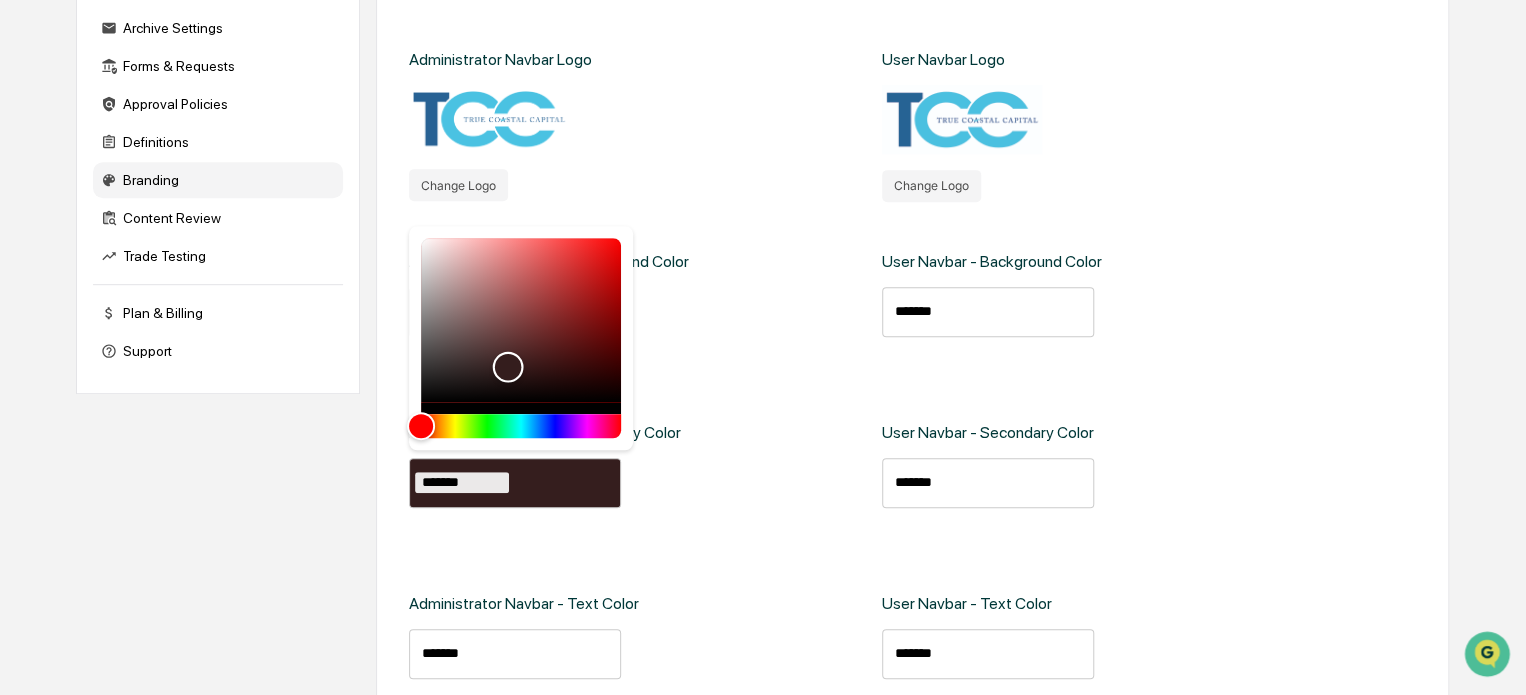 click at bounding box center [507, 367] 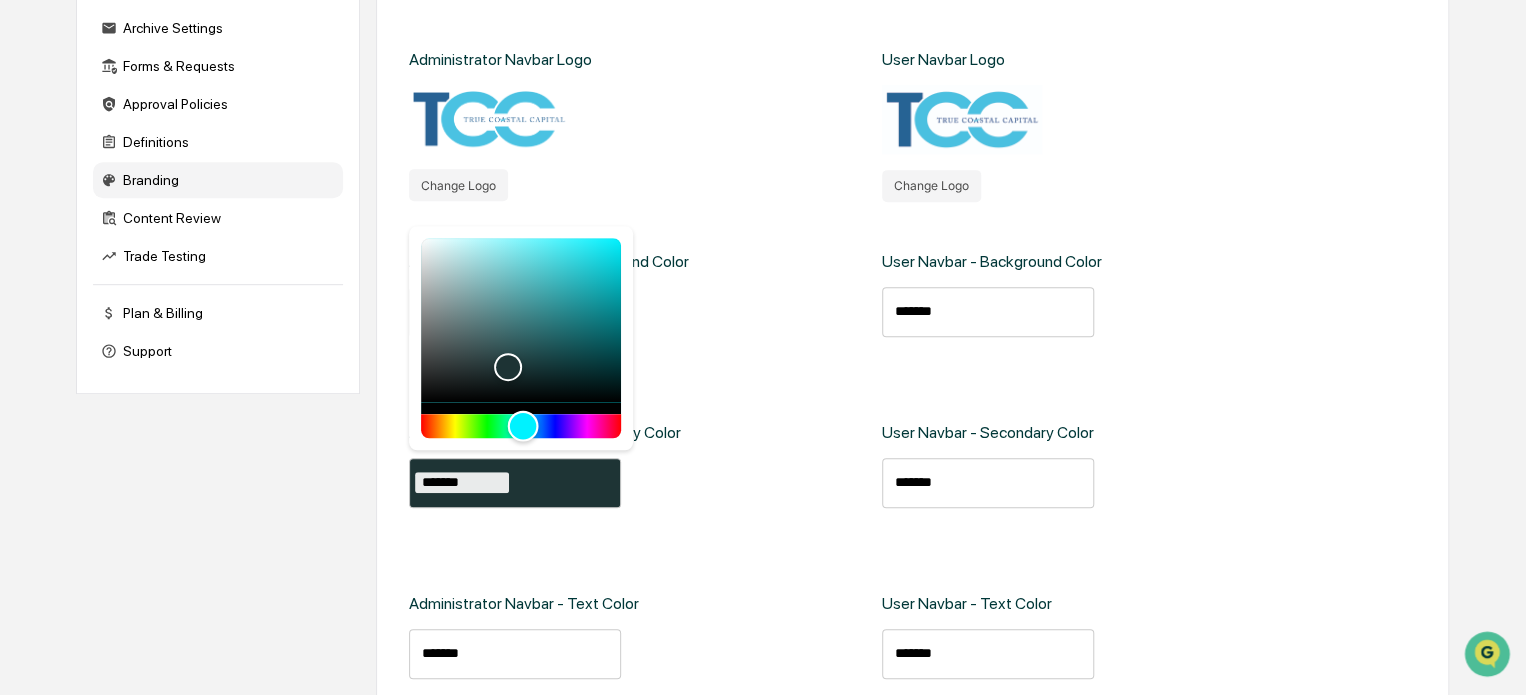 click at bounding box center (521, 426) 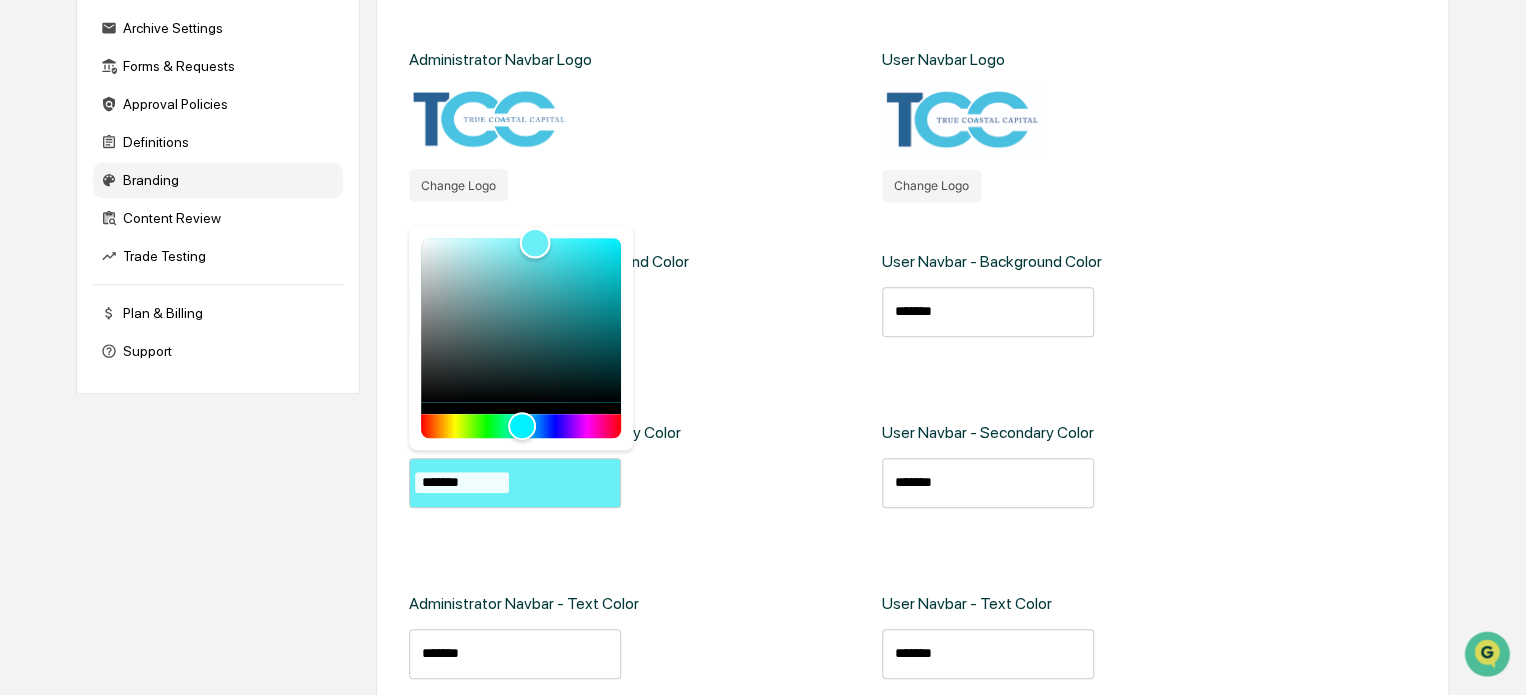 drag, startPoint x: 506, startPoint y: 365, endPoint x: 534, endPoint y: 243, distance: 125.17188 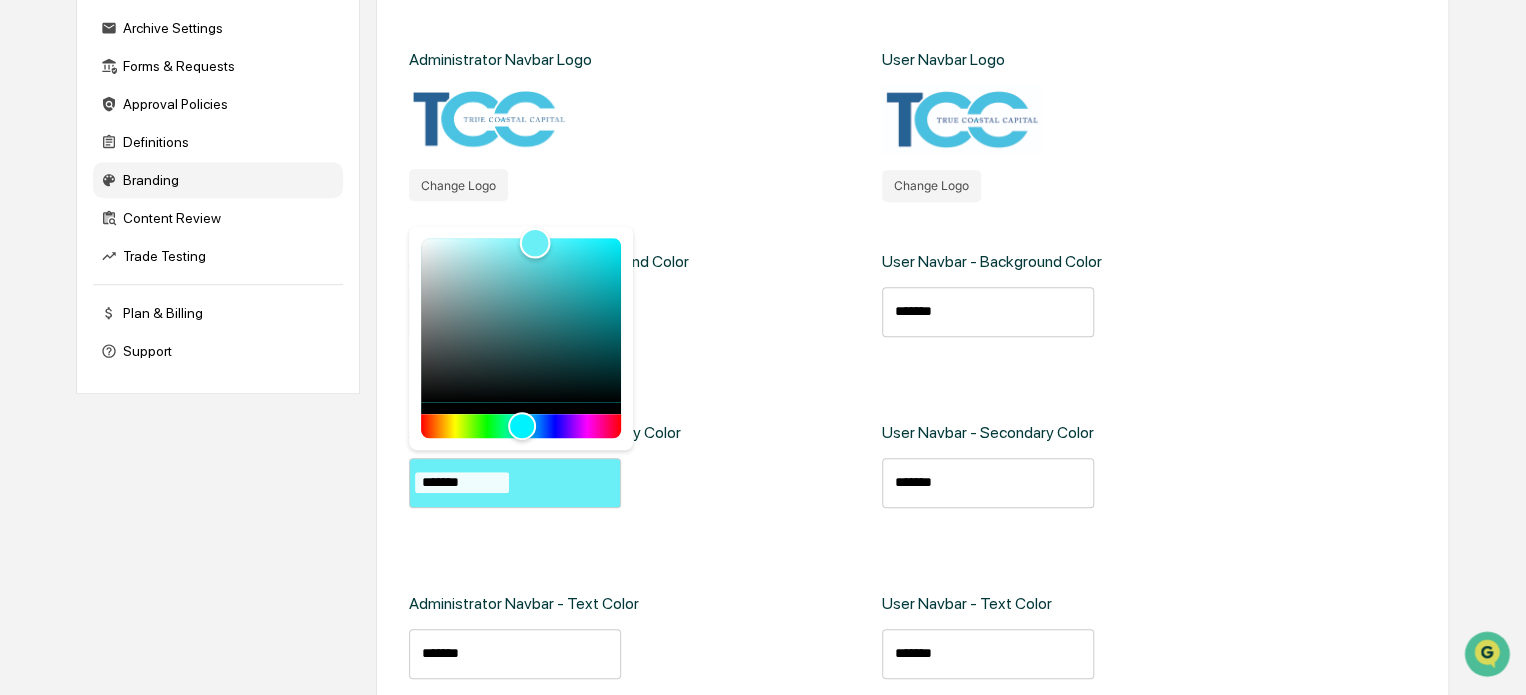 click at bounding box center [534, 243] 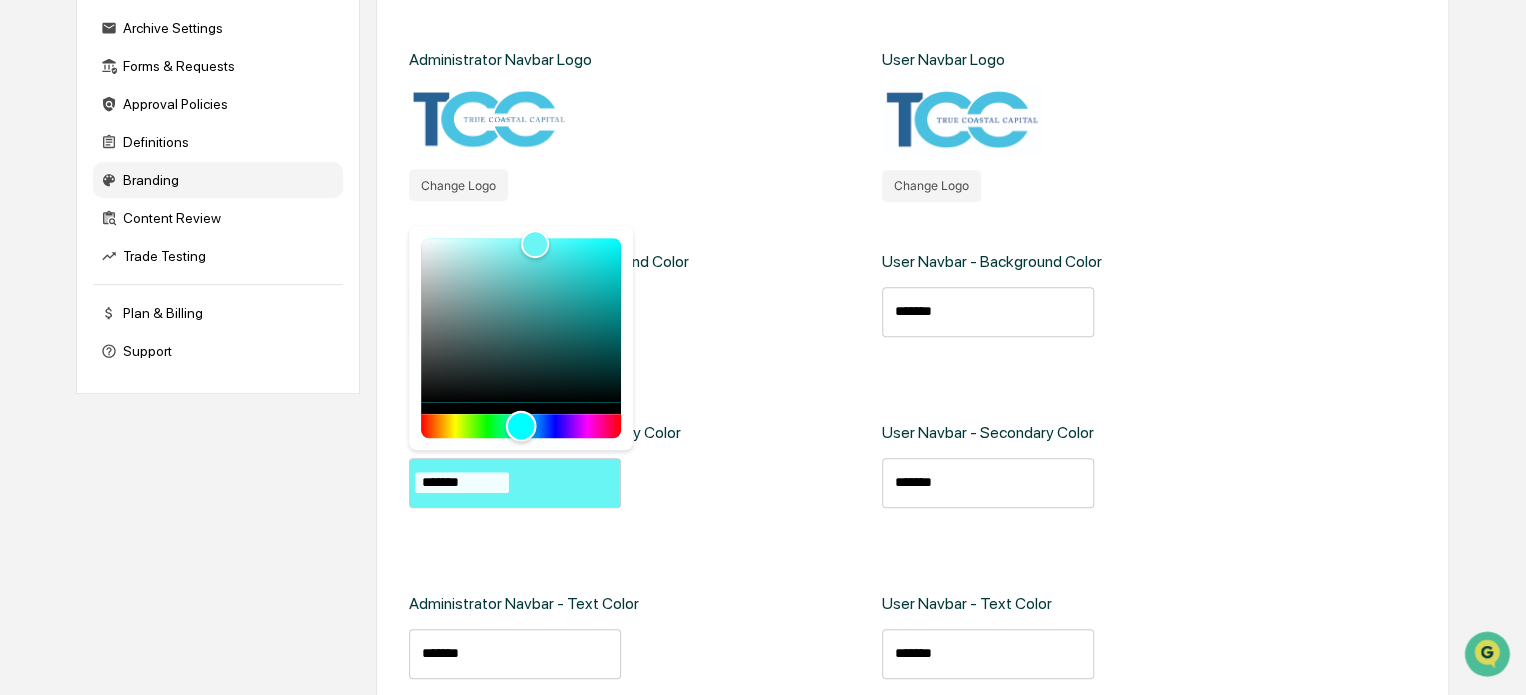 click at bounding box center [520, 425] 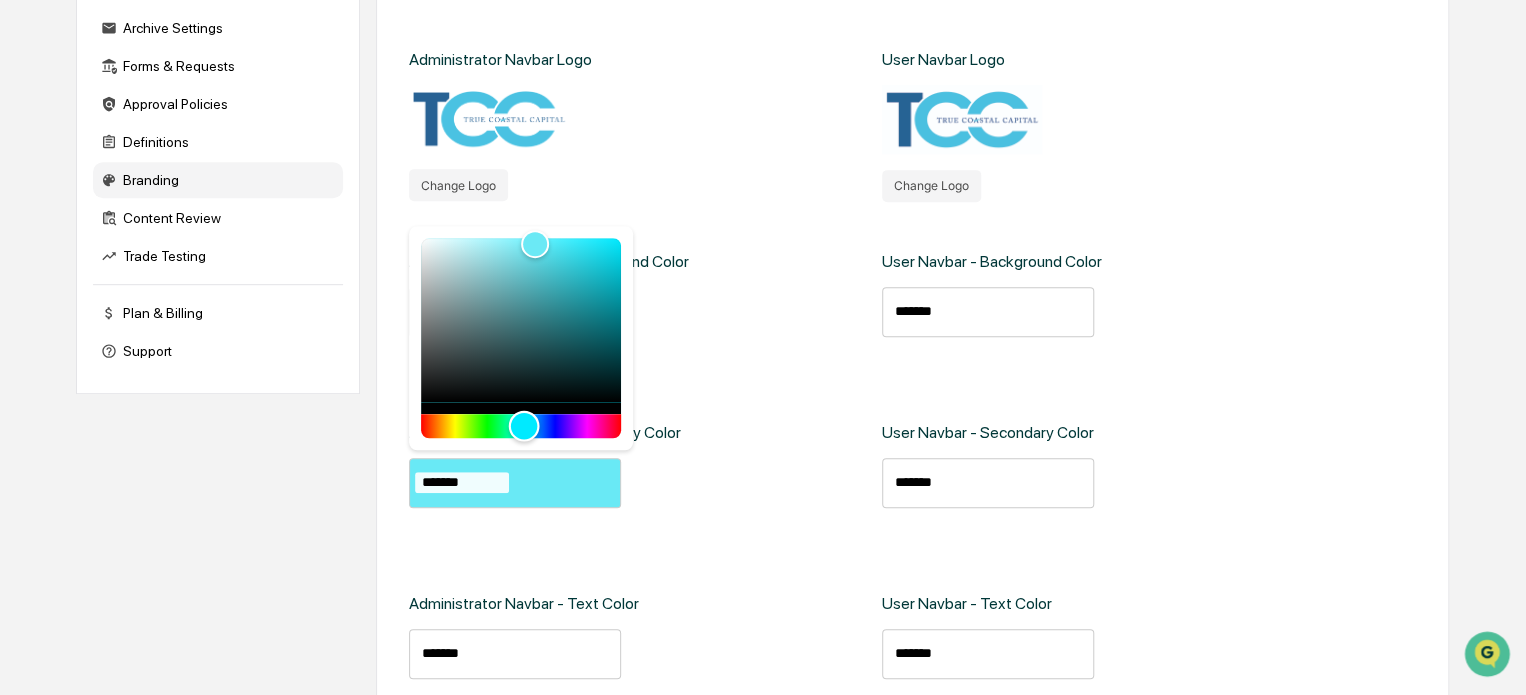 click at bounding box center (523, 425) 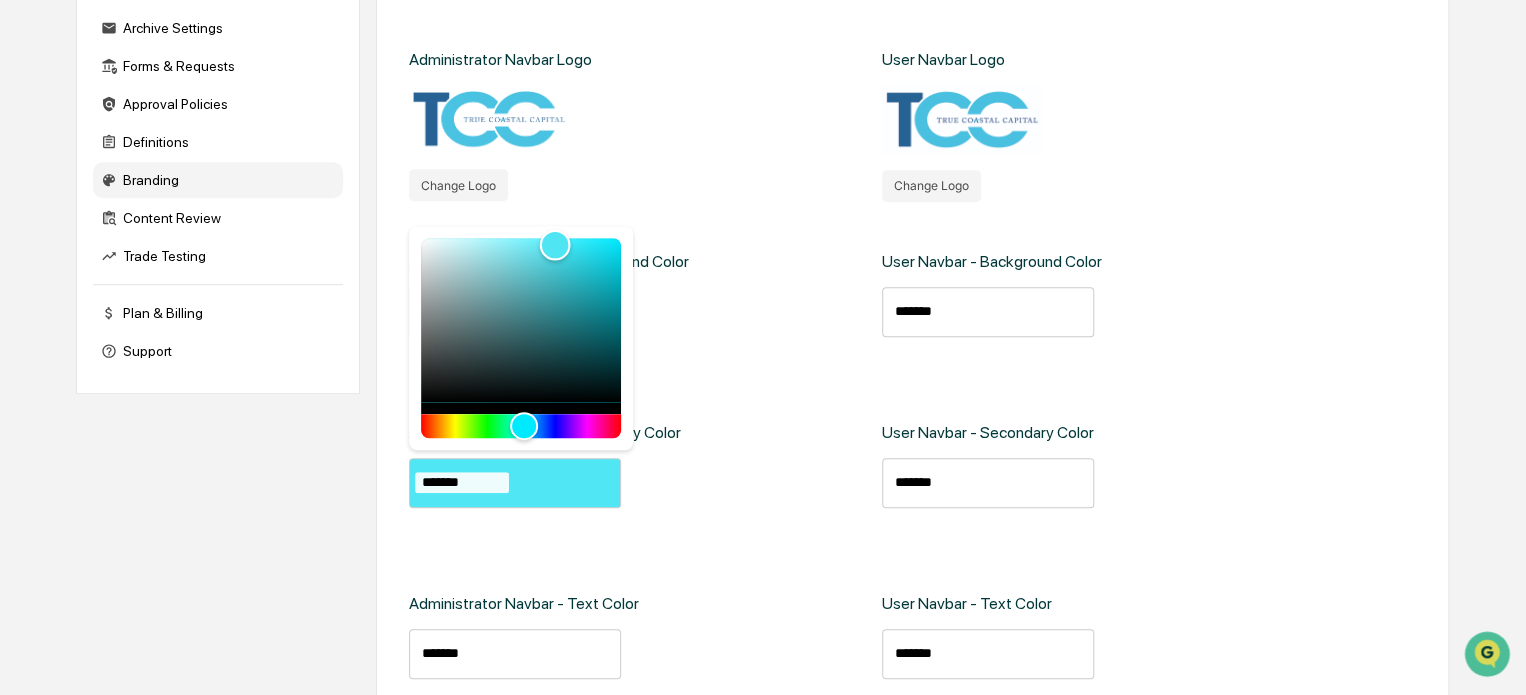 drag, startPoint x: 538, startPoint y: 241, endPoint x: 554, endPoint y: 245, distance: 16.492422 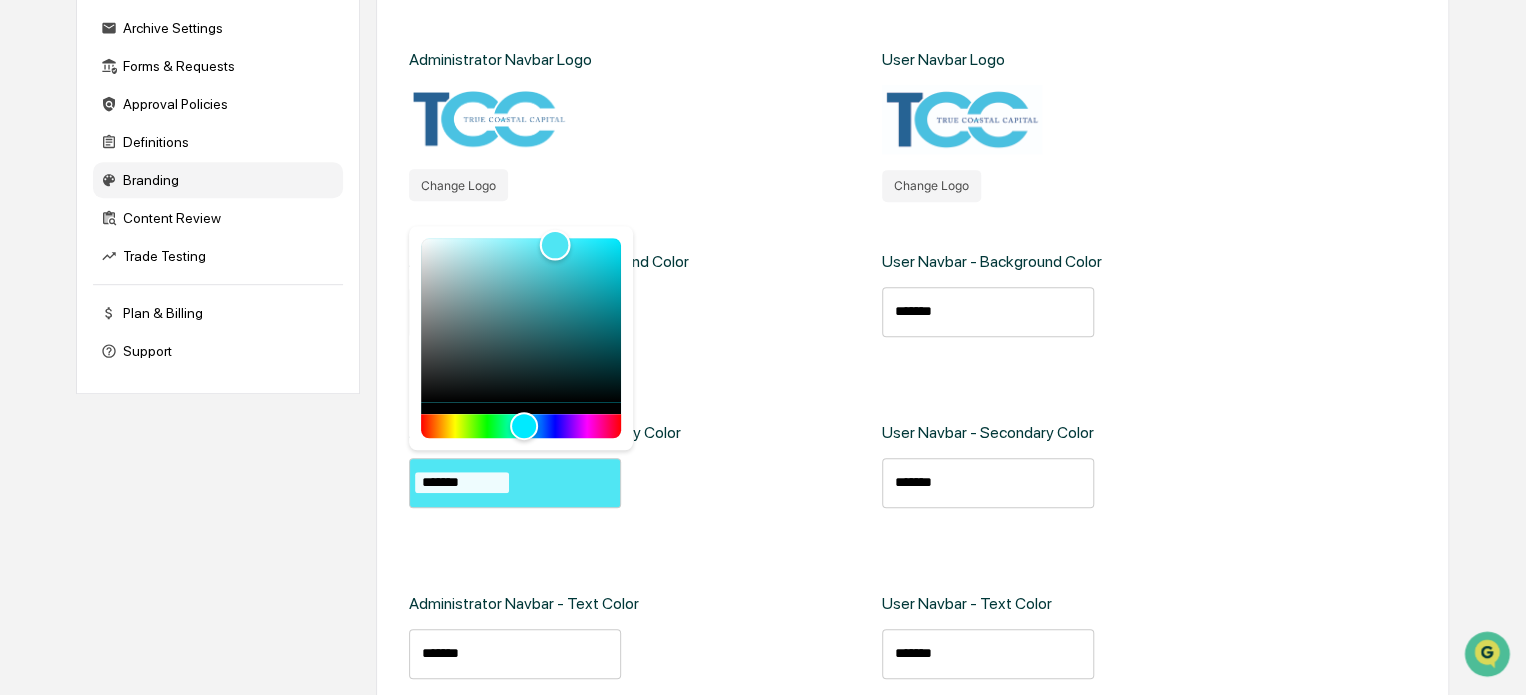 click at bounding box center (554, 245) 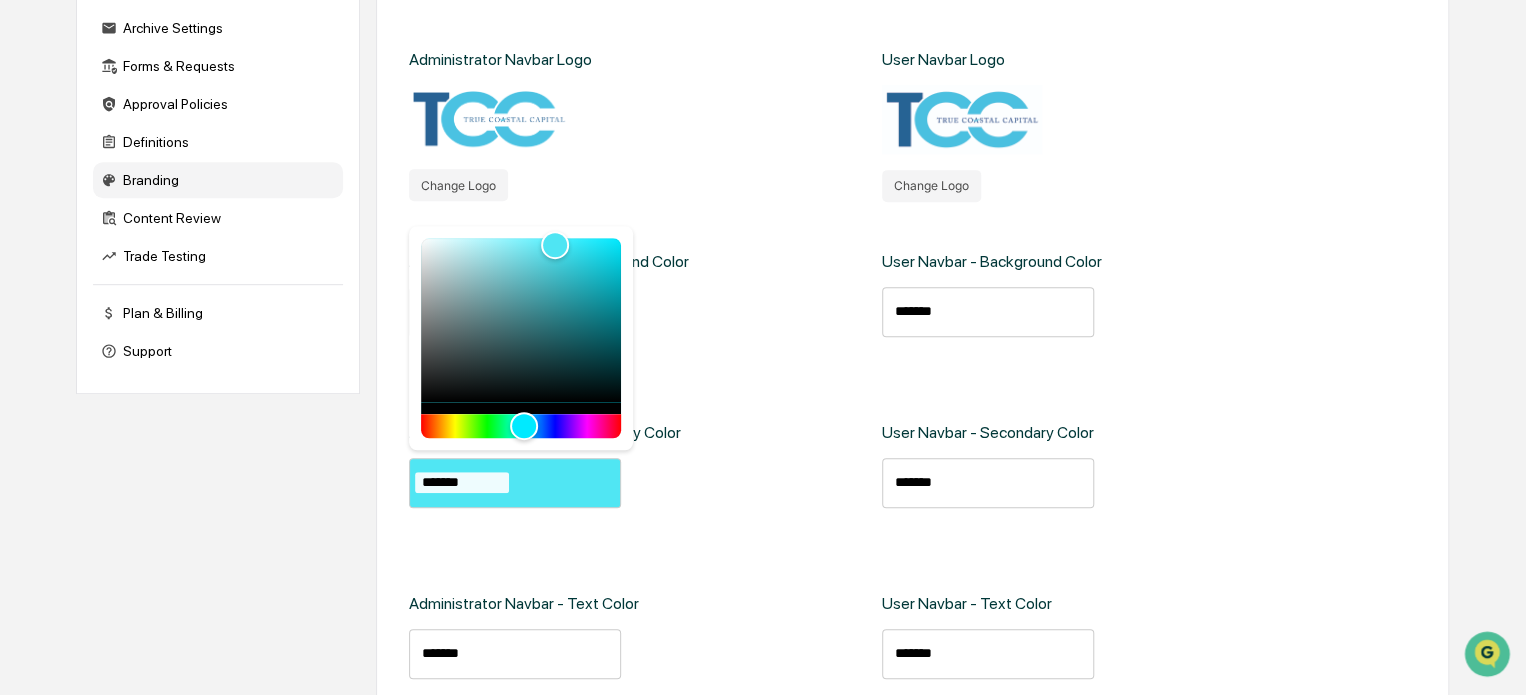 click on "Administrator Navbar - Background Color ******* Administrator Navbar - Secondary Color ******* Administrator Navbar - Text Color *******" at bounding box center (635, 450) 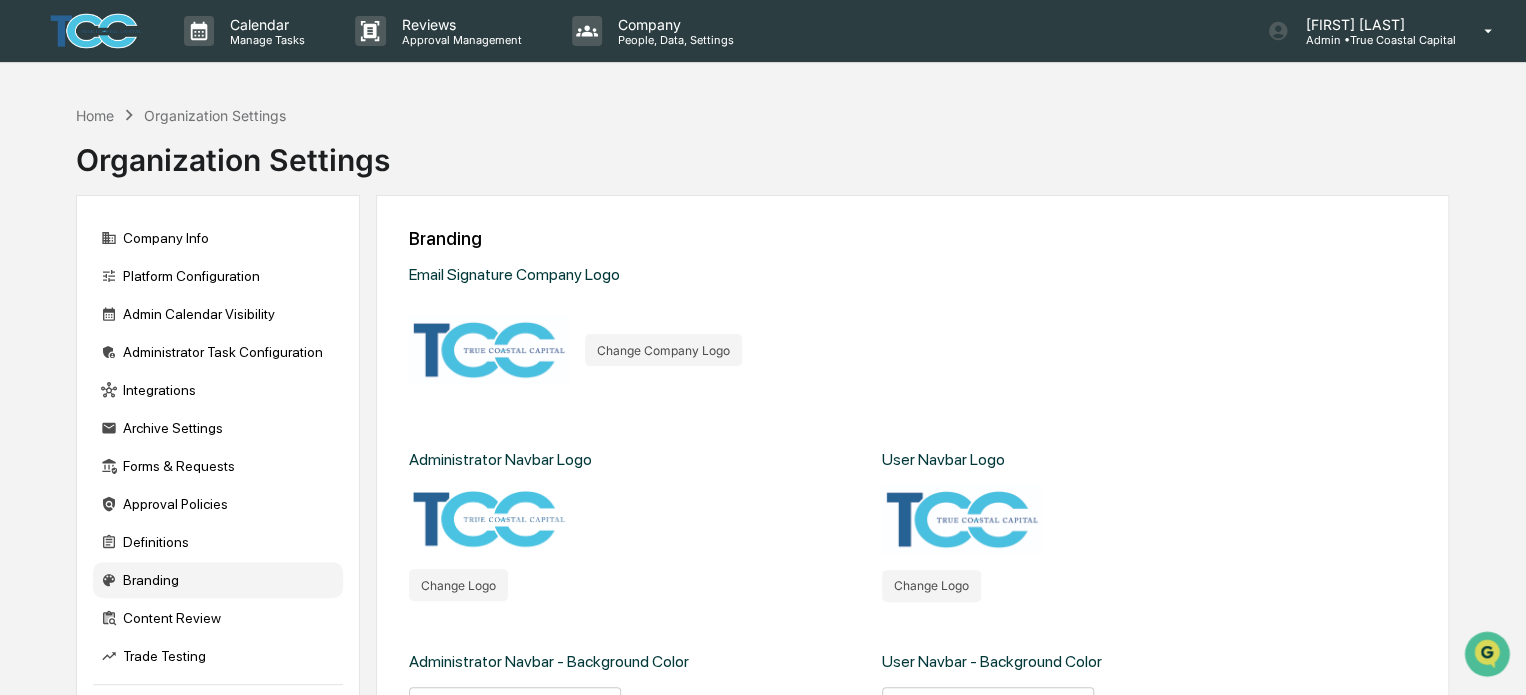 scroll, scrollTop: 300, scrollLeft: 0, axis: vertical 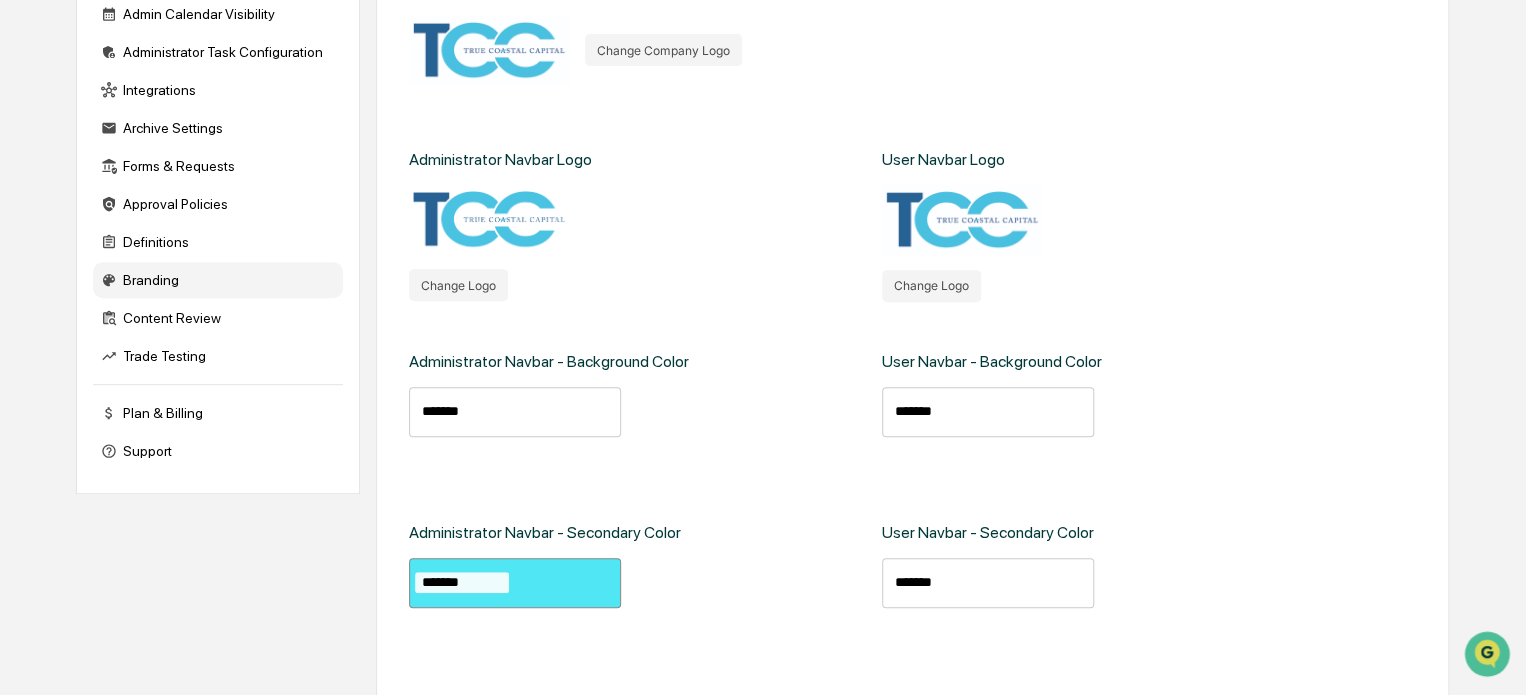 click on "*******" at bounding box center [515, 583] 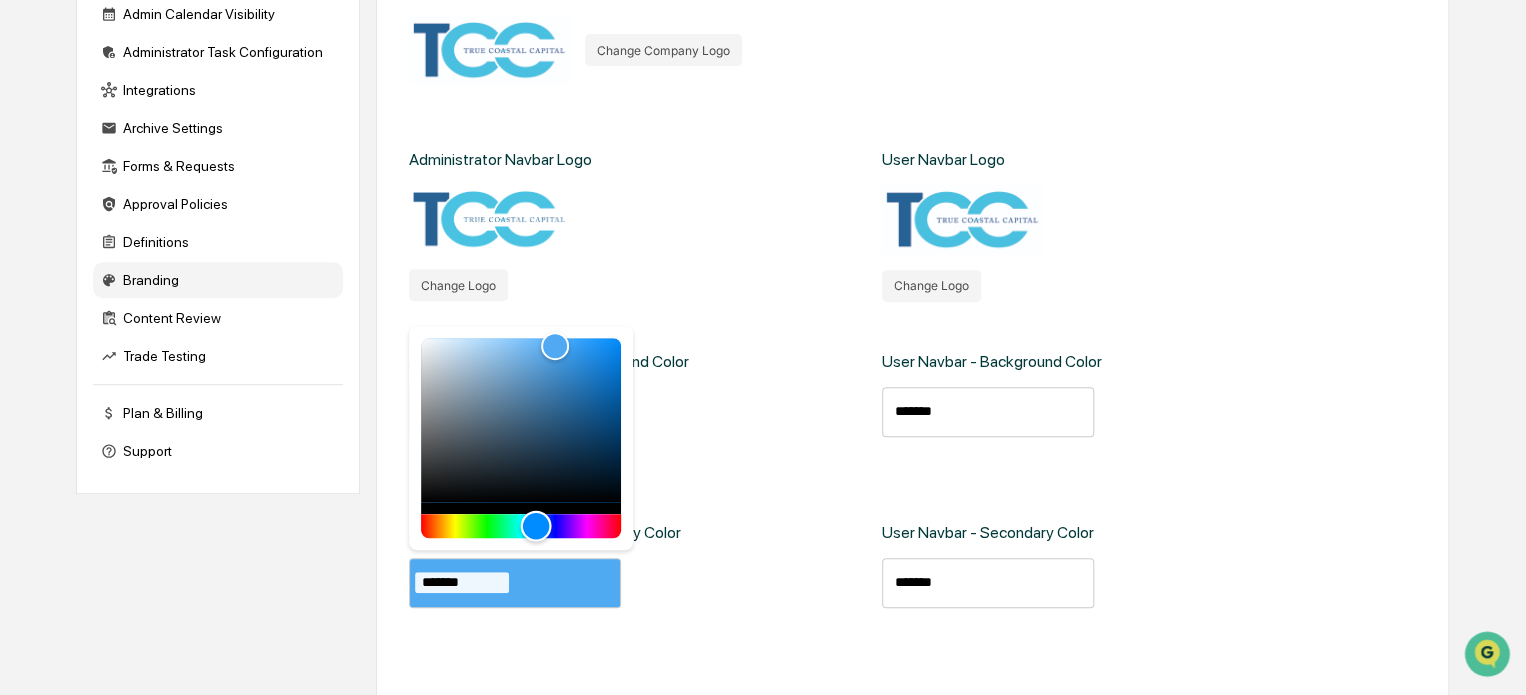drag, startPoint x: 525, startPoint y: 529, endPoint x: 535, endPoint y: 525, distance: 10.770329 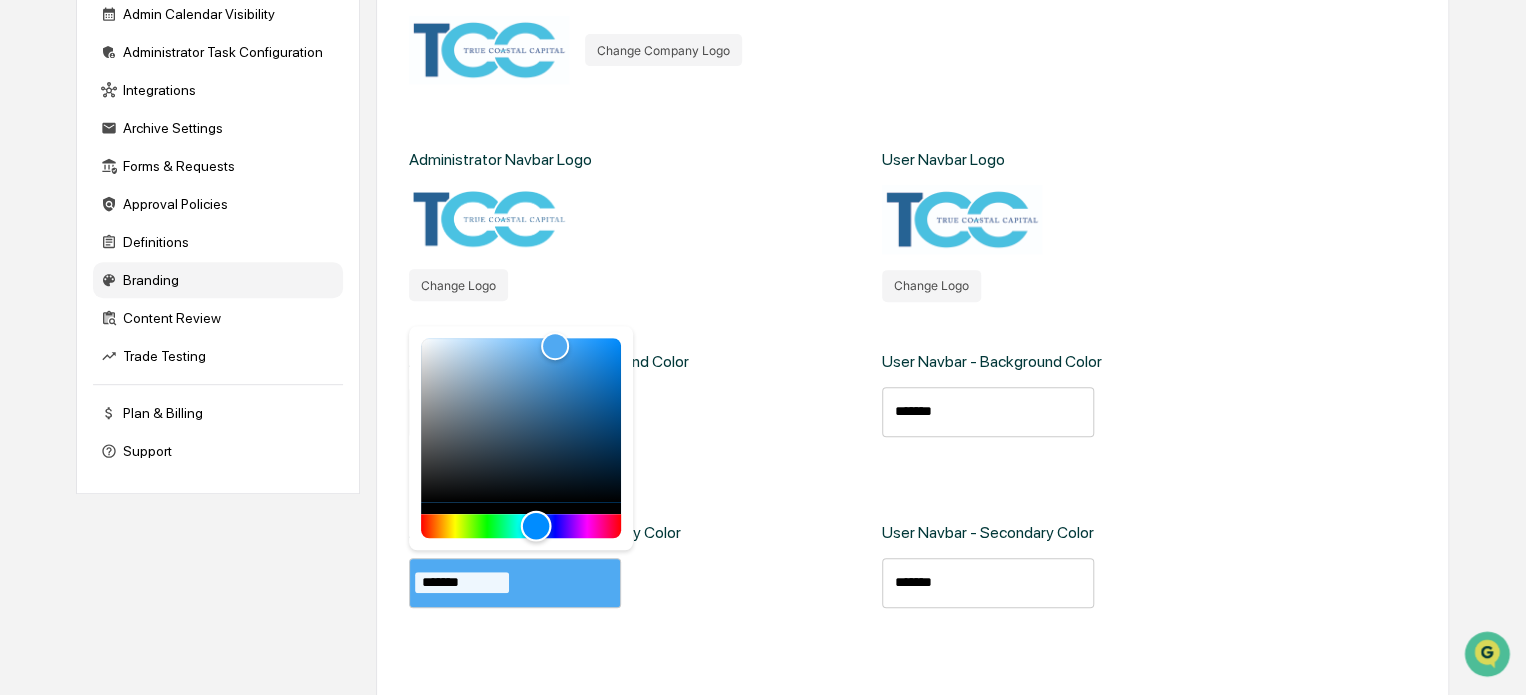 click at bounding box center [535, 525] 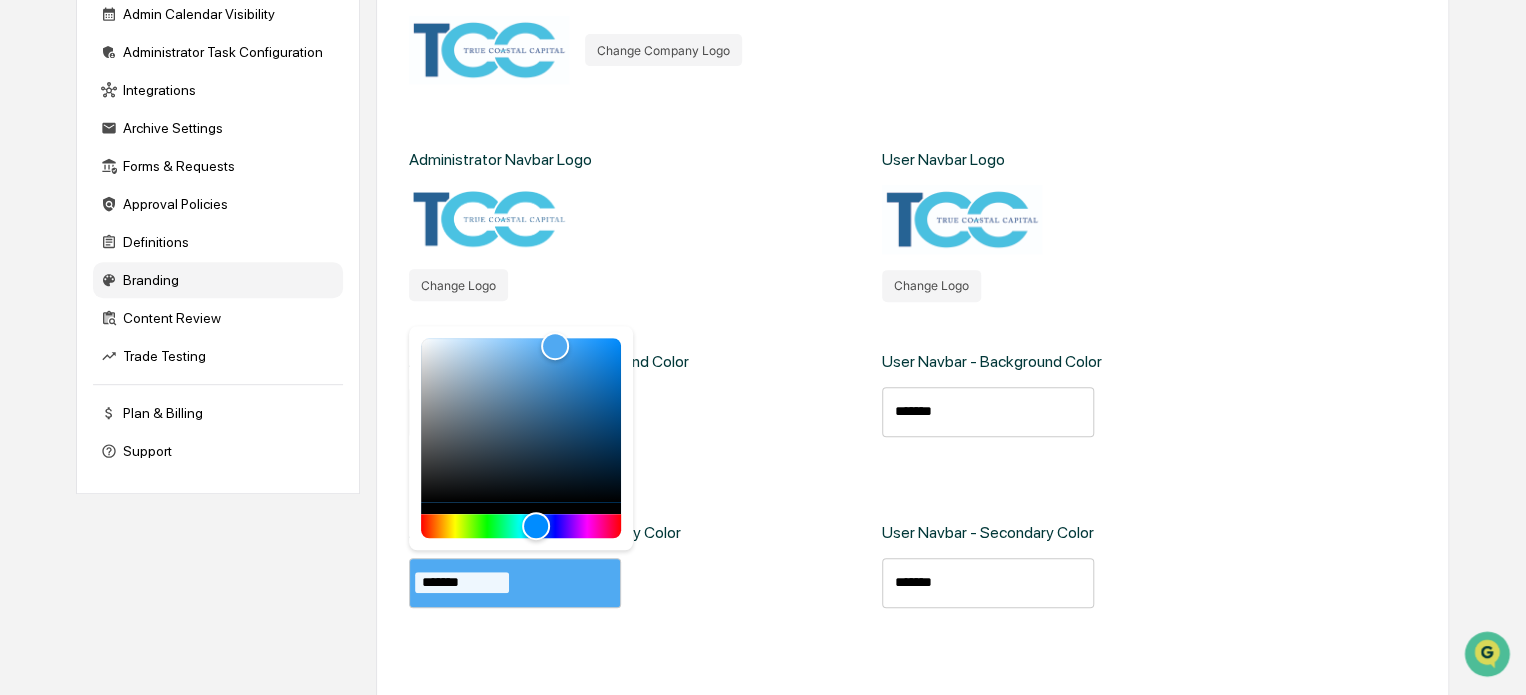 click at bounding box center (489, 219) 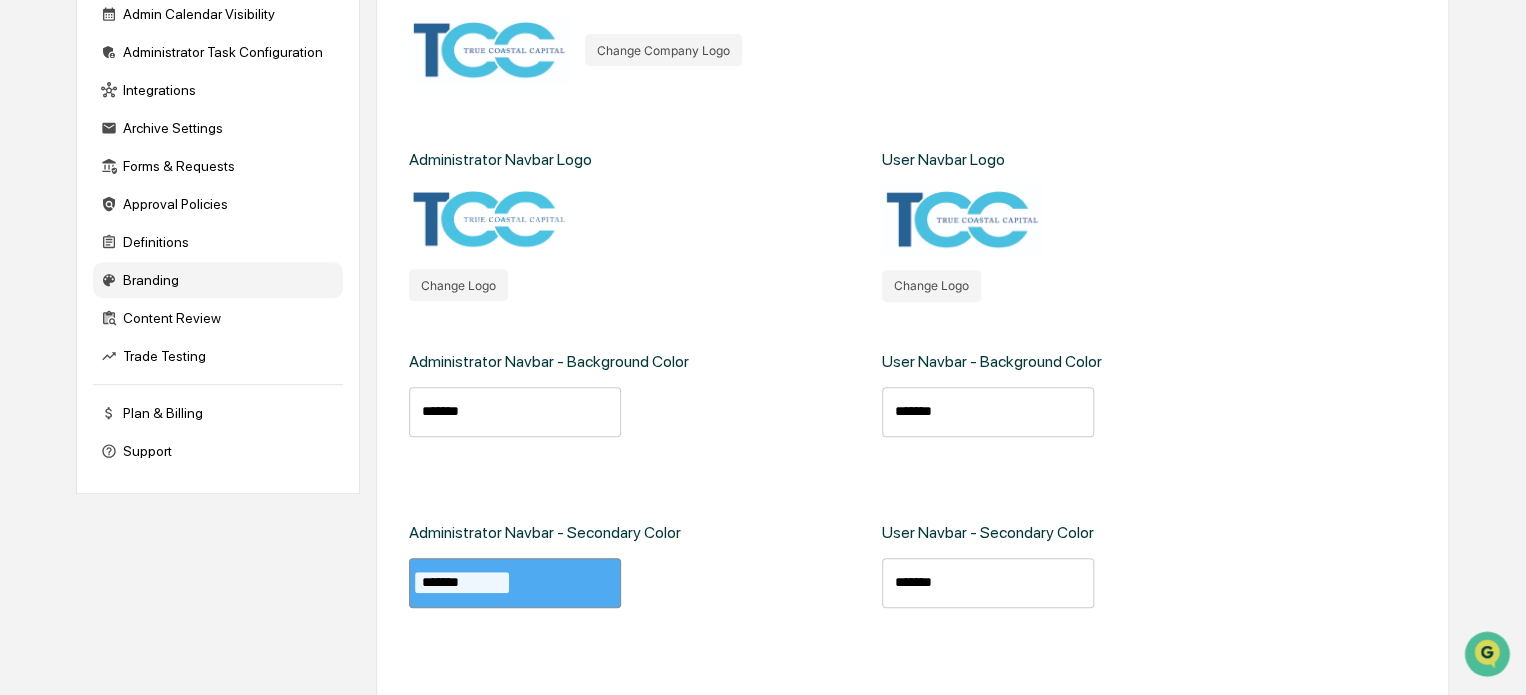 click on "*******" at bounding box center (515, 583) 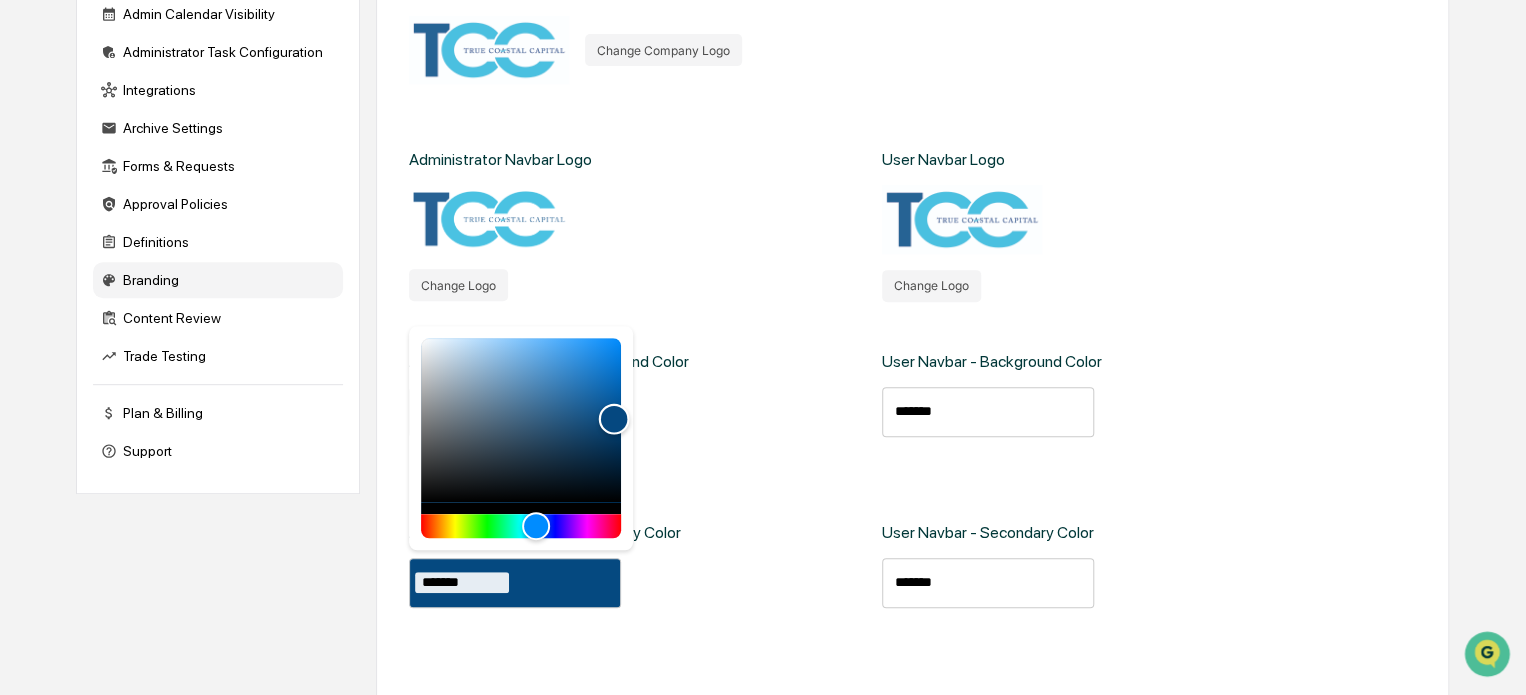 type on "*******" 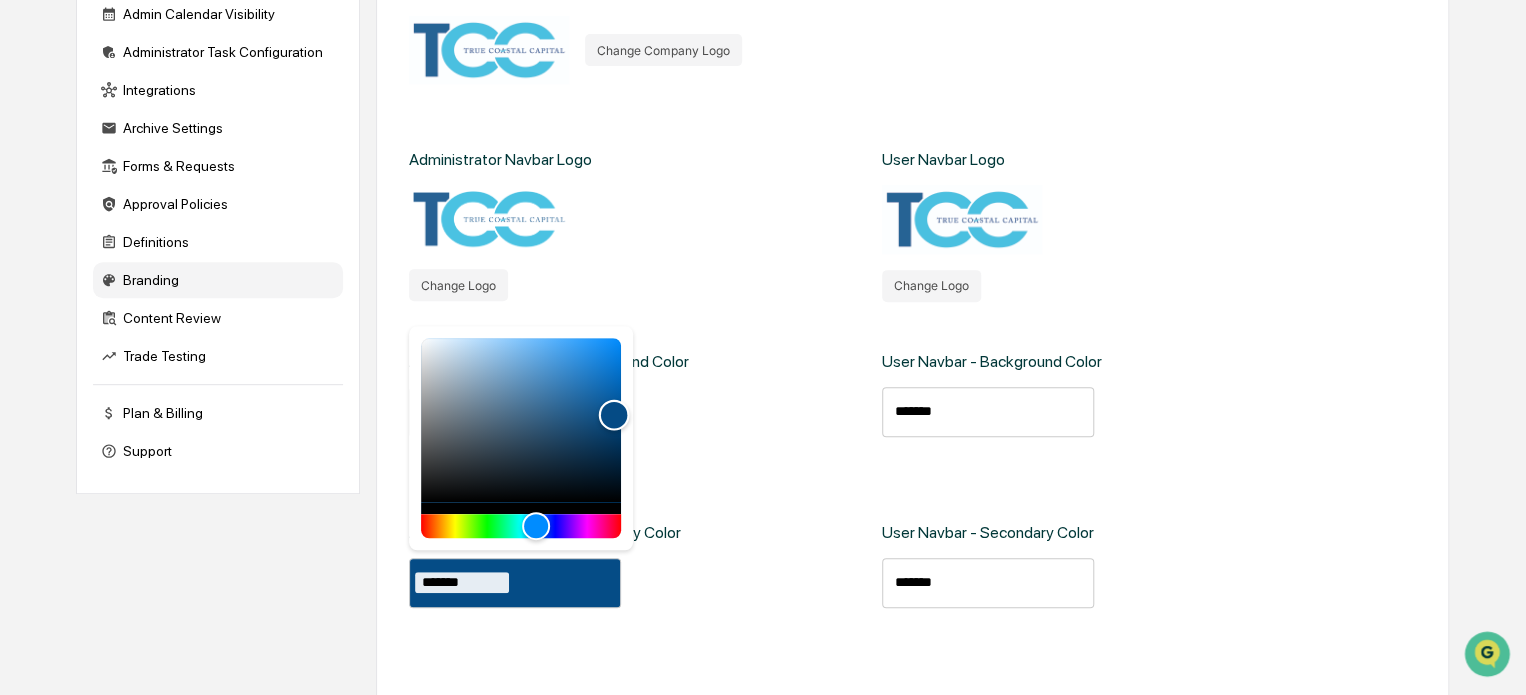 drag, startPoint x: 554, startPoint y: 346, endPoint x: 613, endPoint y: 415, distance: 90.78546 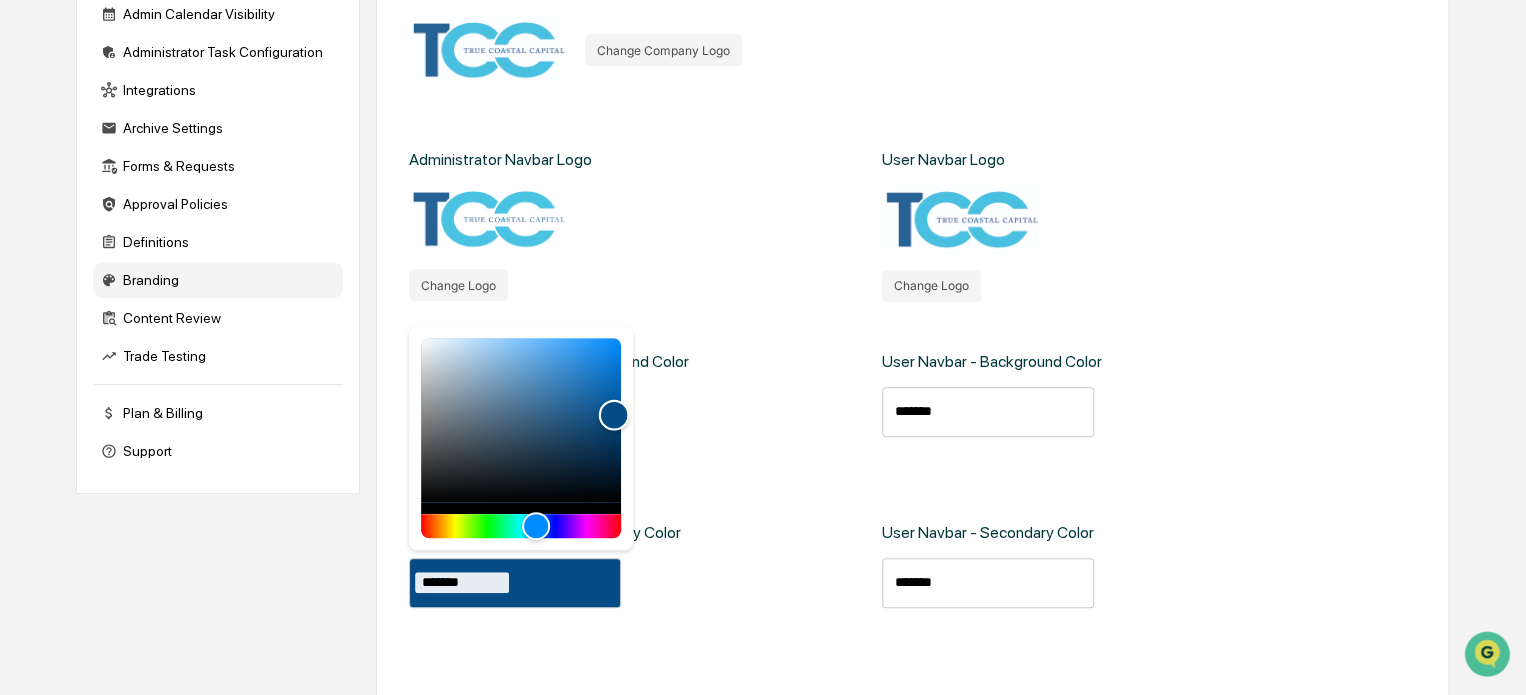 click at bounding box center [613, 415] 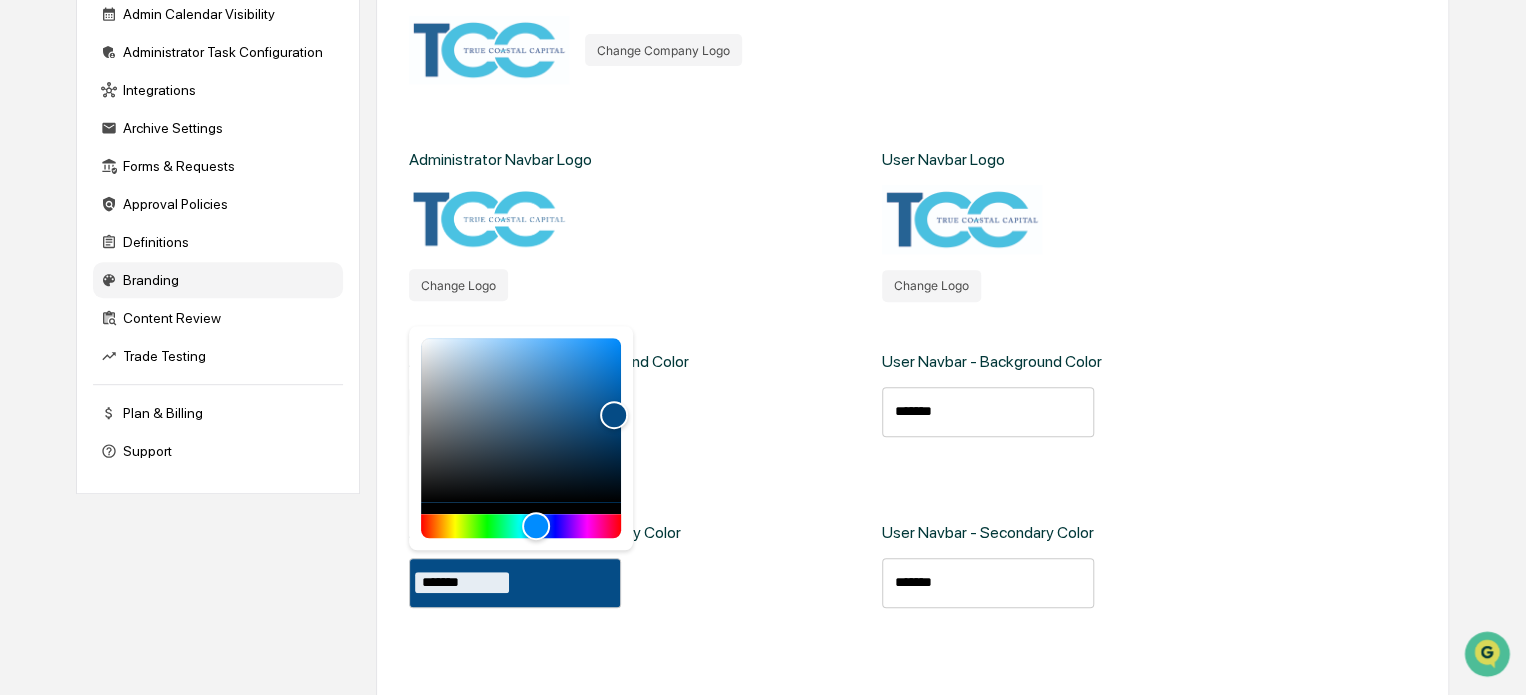click on "Administrator Navbar - Background Color ******* Administrator Navbar - Secondary Color ******* Administrator Navbar - Text Color *******" at bounding box center (635, 550) 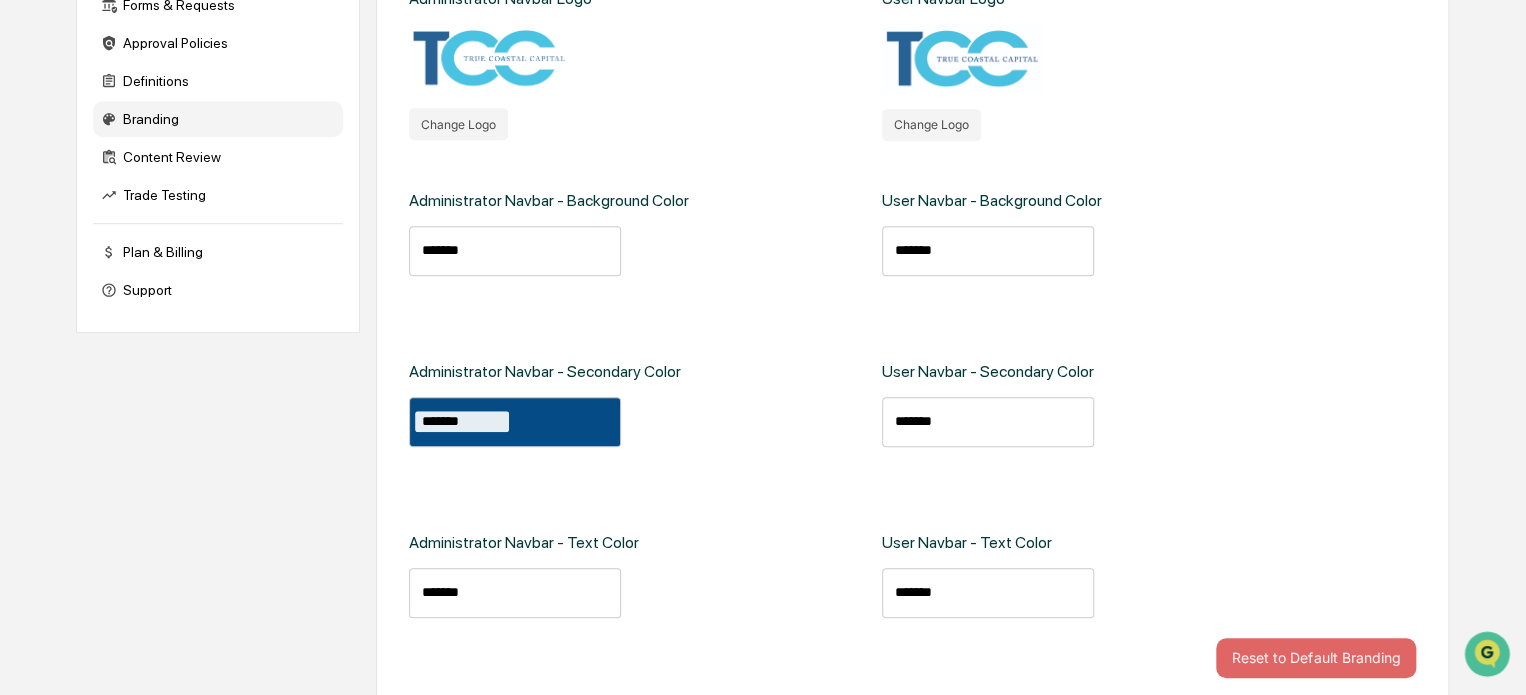 scroll, scrollTop: 475, scrollLeft: 0, axis: vertical 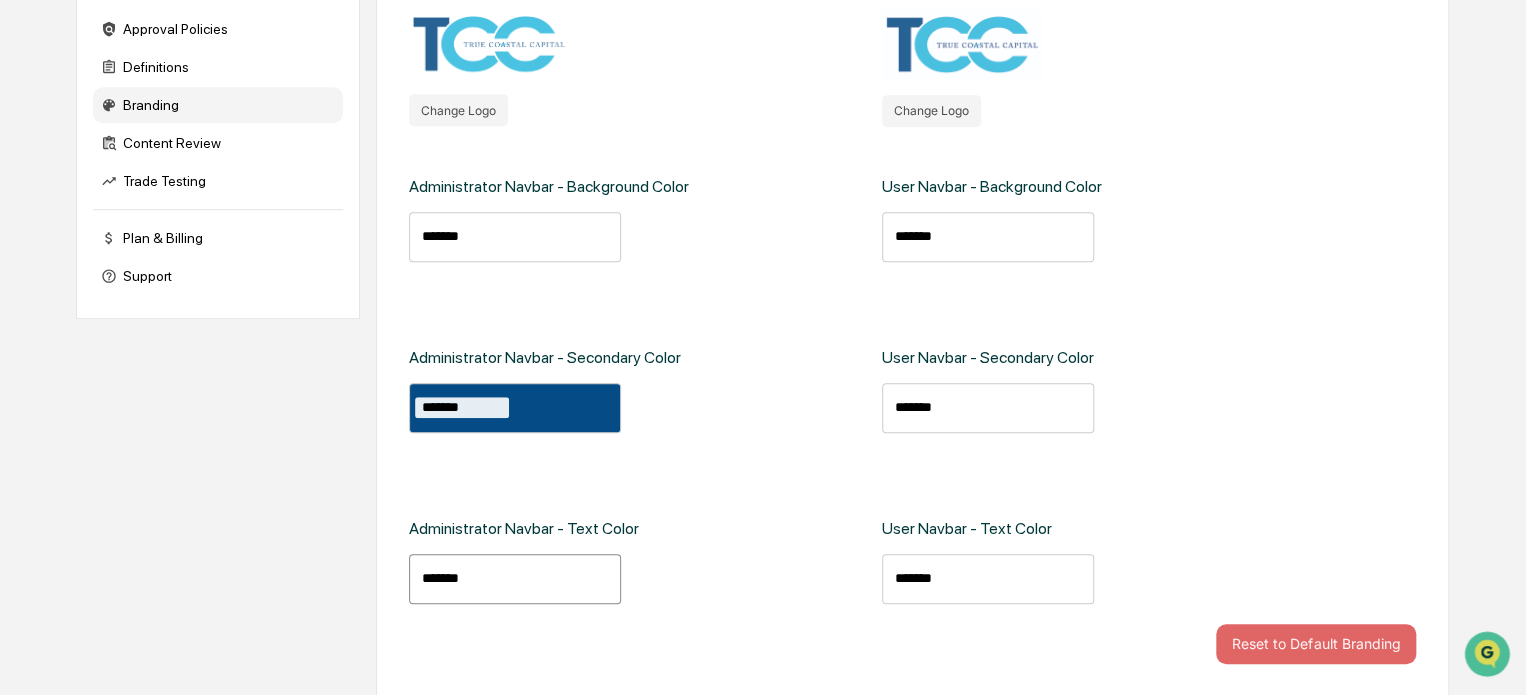 click on "*******" at bounding box center [515, 579] 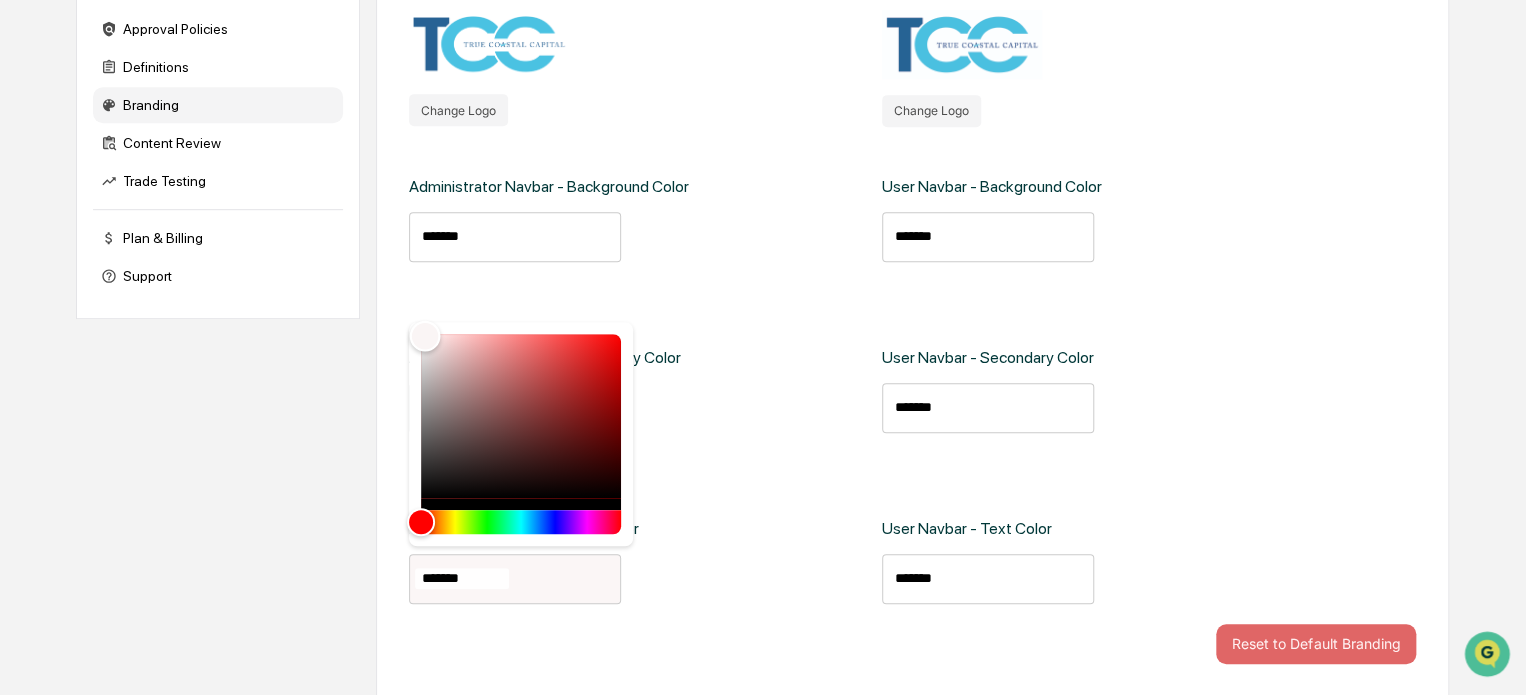 type on "*******" 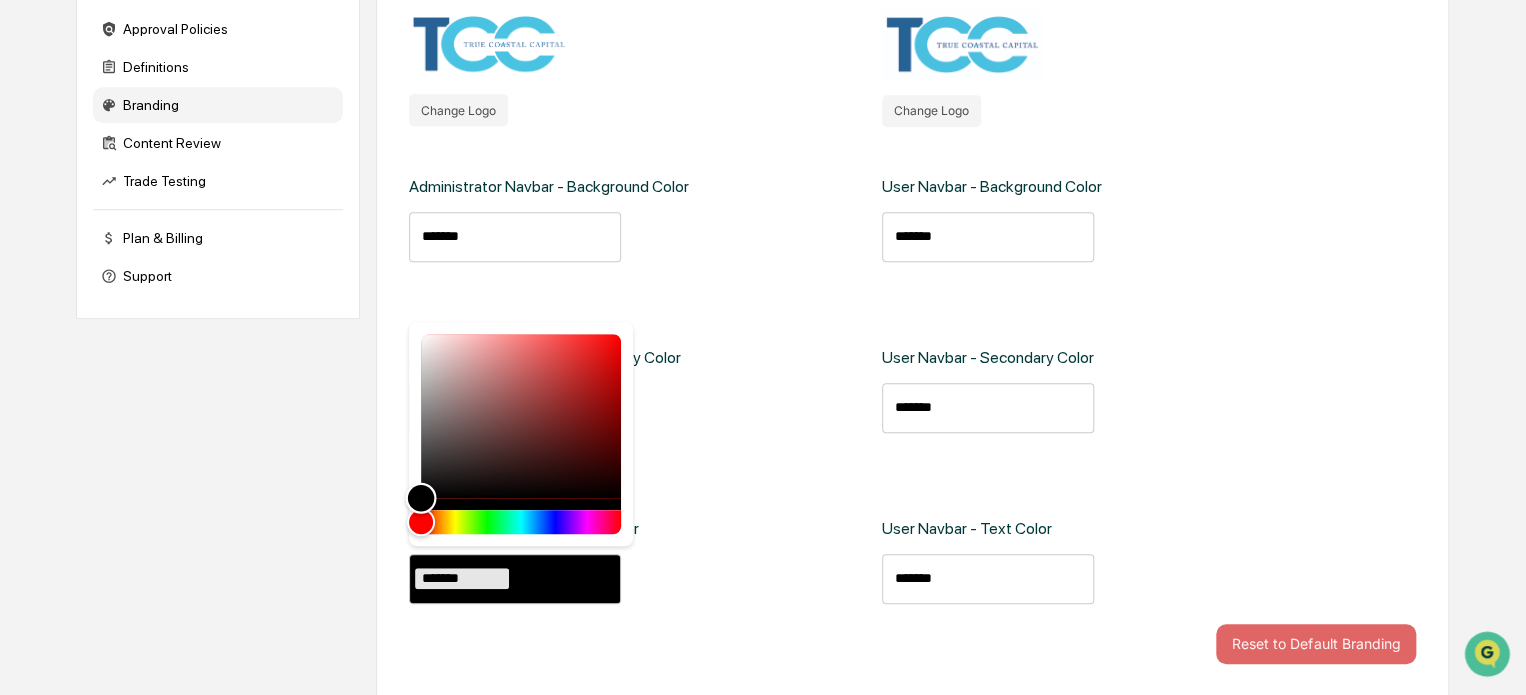 drag, startPoint x: 424, startPoint y: 336, endPoint x: 400, endPoint y: 564, distance: 229.25967 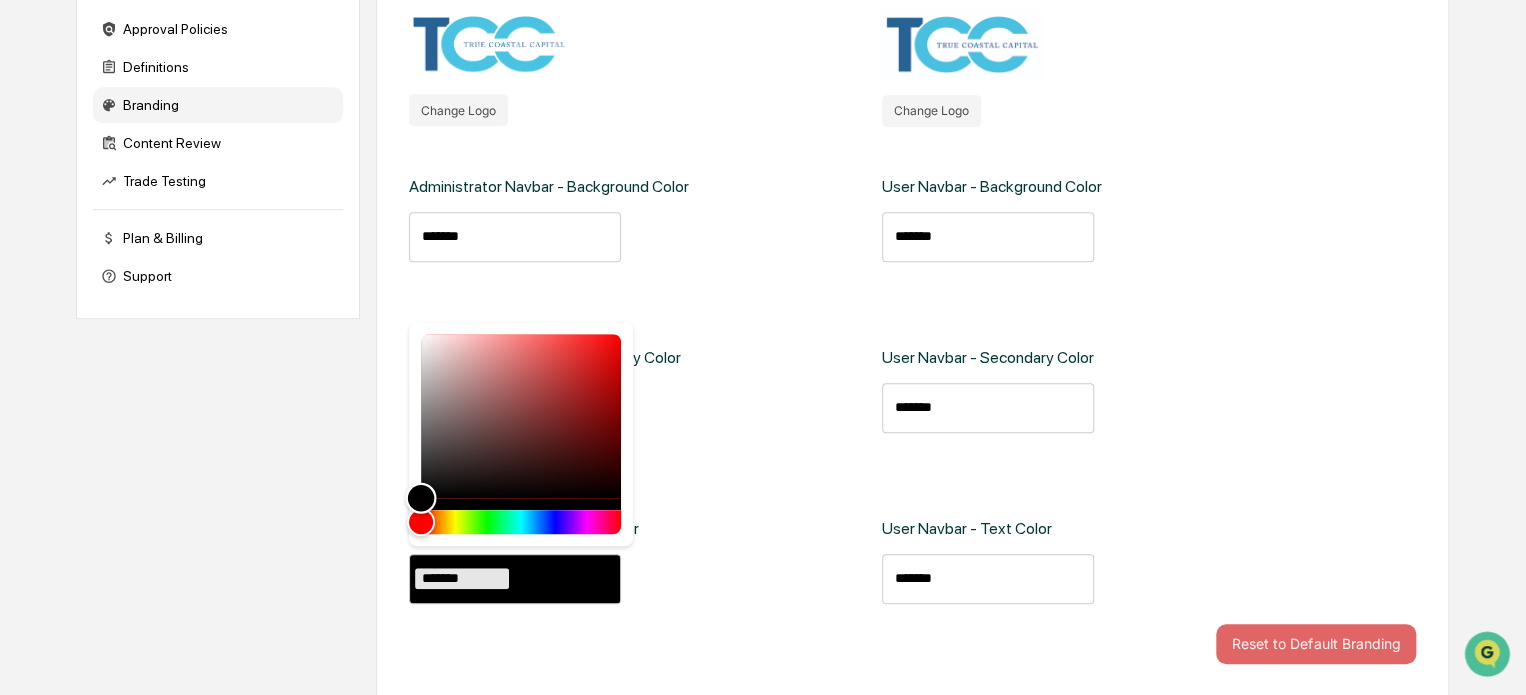 click on "Branding Email Signature Company Logo Change Company Logo Administrator Navbar Logo Change Logo User Navbar Logo Change Logo Administrator Navbar - Background Color ******* Administrator Navbar - Secondary Color ******* Administrator Navbar - Text Color ******* User Navbar - Background Color ******* User Navbar - Secondary Color ******* User Navbar - Text Color ******* Reset to Default Branding" at bounding box center (912, 208) 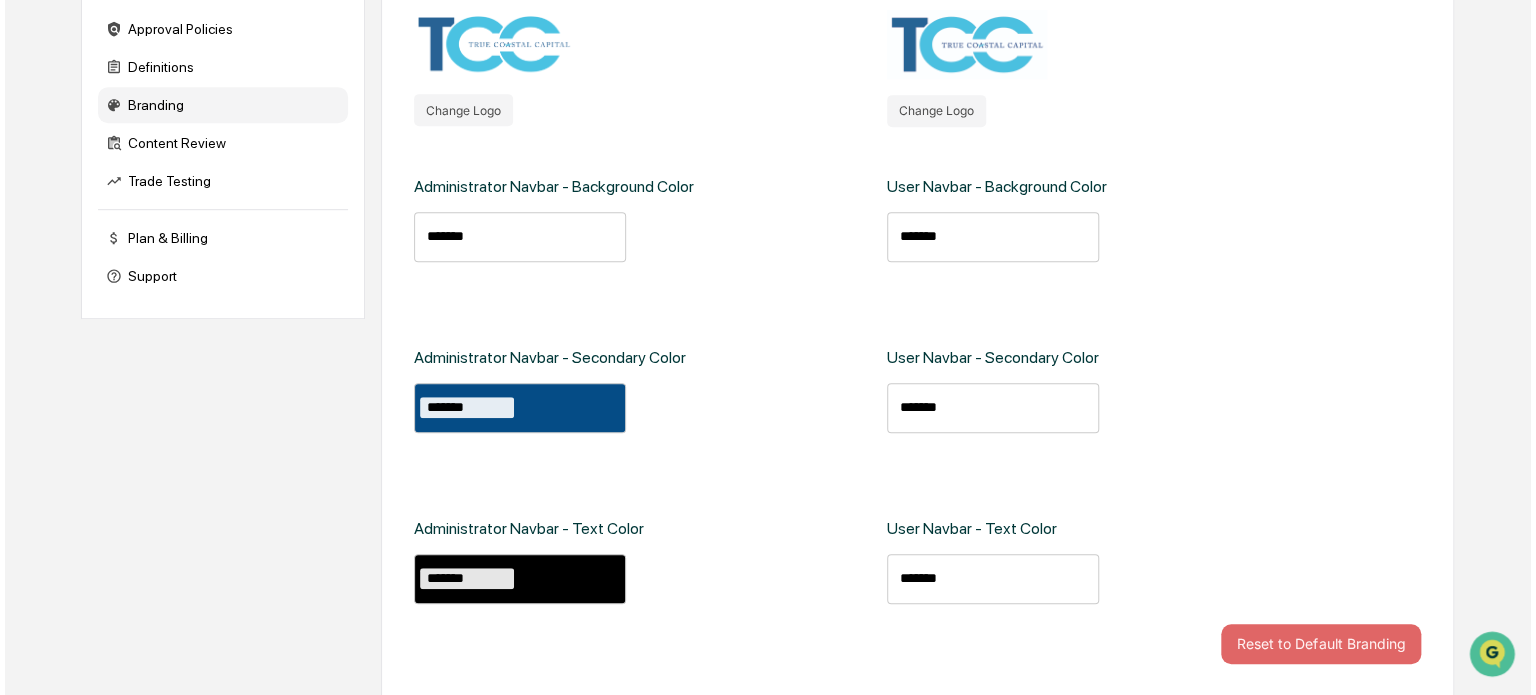 scroll, scrollTop: 0, scrollLeft: 0, axis: both 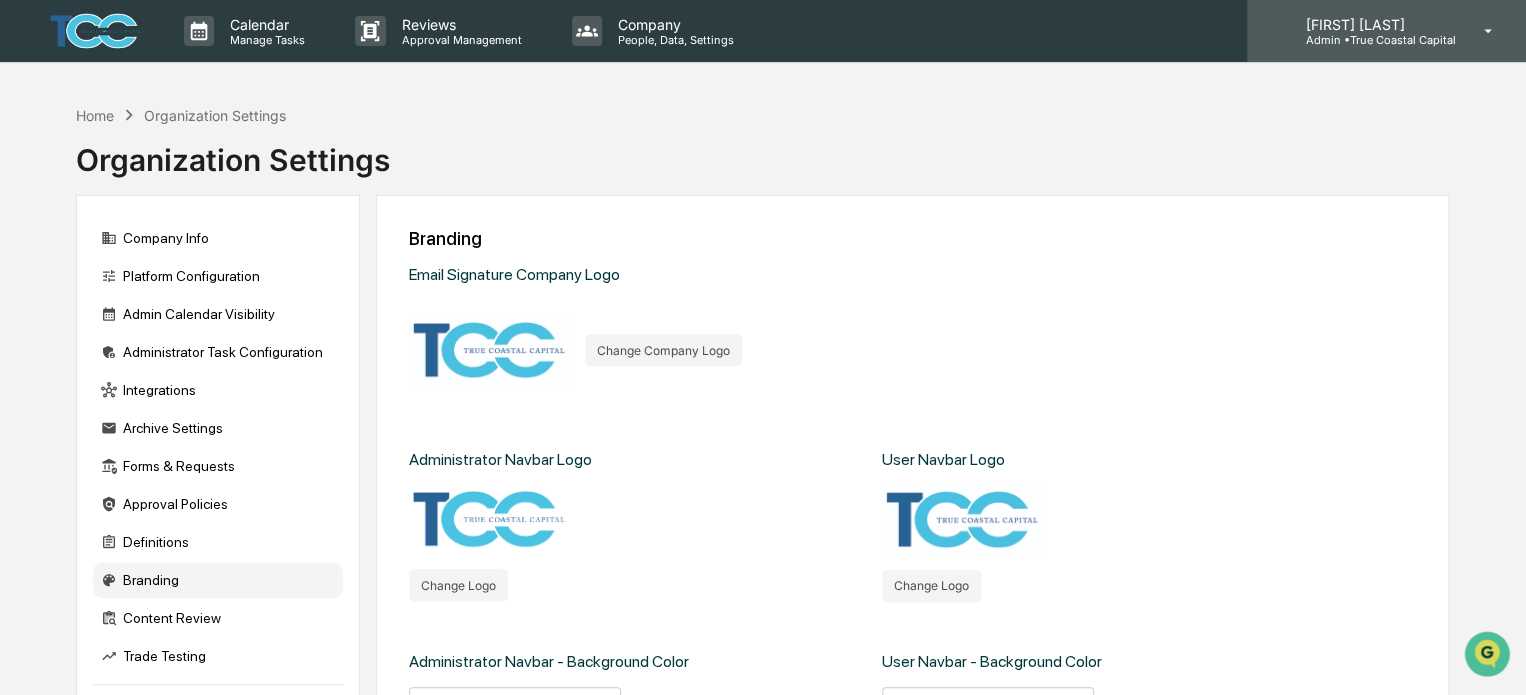 click on "[ROLE] • True Coastal Capital" at bounding box center [1372, 40] 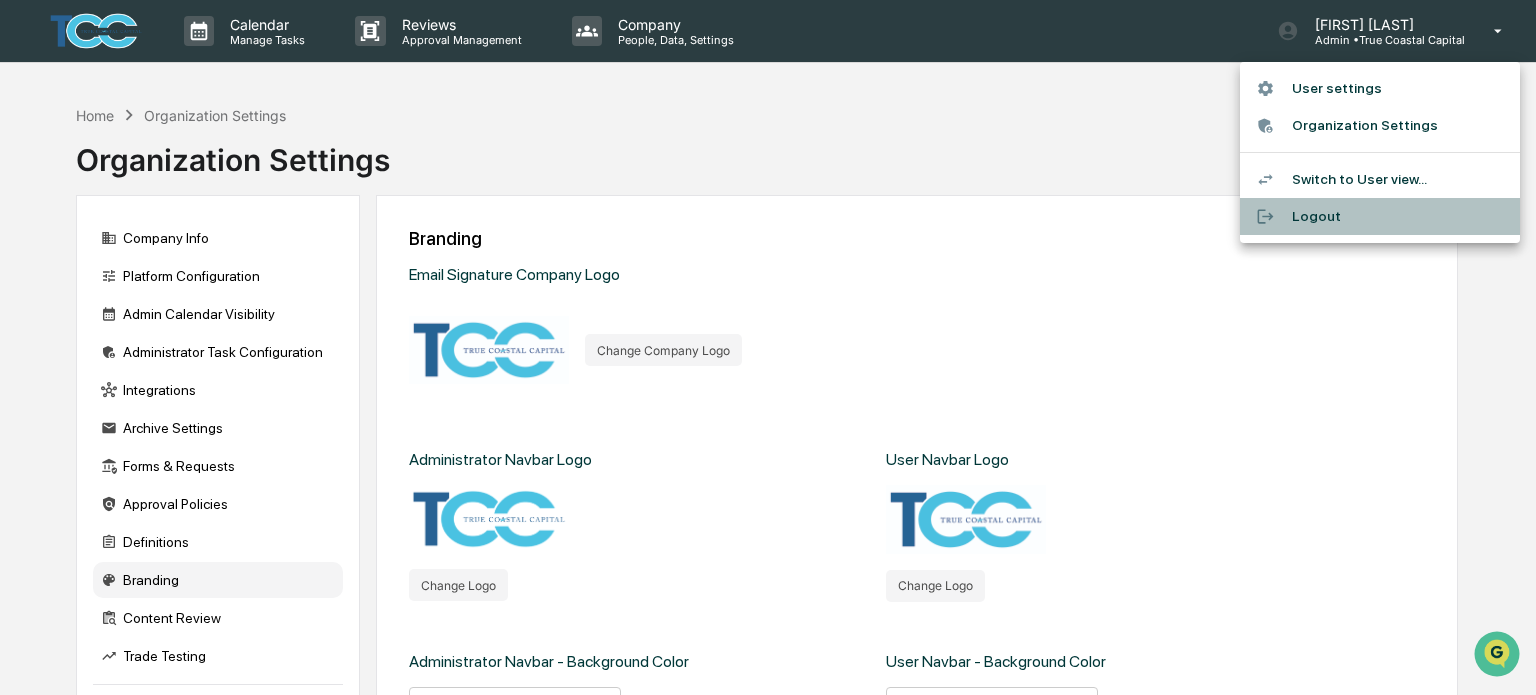 click on "Logout" at bounding box center [1380, 216] 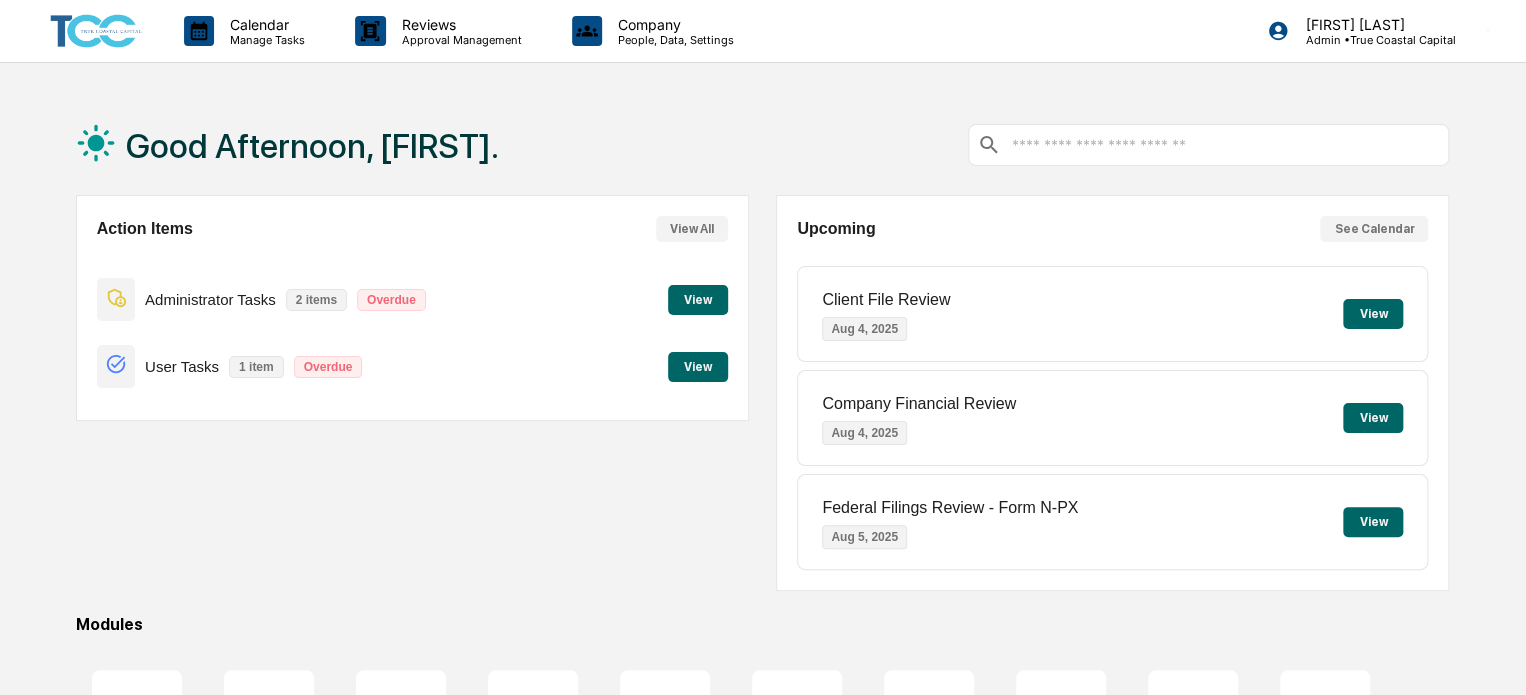 scroll, scrollTop: 0, scrollLeft: 0, axis: both 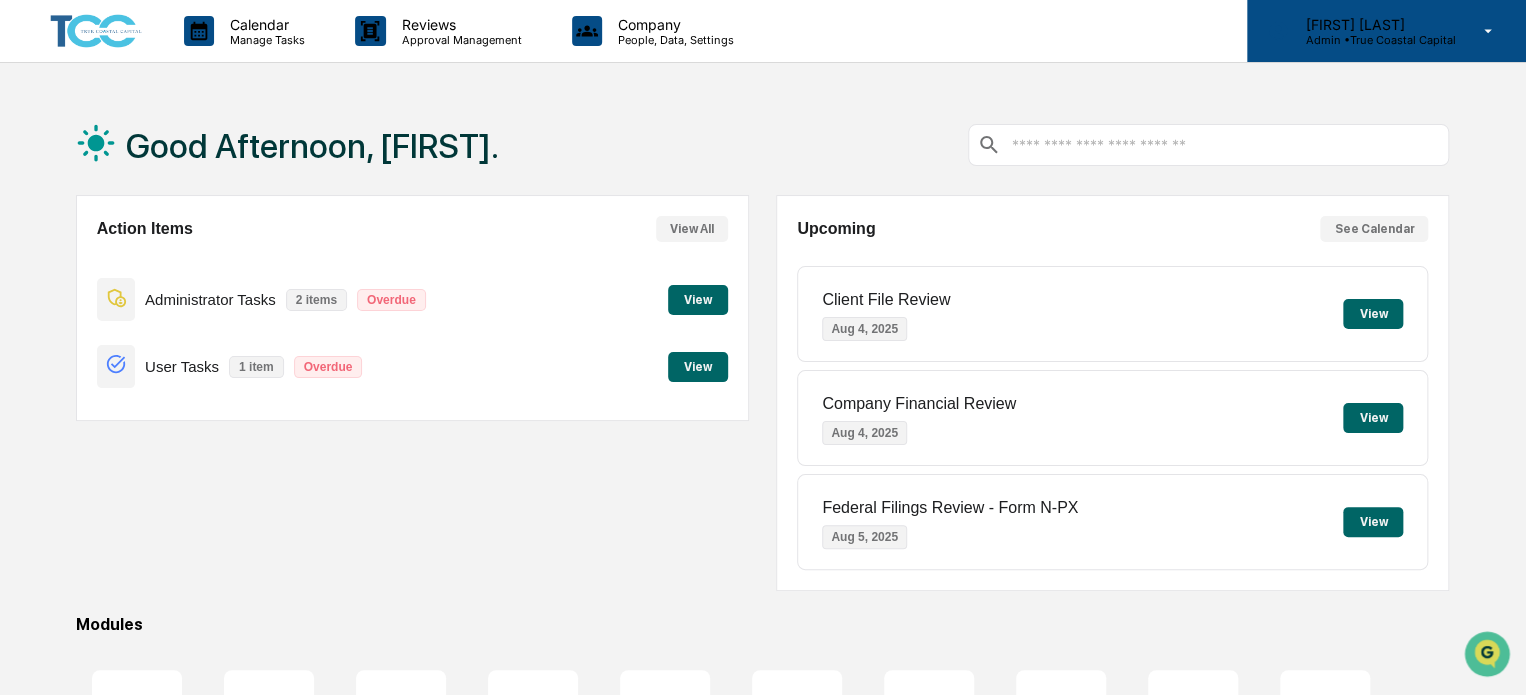 click on "Admin •  True Coastal Capital" at bounding box center (1372, 40) 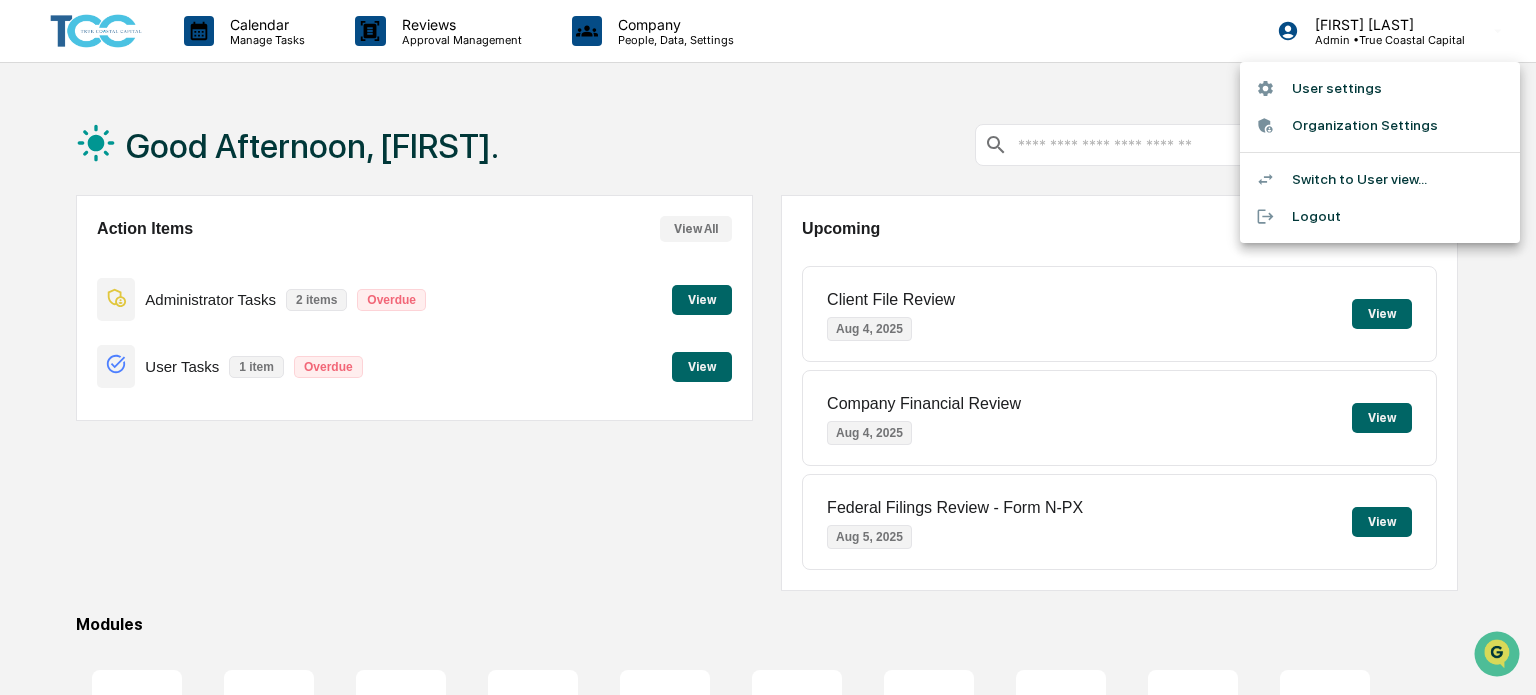 click at bounding box center (768, 347) 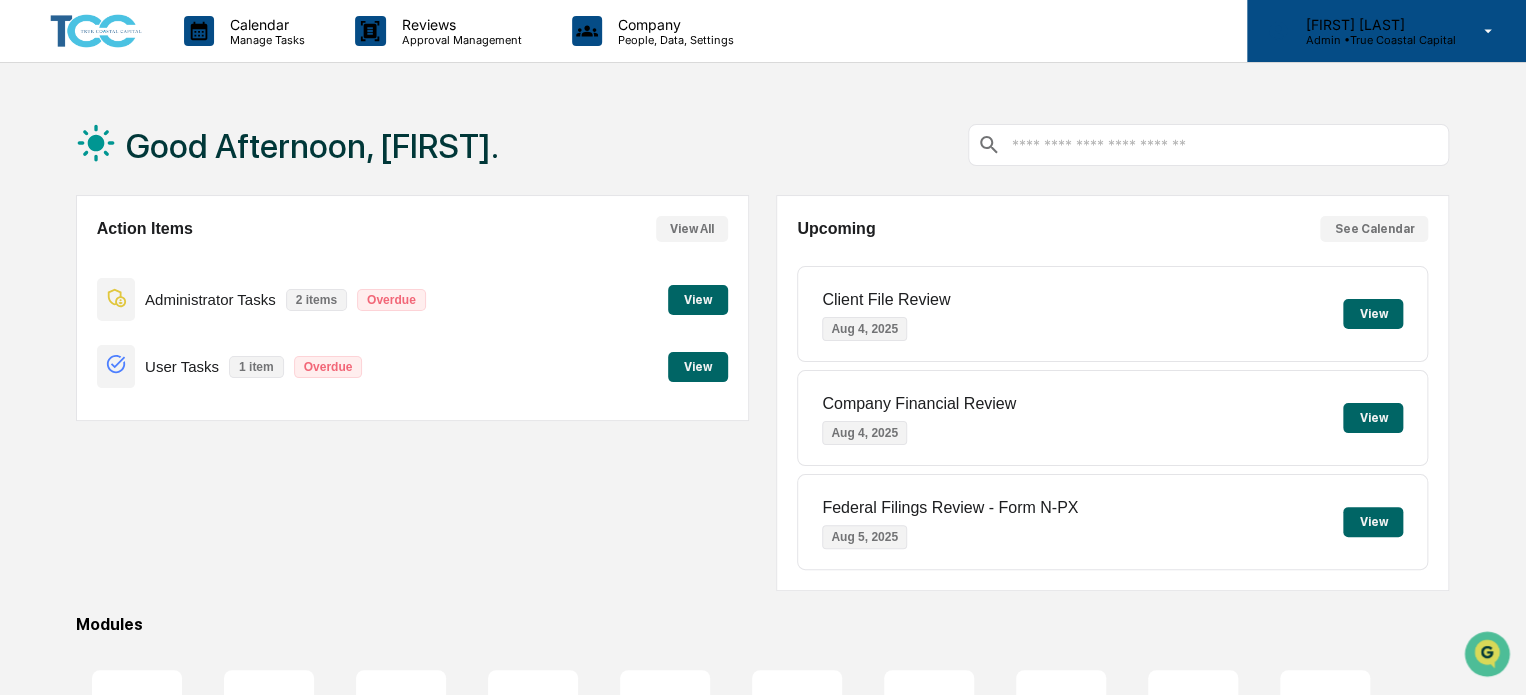 click on "[NAME] [NAME] Admin • True Coastal Capital" at bounding box center (1386, 31) 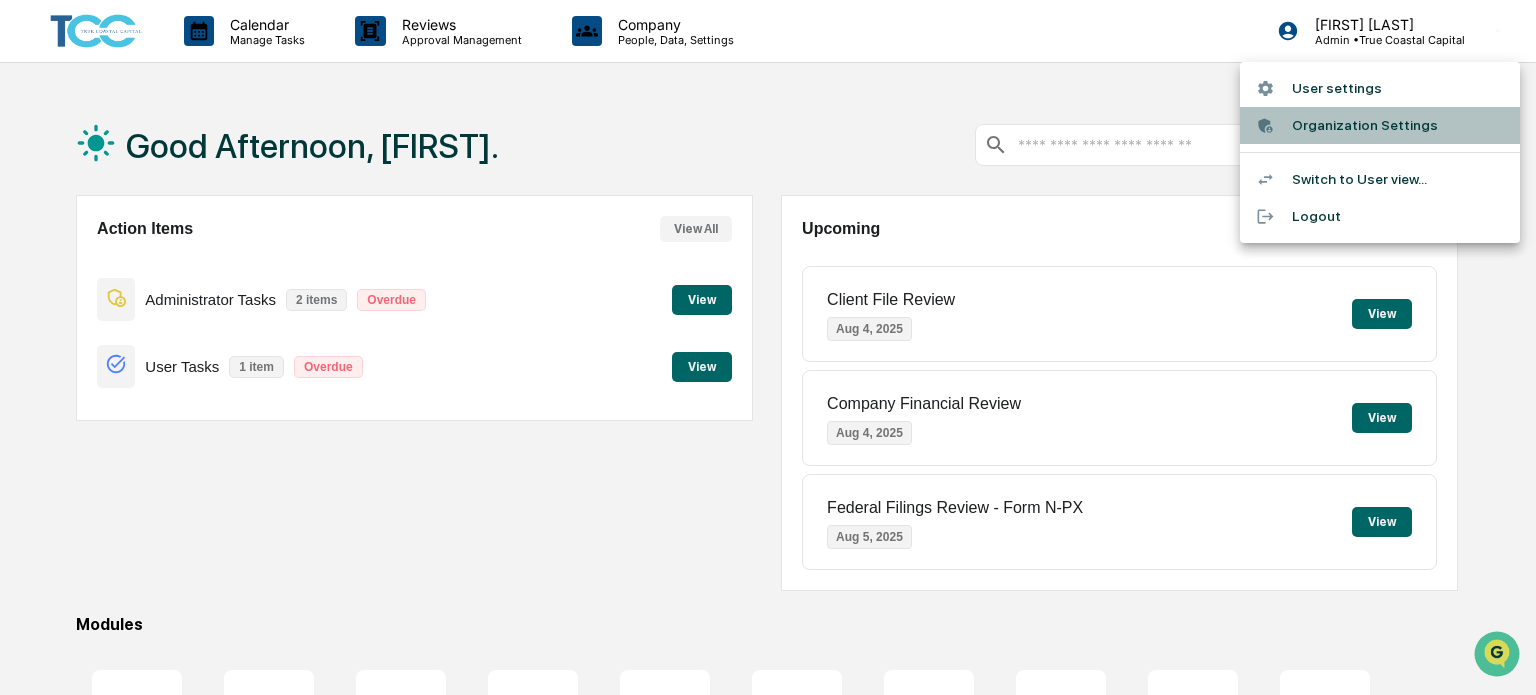 click on "Organization Settings" at bounding box center [1380, 125] 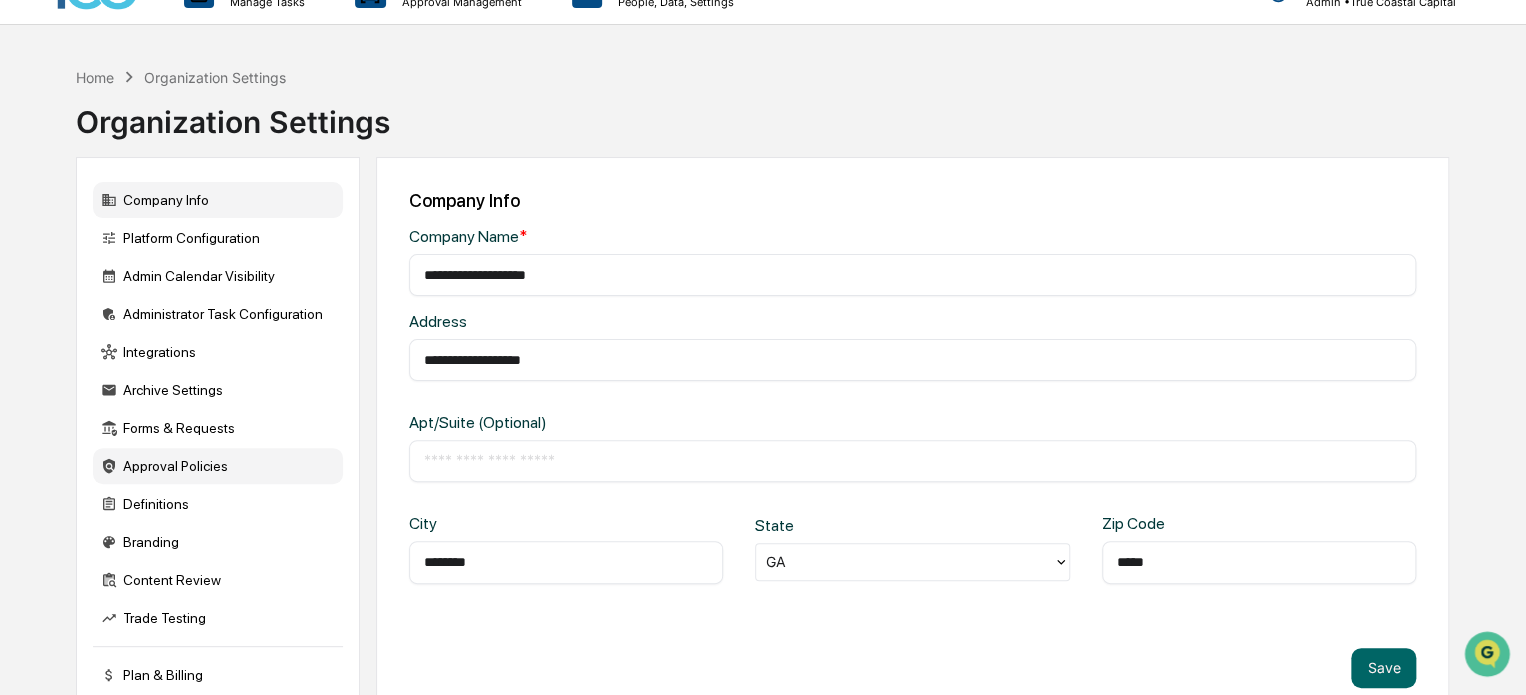 scroll, scrollTop: 0, scrollLeft: 0, axis: both 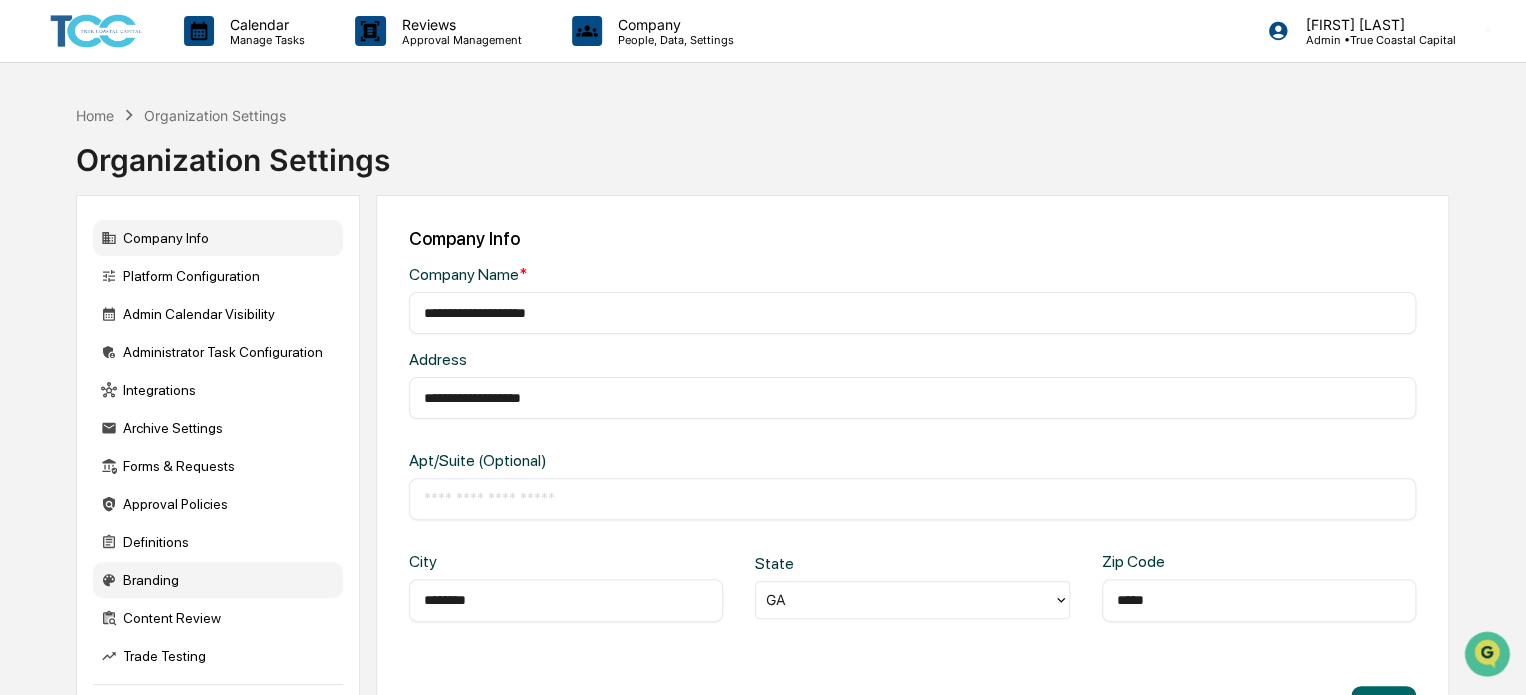 click on "Branding" at bounding box center [218, 580] 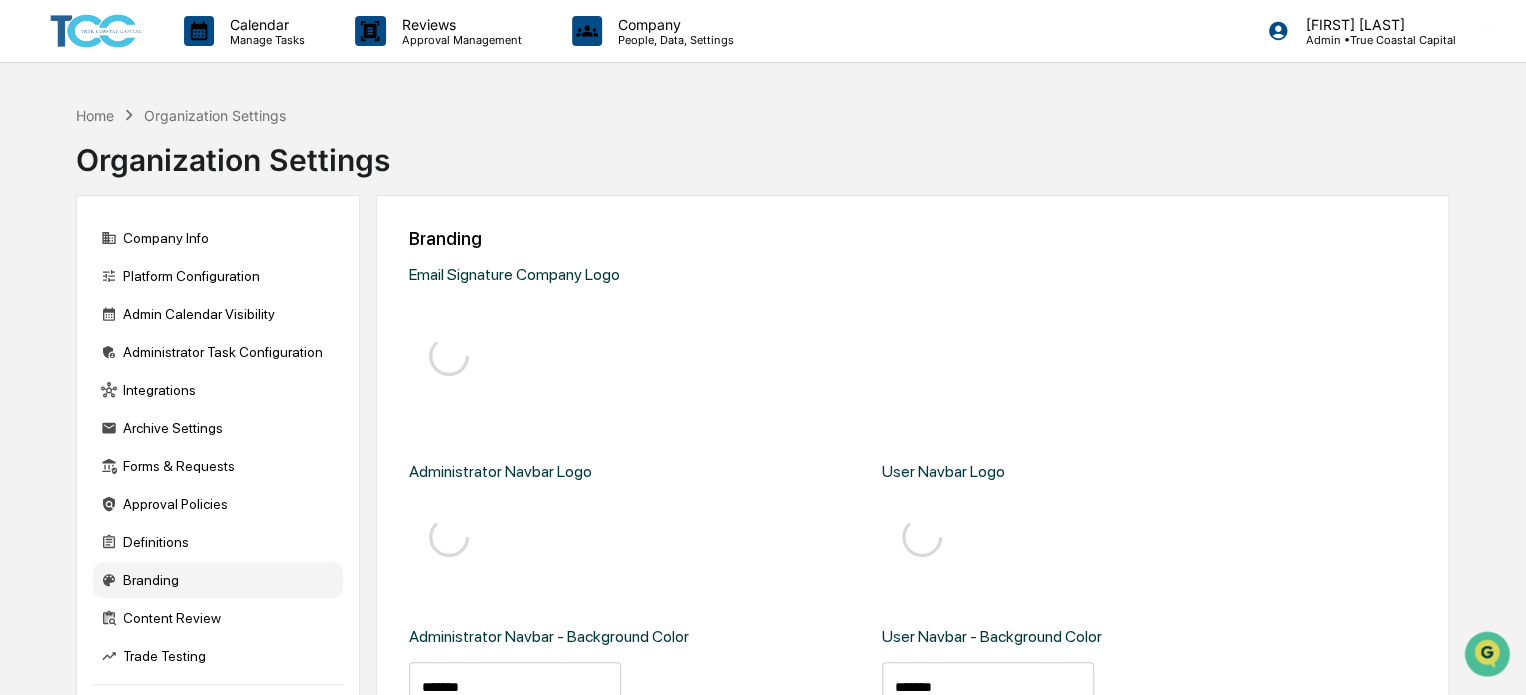 type on "*******" 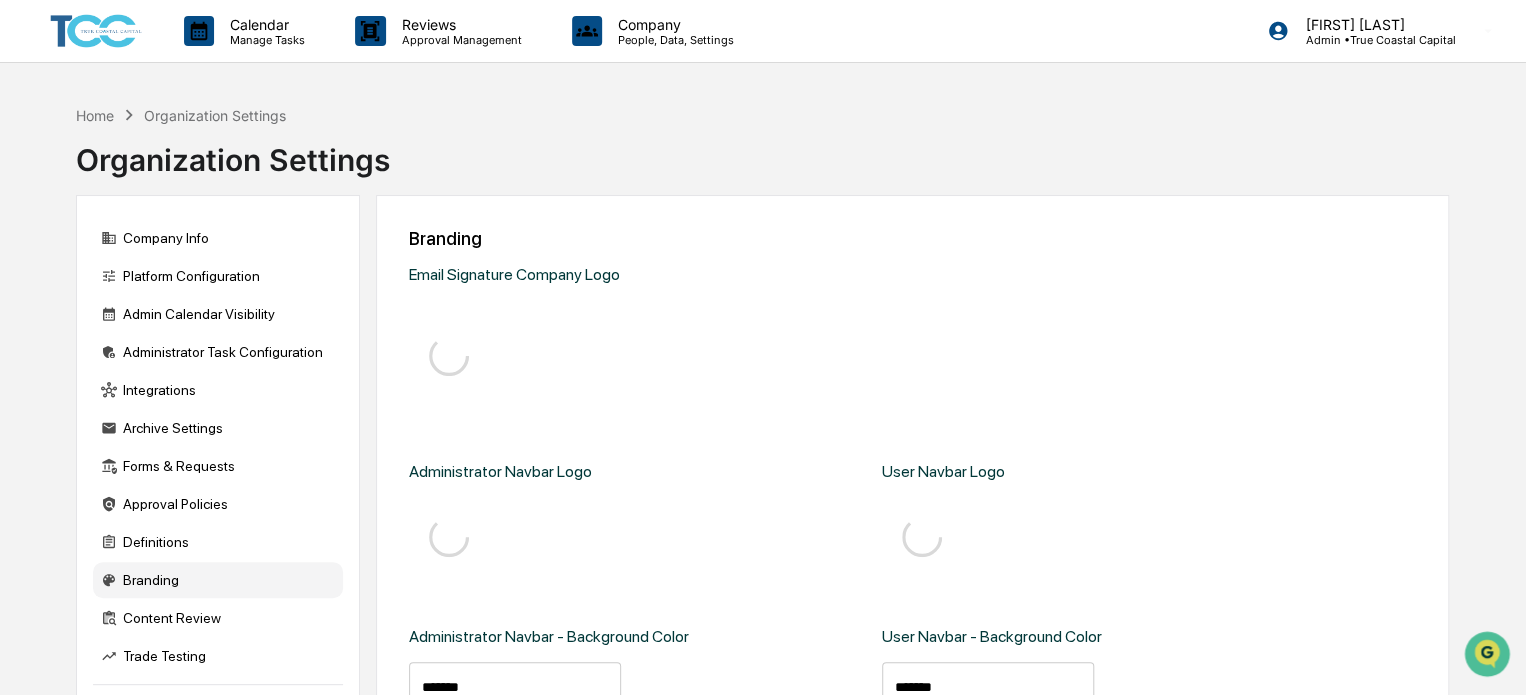 type on "*******" 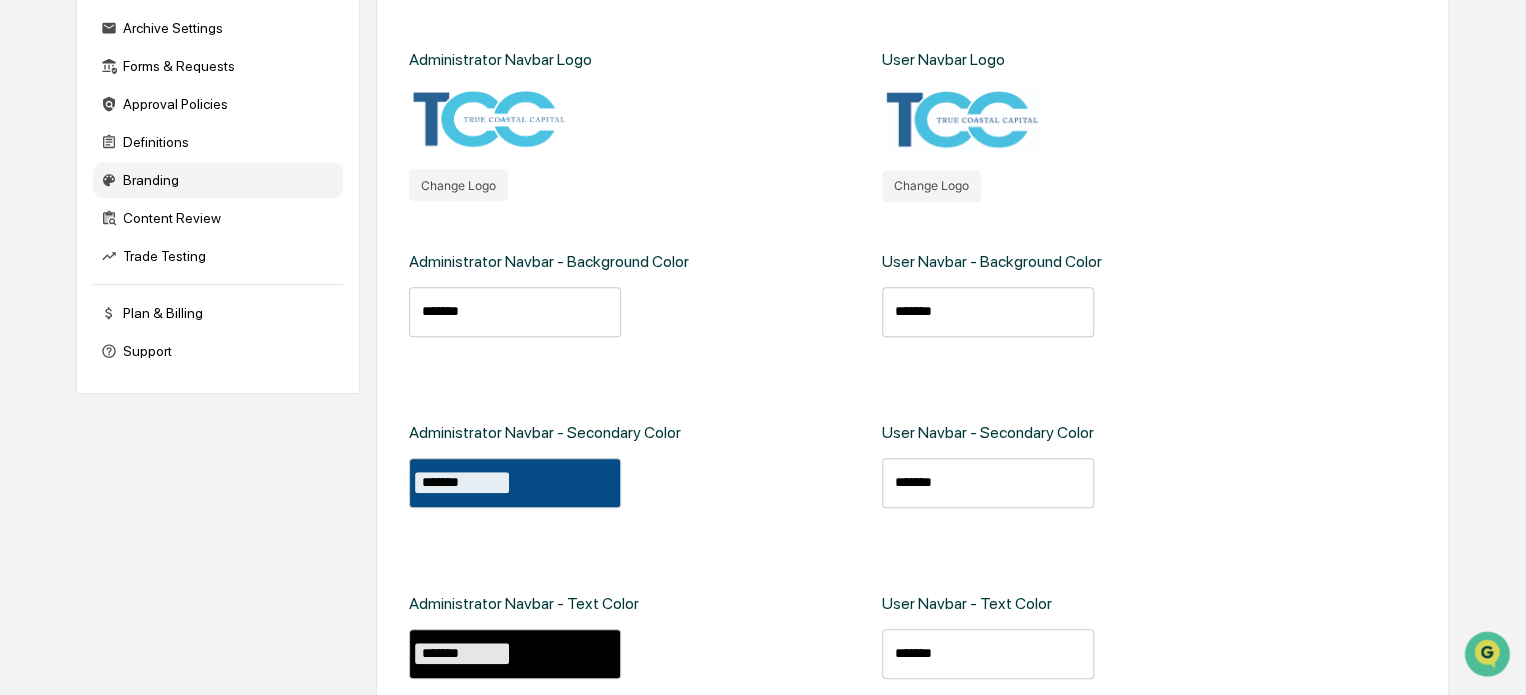 scroll, scrollTop: 475, scrollLeft: 0, axis: vertical 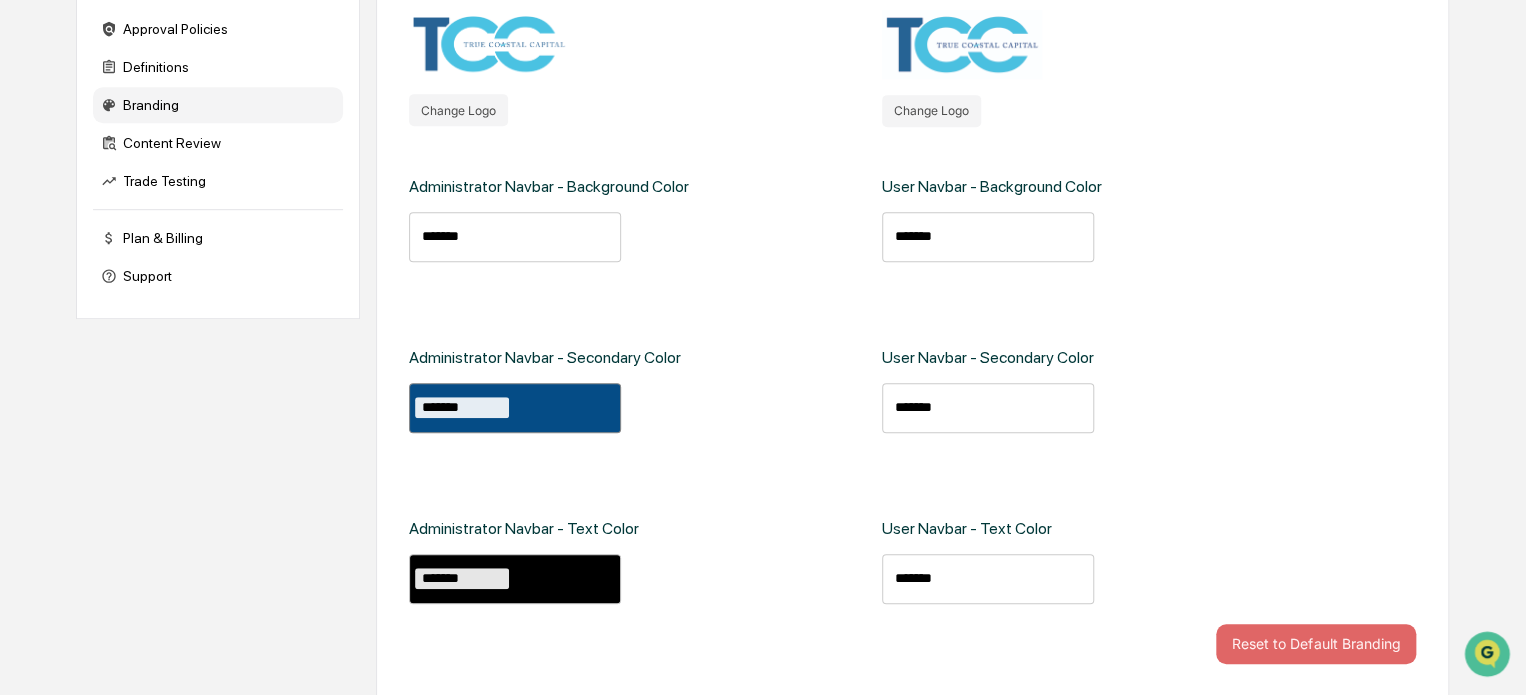 click on "*******" at bounding box center [515, 408] 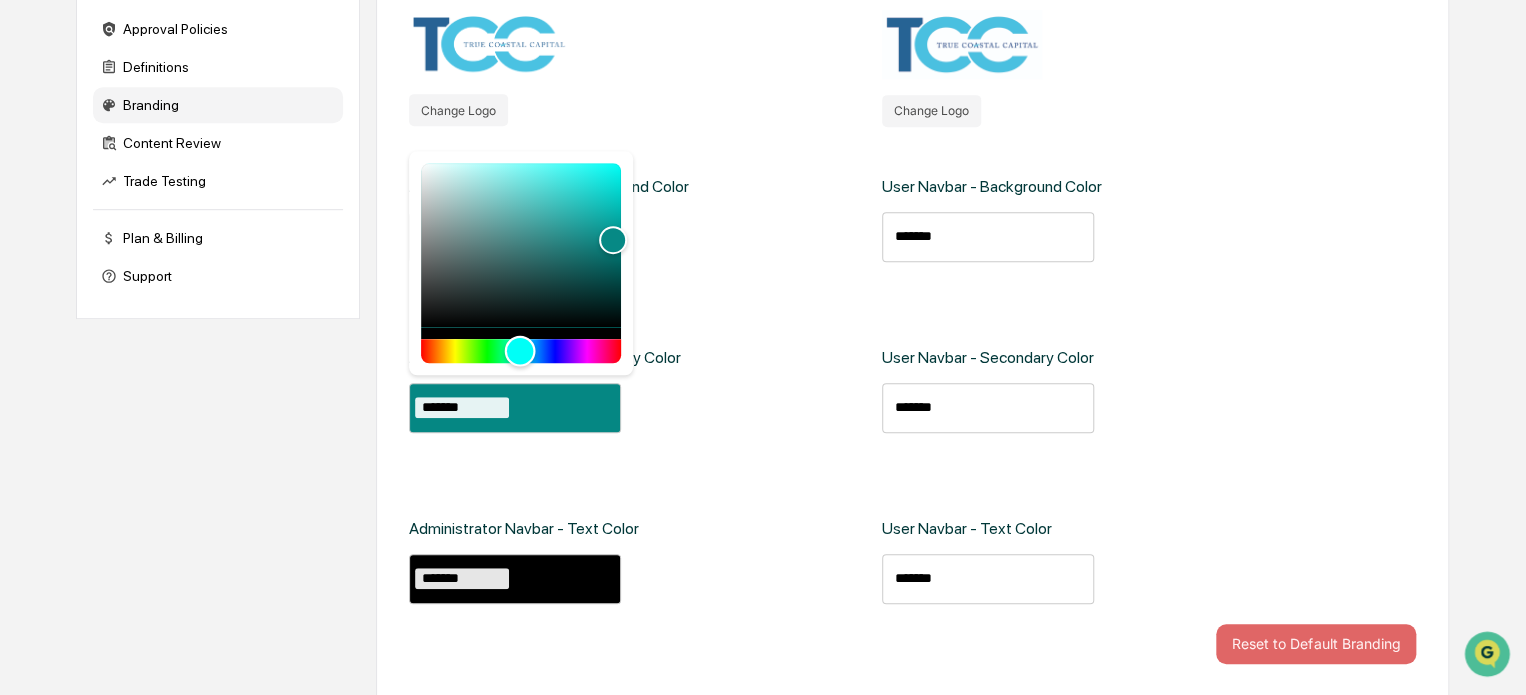 drag, startPoint x: 532, startPoint y: 351, endPoint x: 519, endPoint y: 351, distance: 13 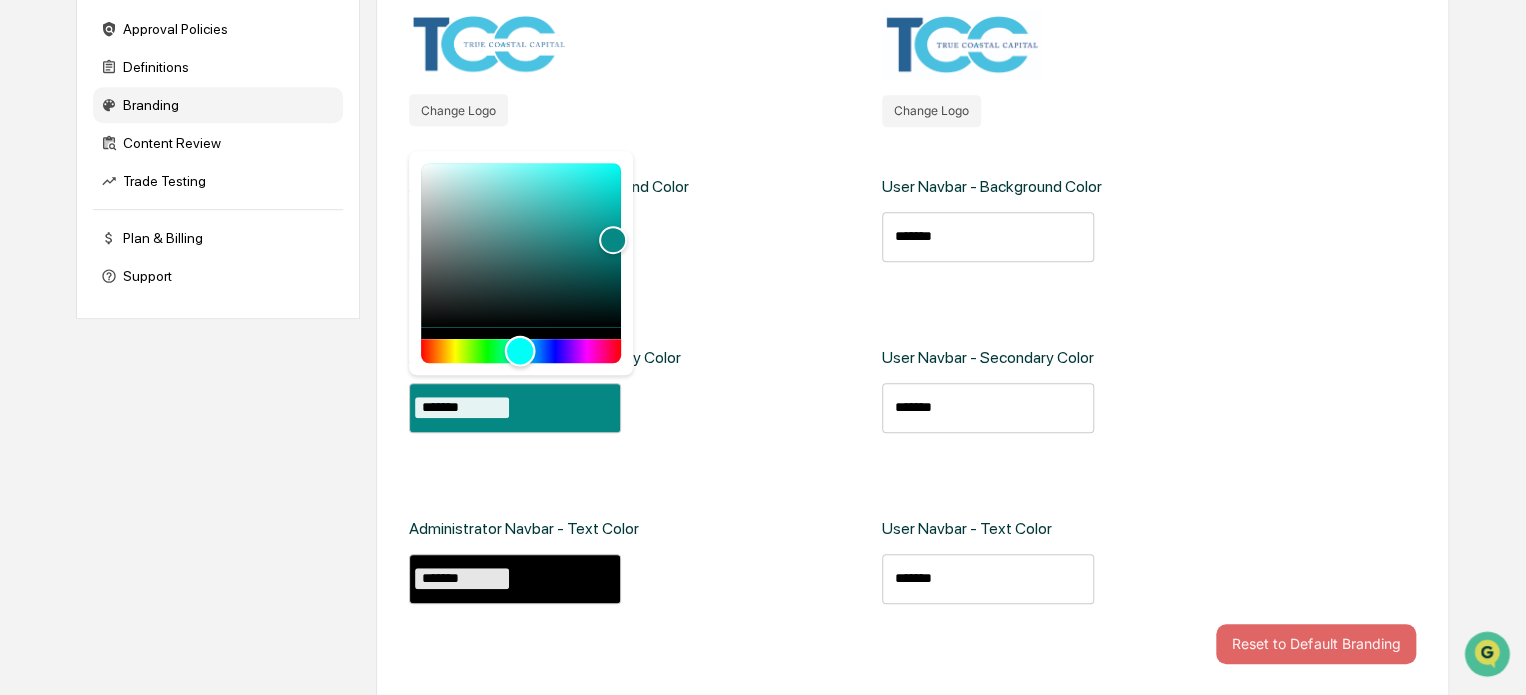 click at bounding box center (519, 350) 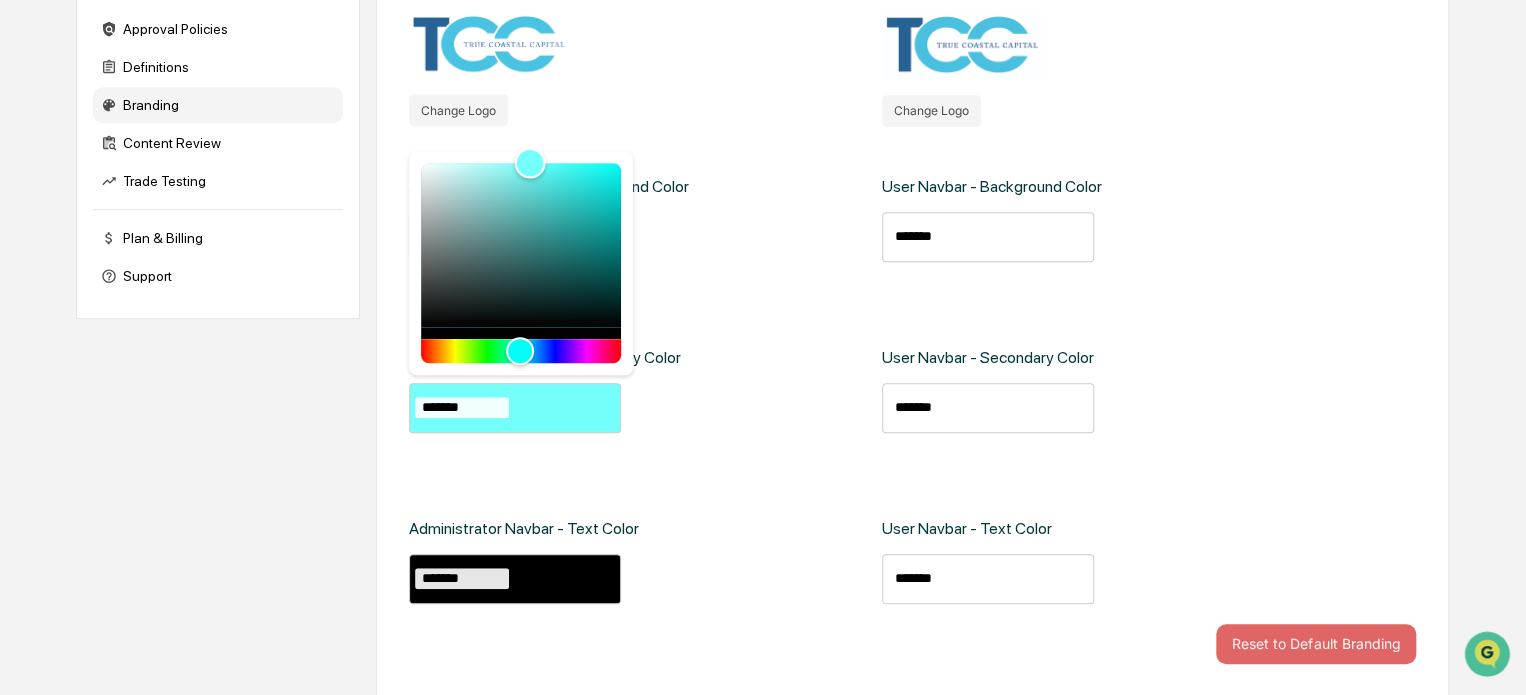 drag, startPoint x: 615, startPoint y: 243, endPoint x: 531, endPoint y: 152, distance: 123.84264 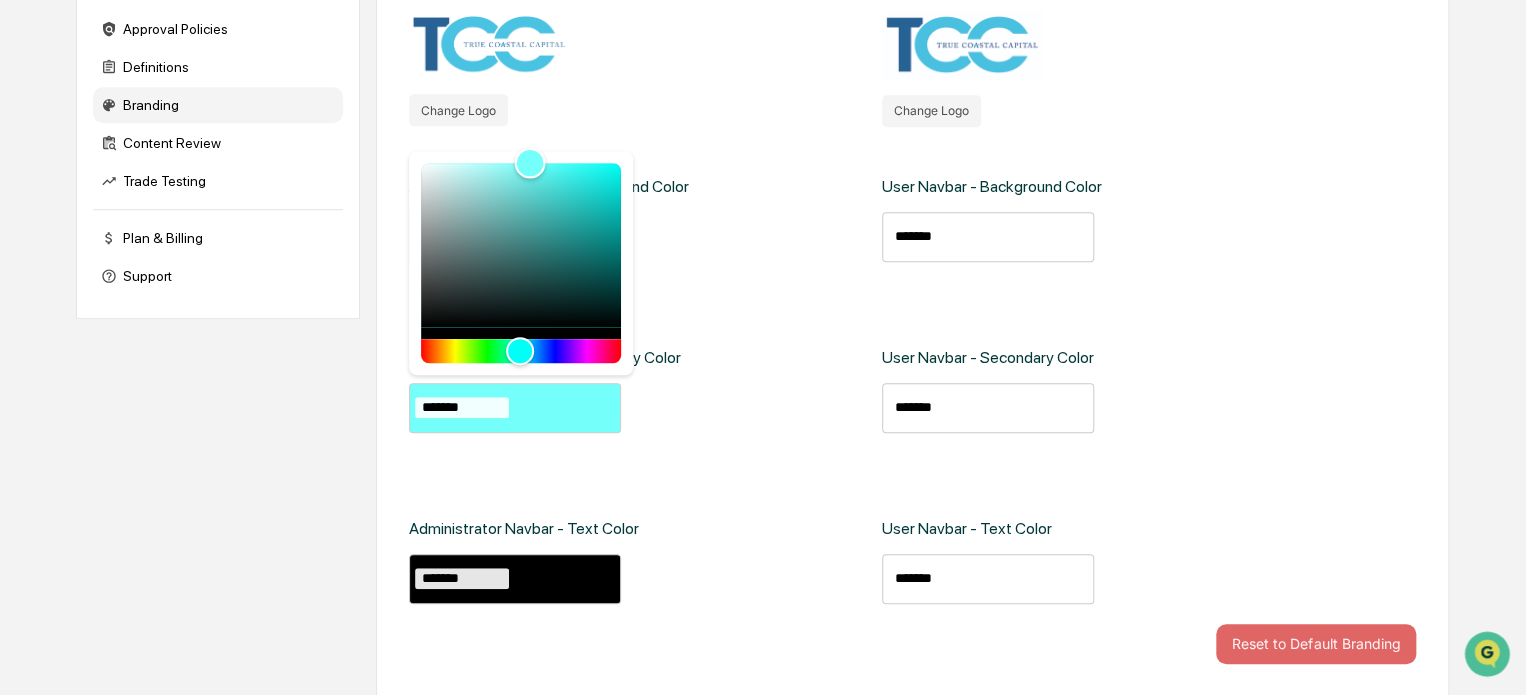 click at bounding box center [529, 162] 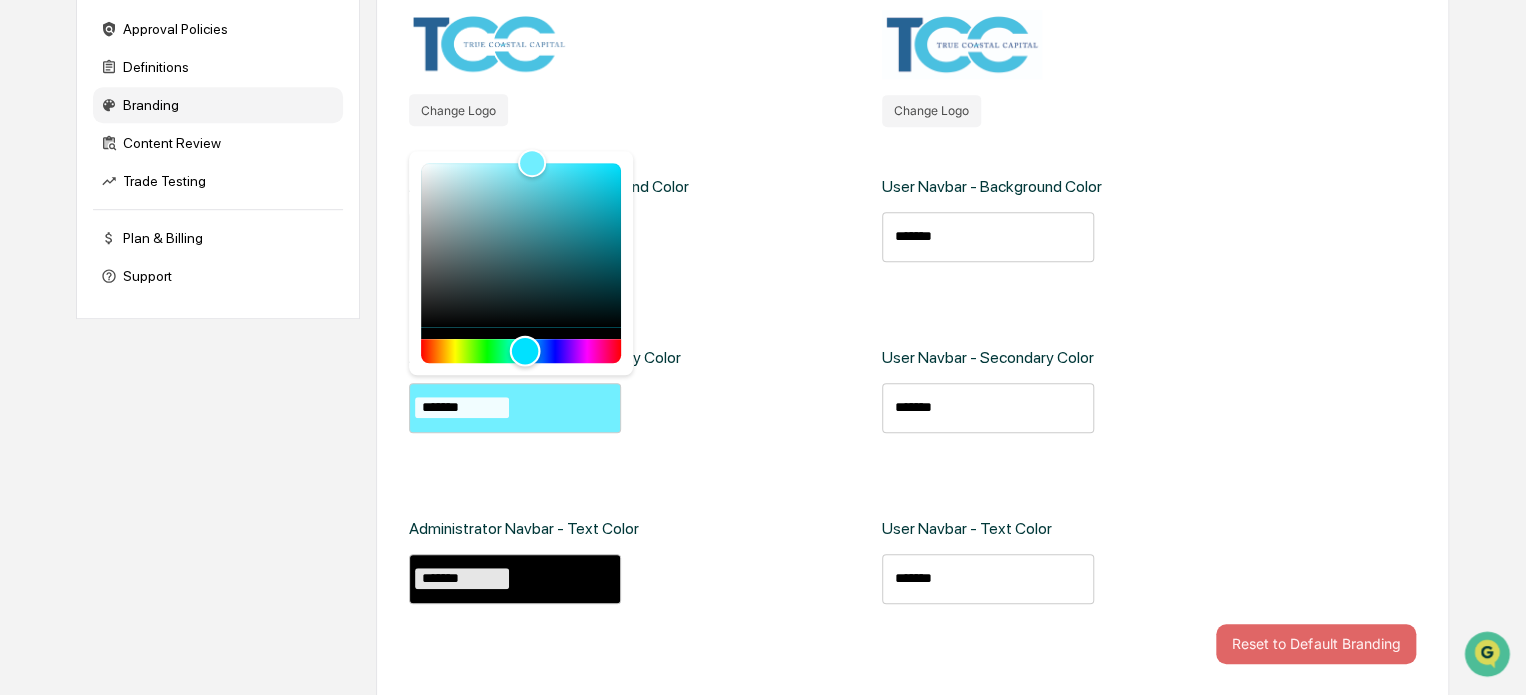 click at bounding box center [524, 350] 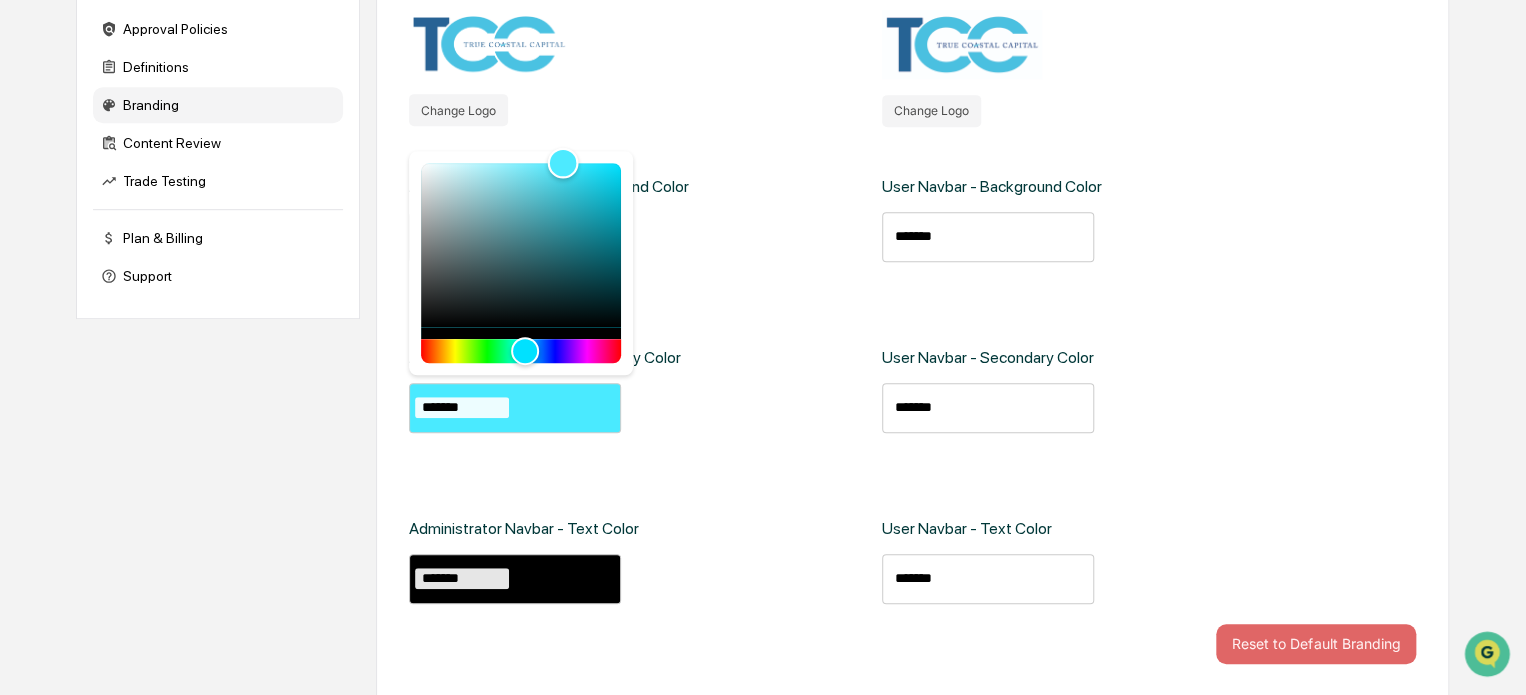 drag, startPoint x: 528, startPoint y: 164, endPoint x: 562, endPoint y: 159, distance: 34.36568 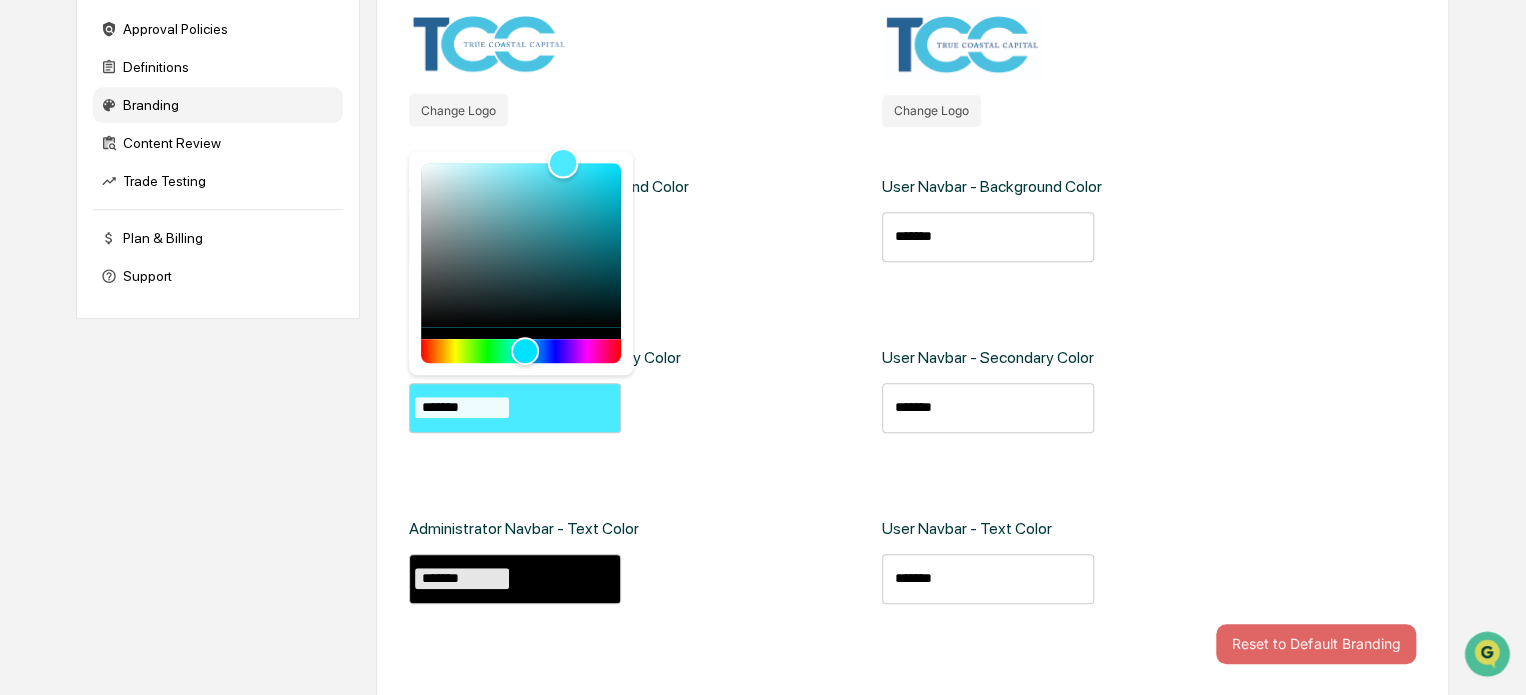 click at bounding box center (562, 162) 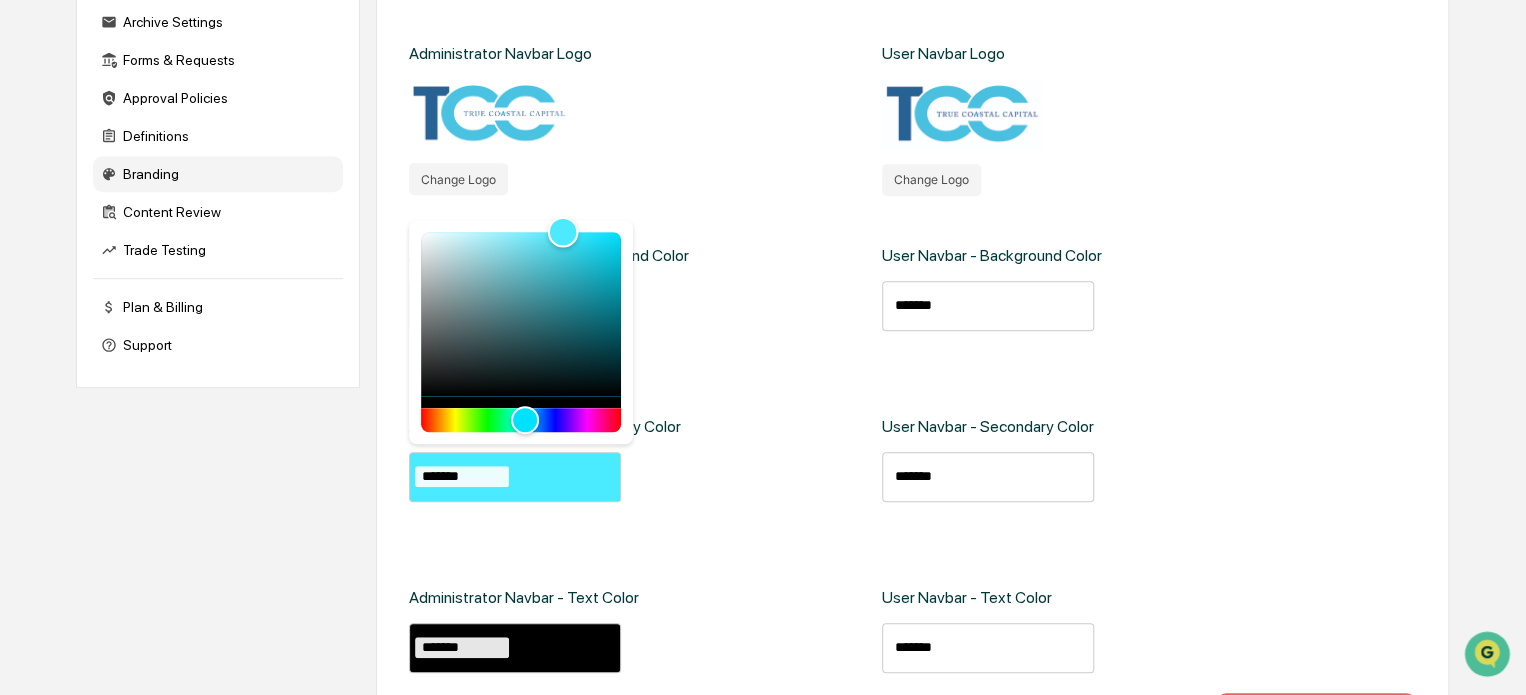 scroll, scrollTop: 375, scrollLeft: 0, axis: vertical 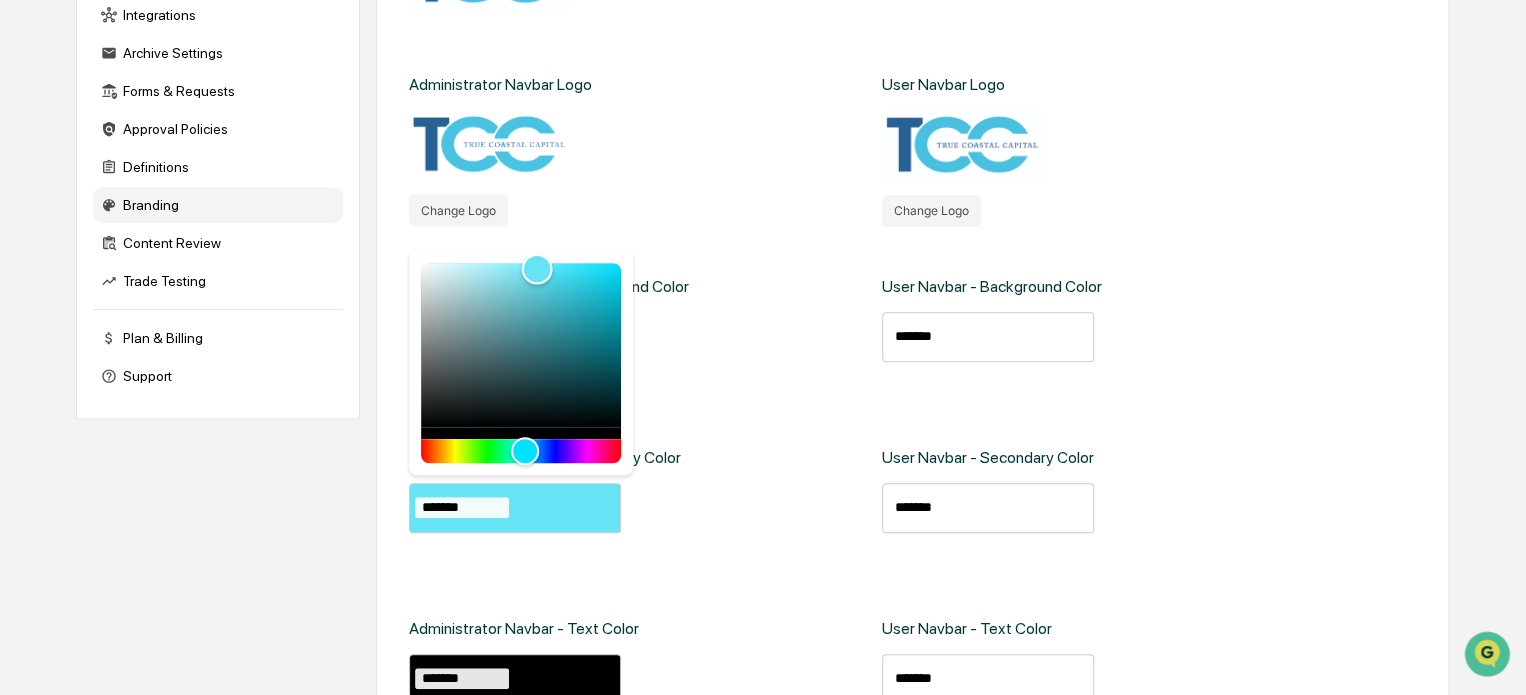 type on "*******" 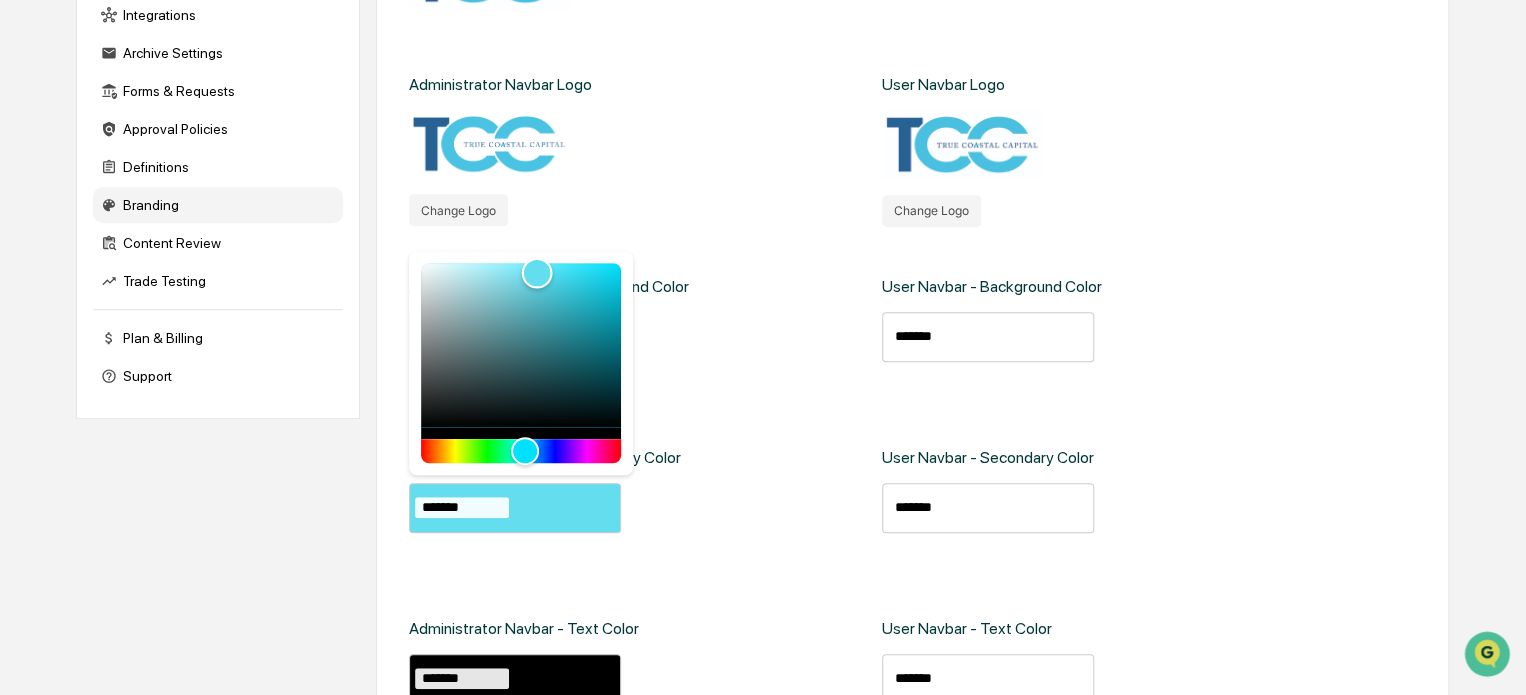 drag, startPoint x: 560, startPoint y: 260, endPoint x: 536, endPoint y: 273, distance: 27.294687 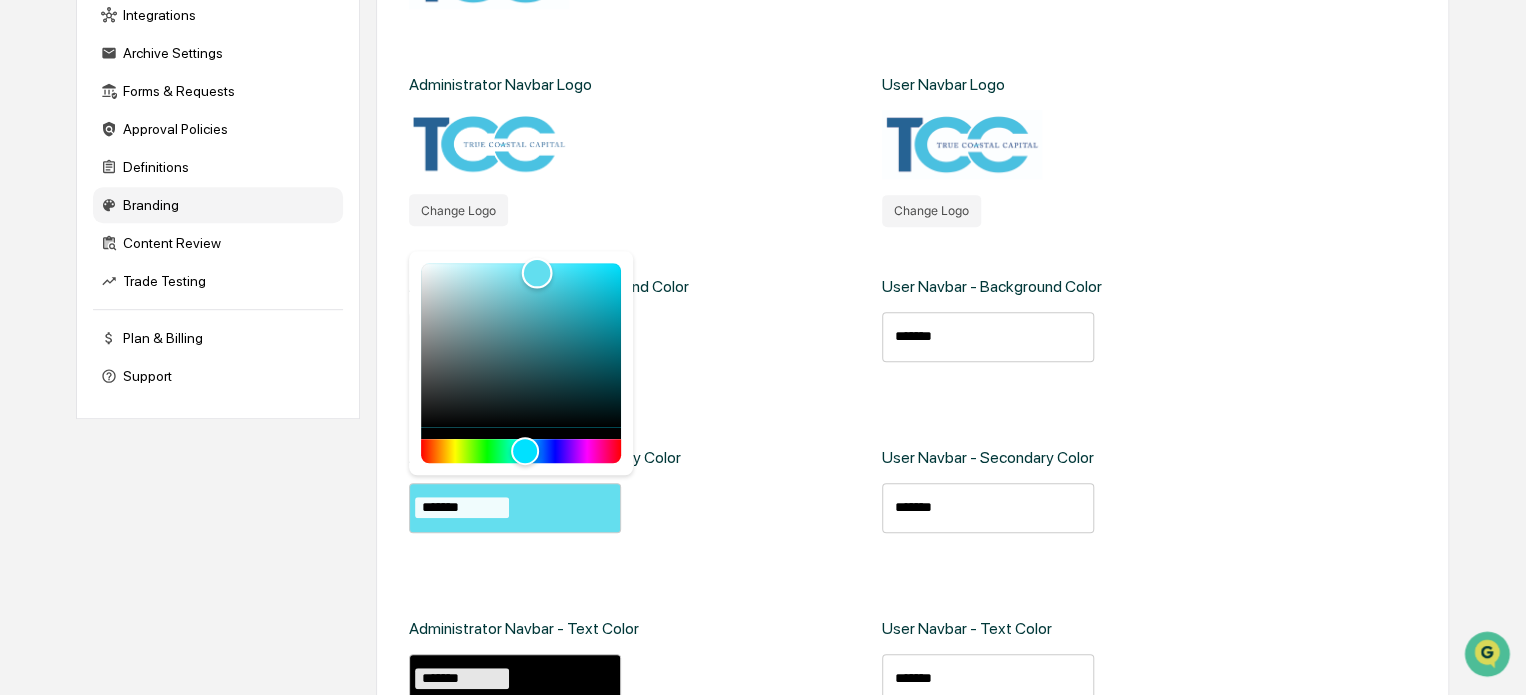 click at bounding box center [536, 273] 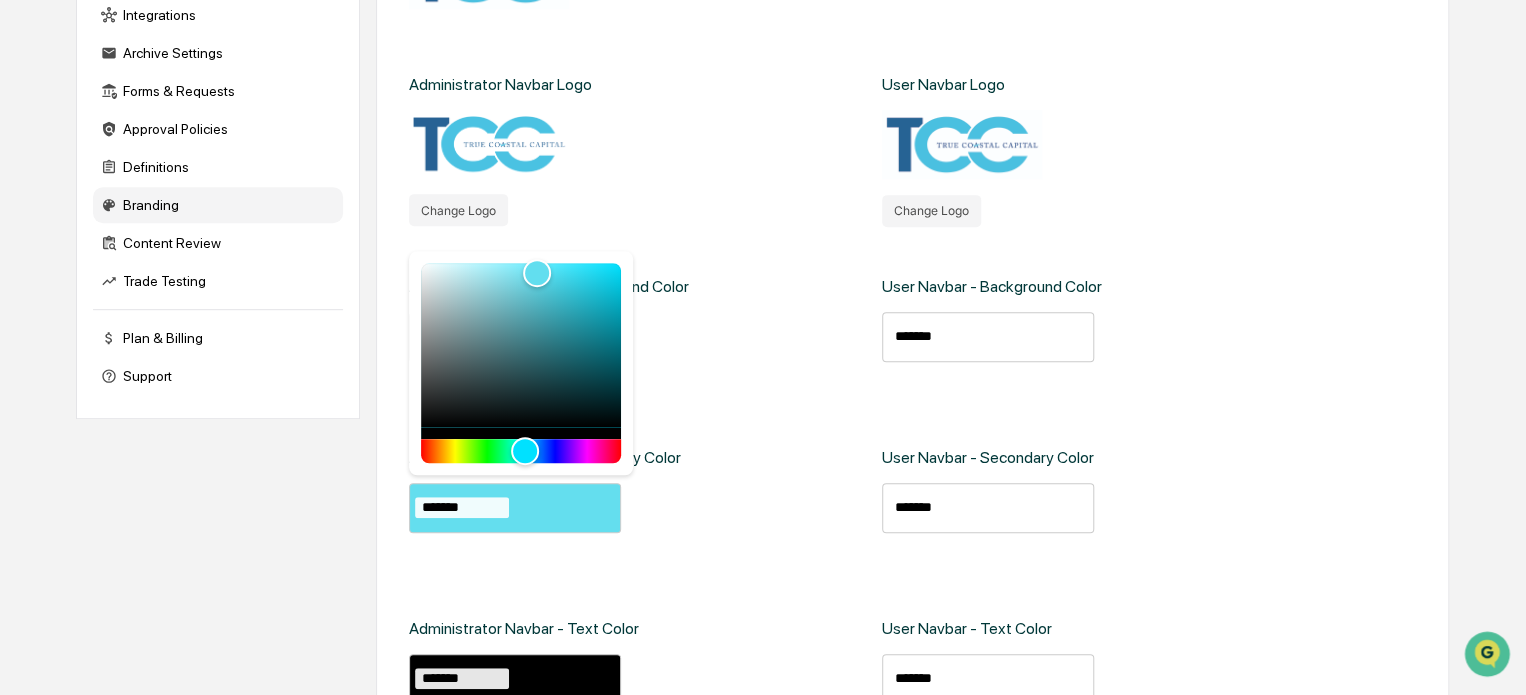 click on "Administrator Navbar - Background Color ******* Administrator Navbar - Secondary Color ******* Administrator Navbar - Text Color *******" at bounding box center (635, 475) 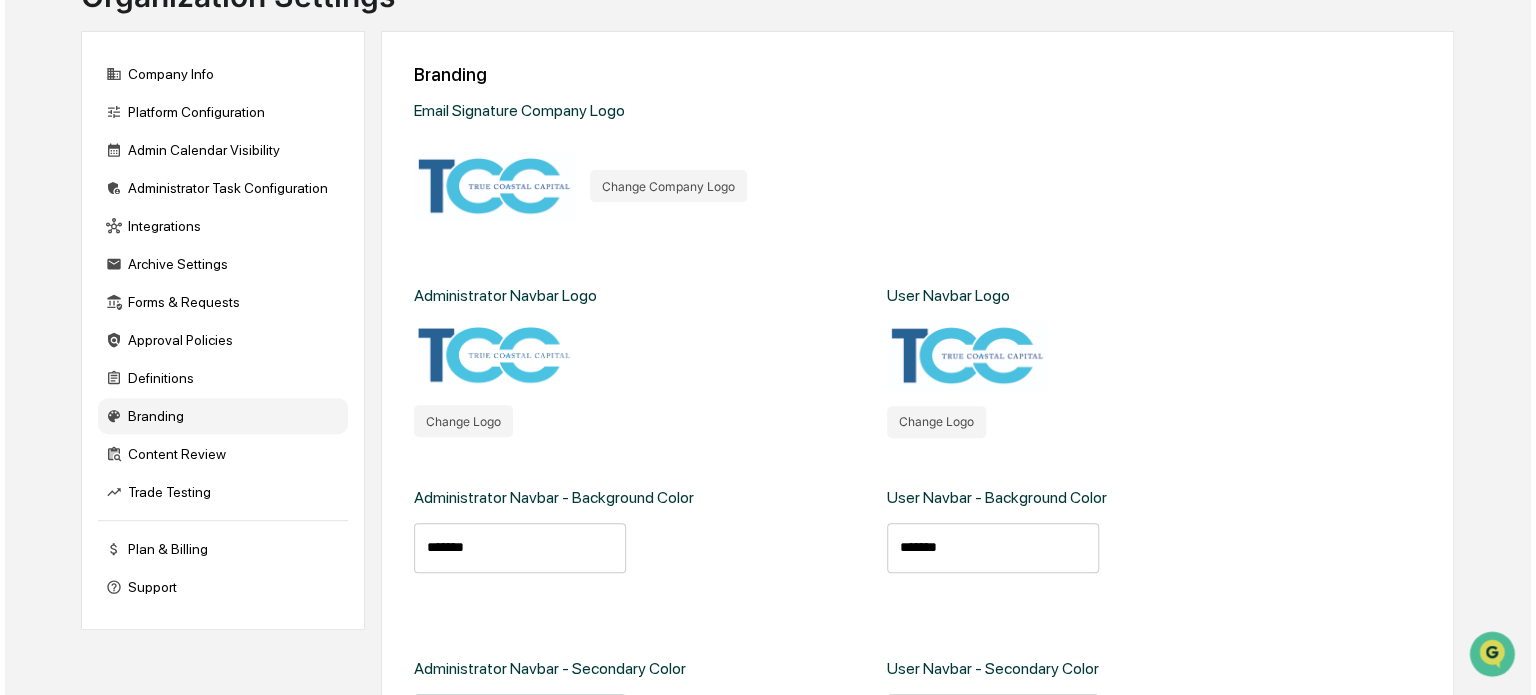 scroll, scrollTop: 0, scrollLeft: 0, axis: both 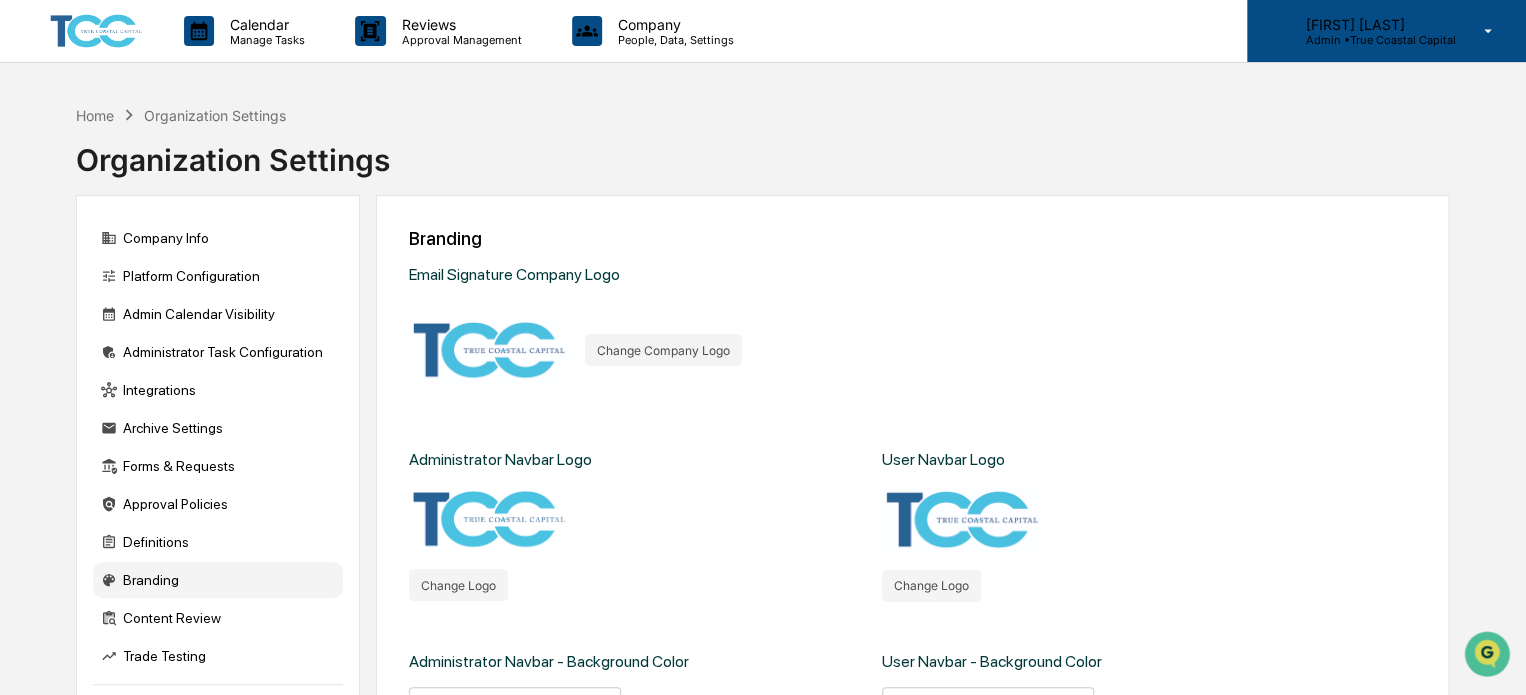 click on "Admin •  True Coastal Capital" at bounding box center [1372, 40] 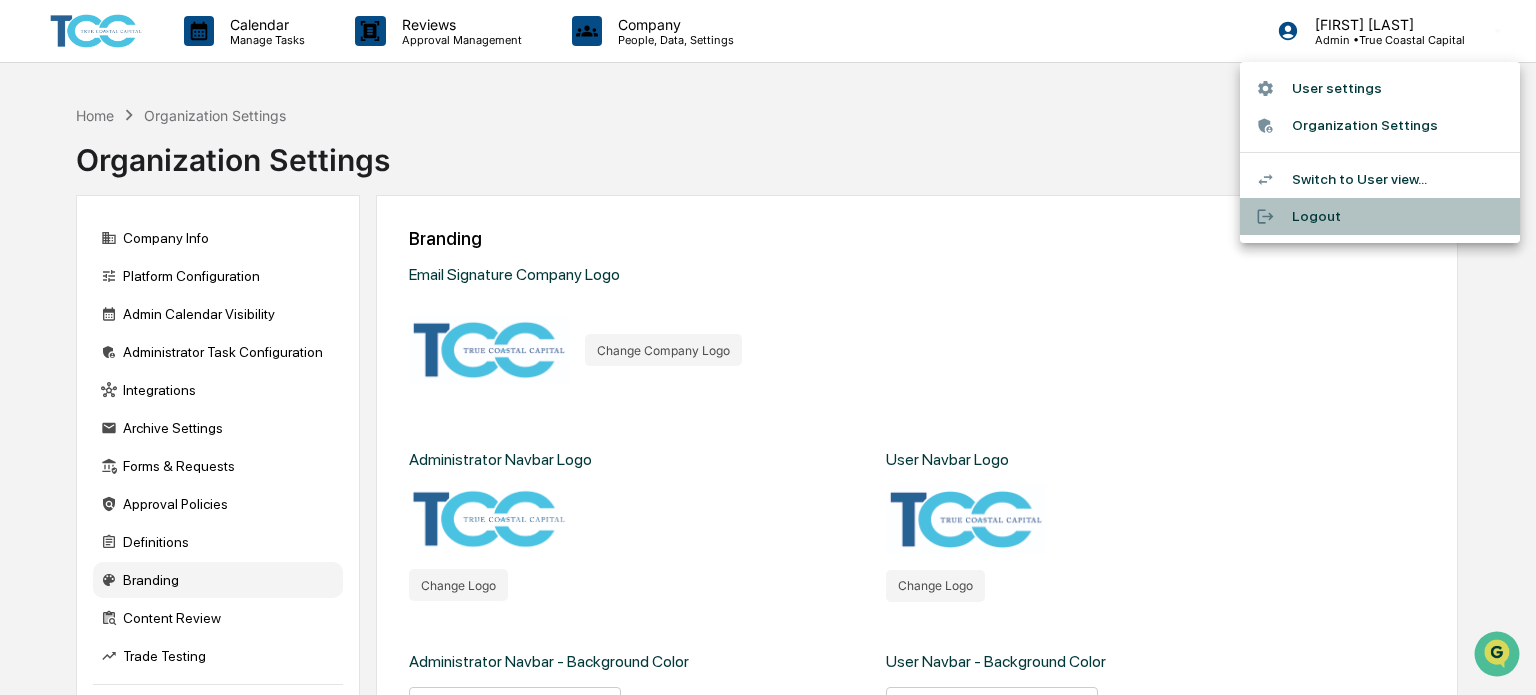 click on "Logout" at bounding box center [1380, 216] 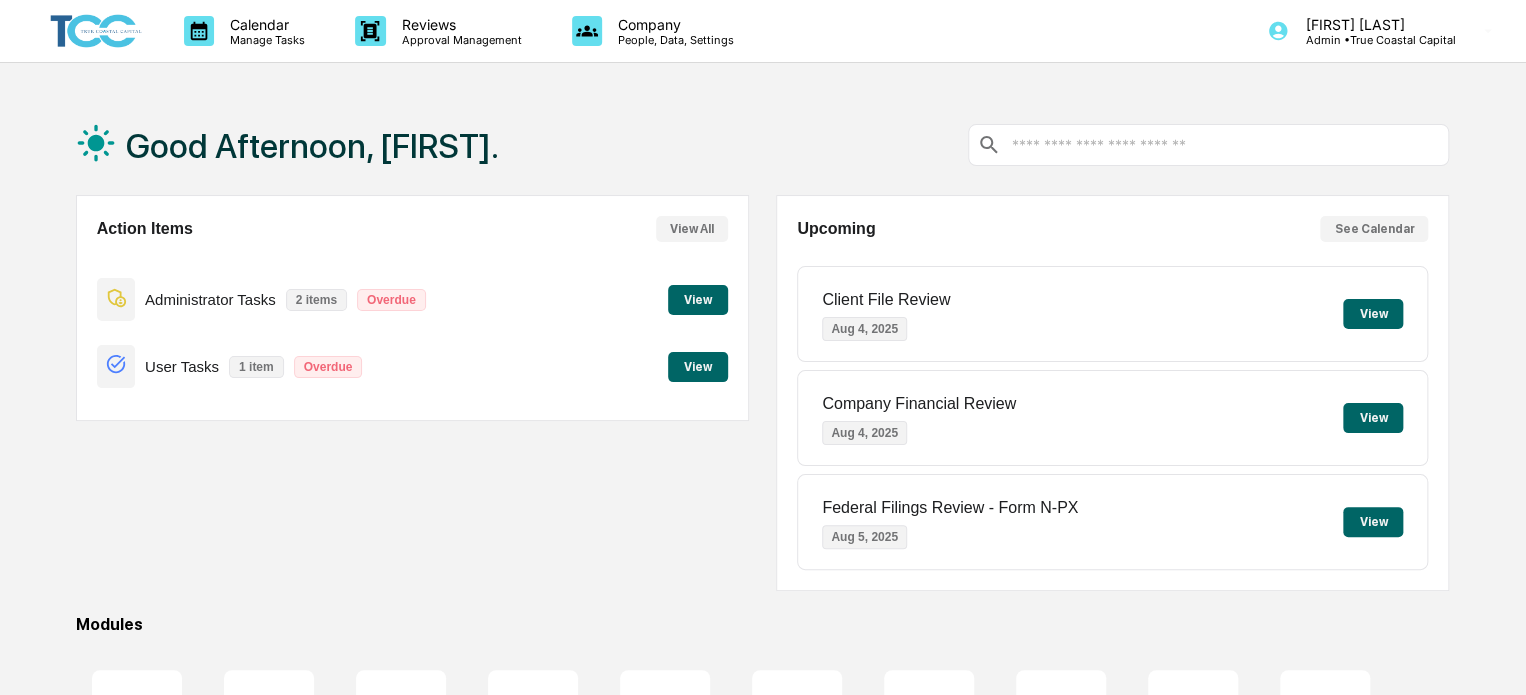 scroll, scrollTop: 0, scrollLeft: 0, axis: both 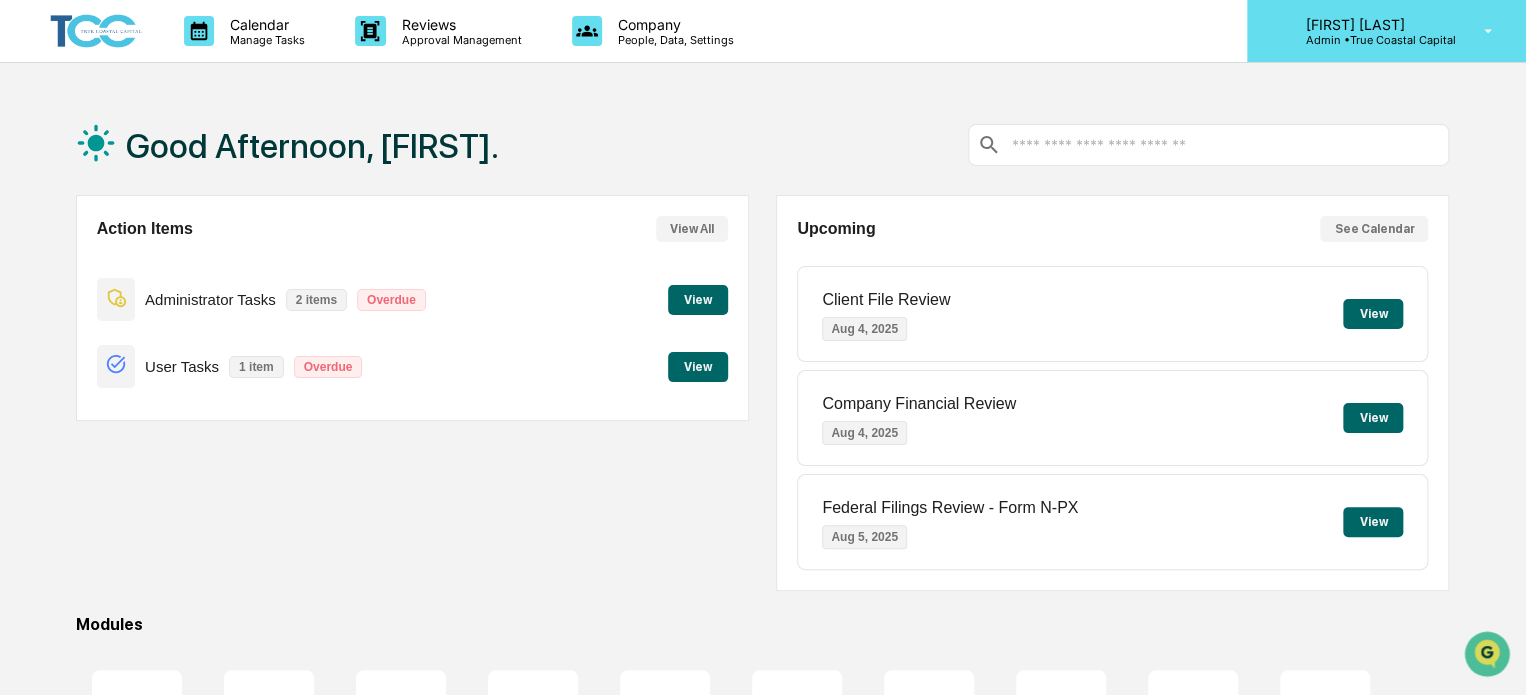 click on "[NAME] [NAME] Admin • True Coastal Capital" at bounding box center (1386, 31) 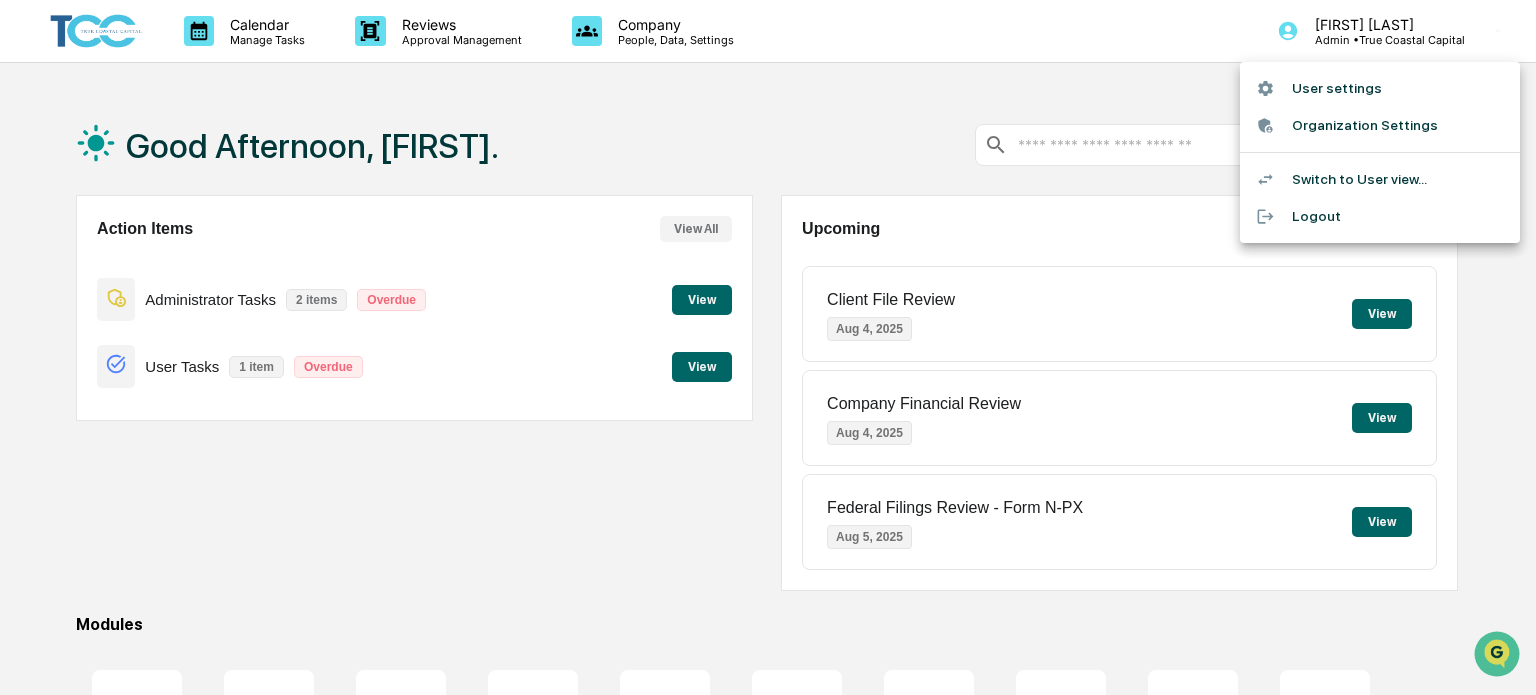 click on "Organization Settings" at bounding box center (1380, 125) 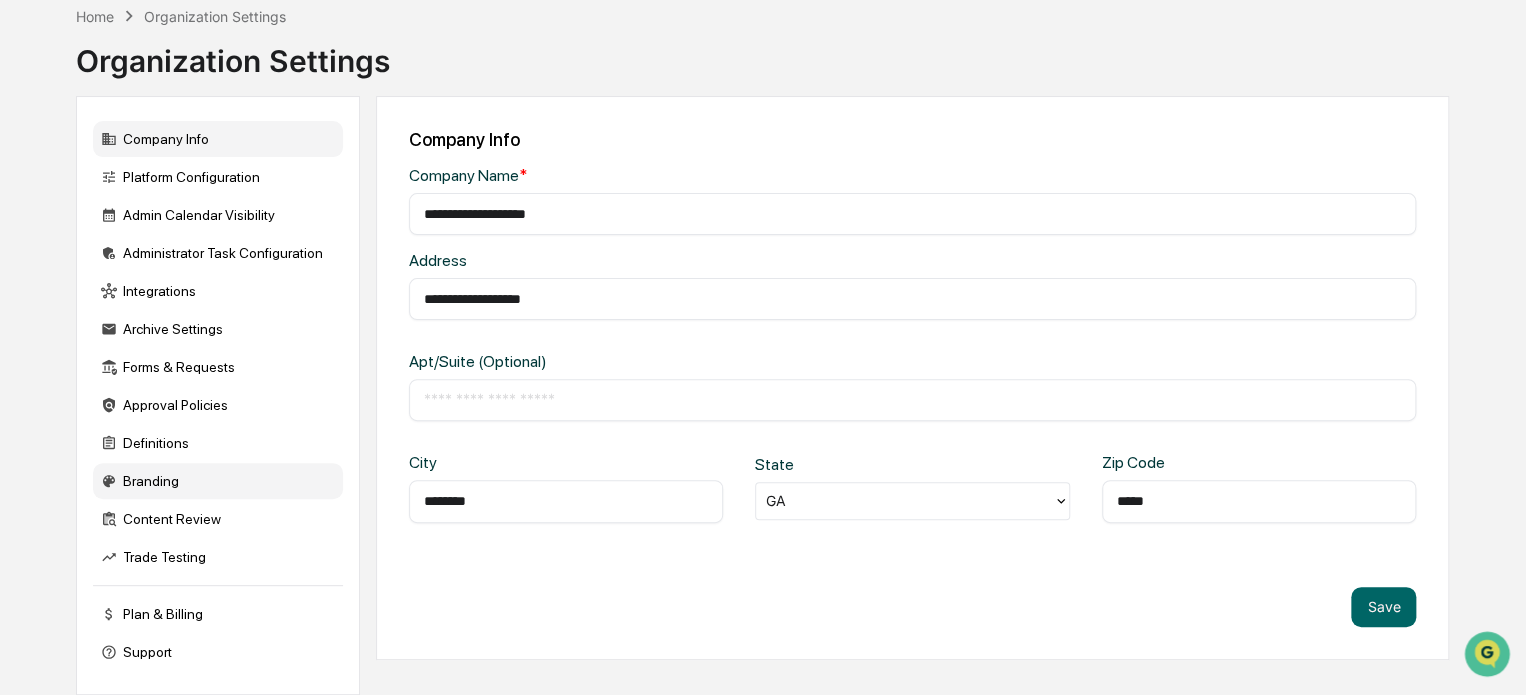 click on "Branding" at bounding box center [218, 481] 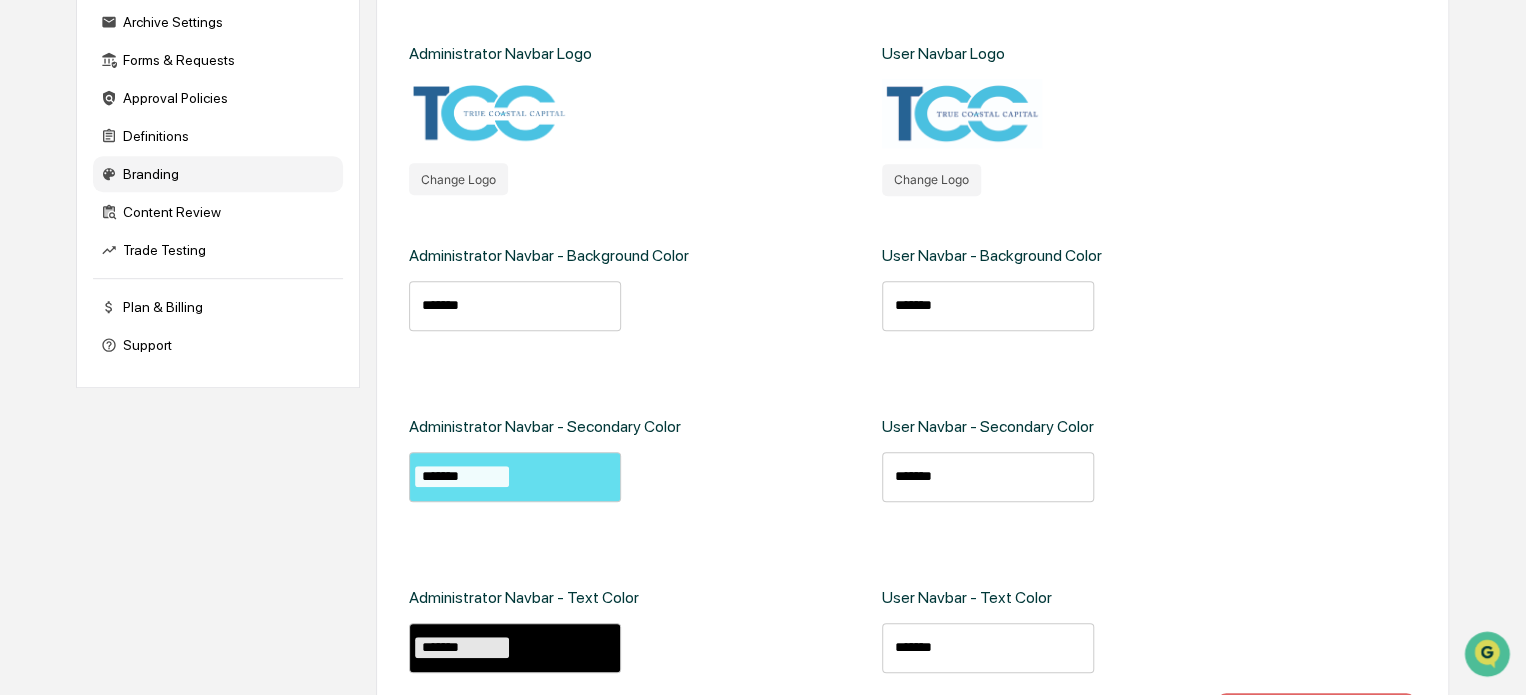 scroll, scrollTop: 375, scrollLeft: 0, axis: vertical 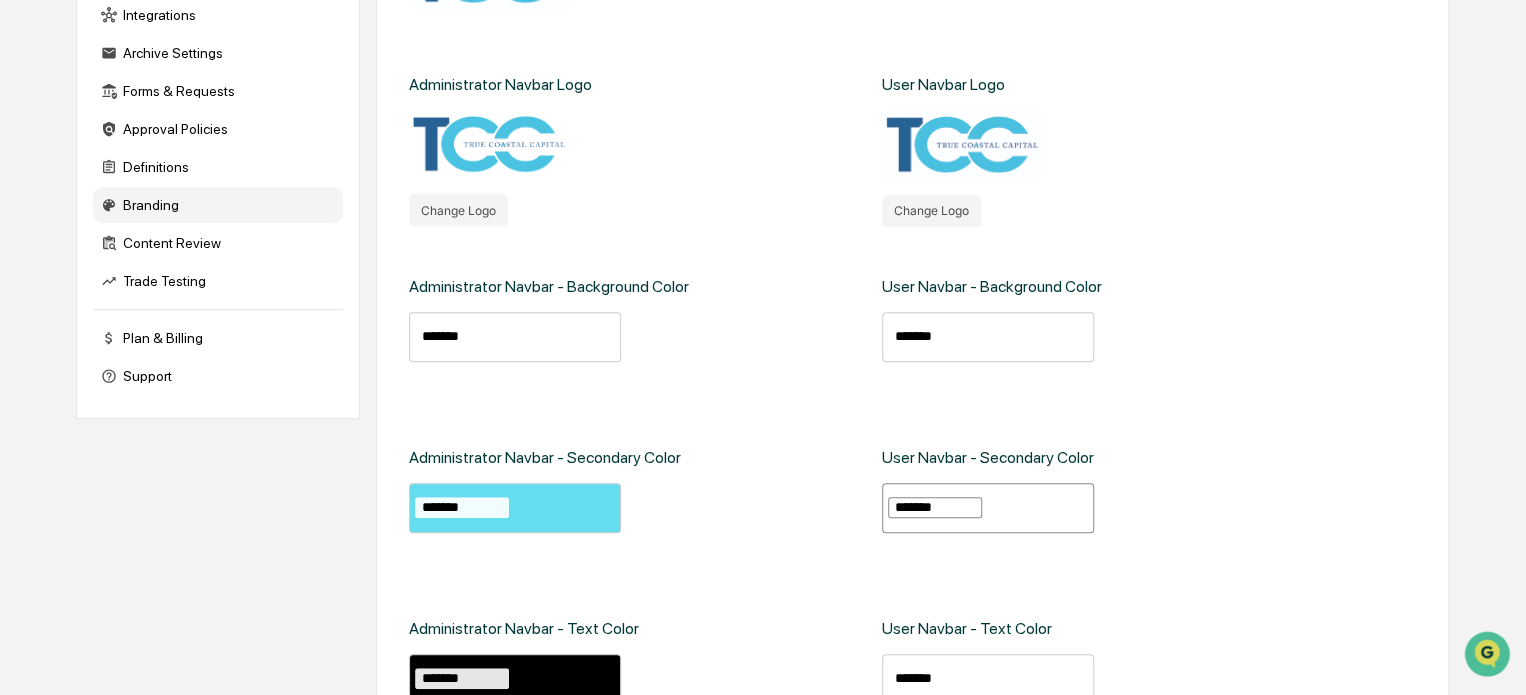 click on "*******" at bounding box center [935, 507] 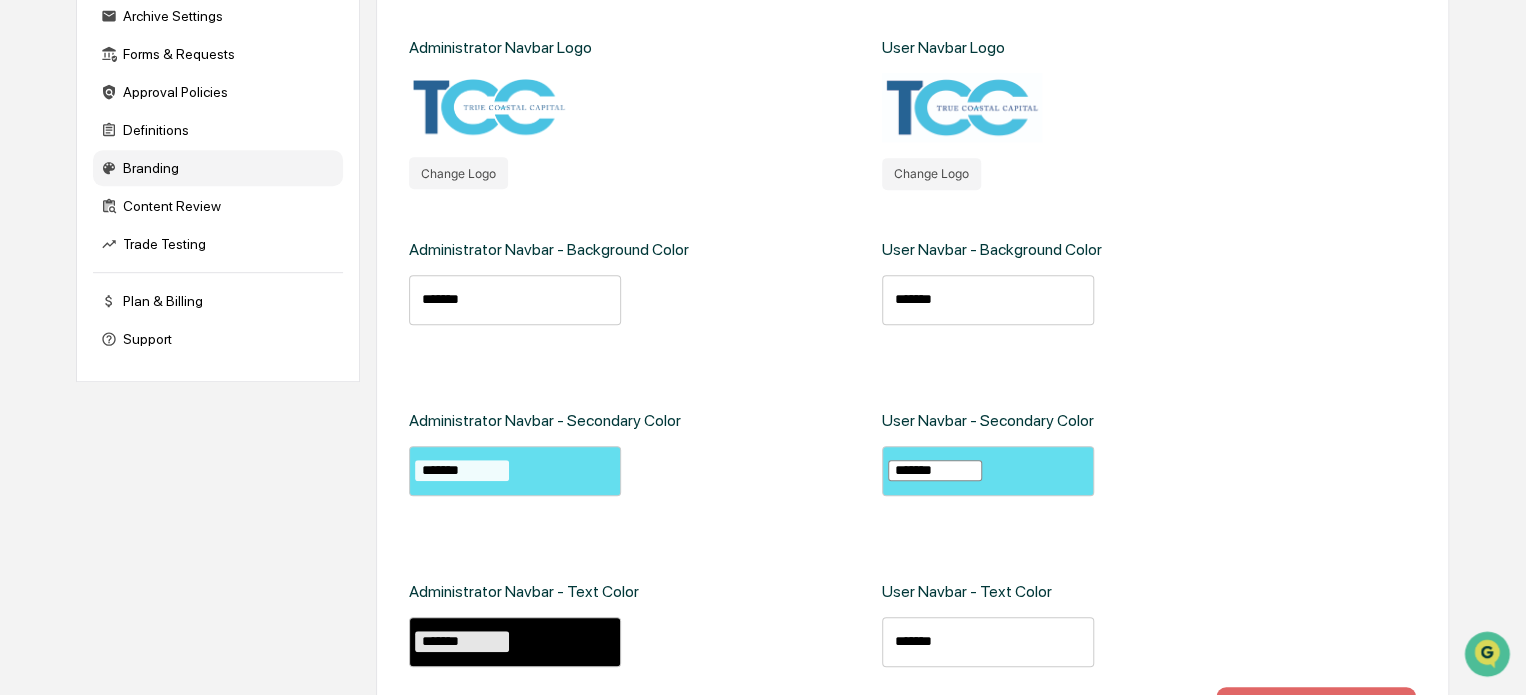 scroll, scrollTop: 475, scrollLeft: 0, axis: vertical 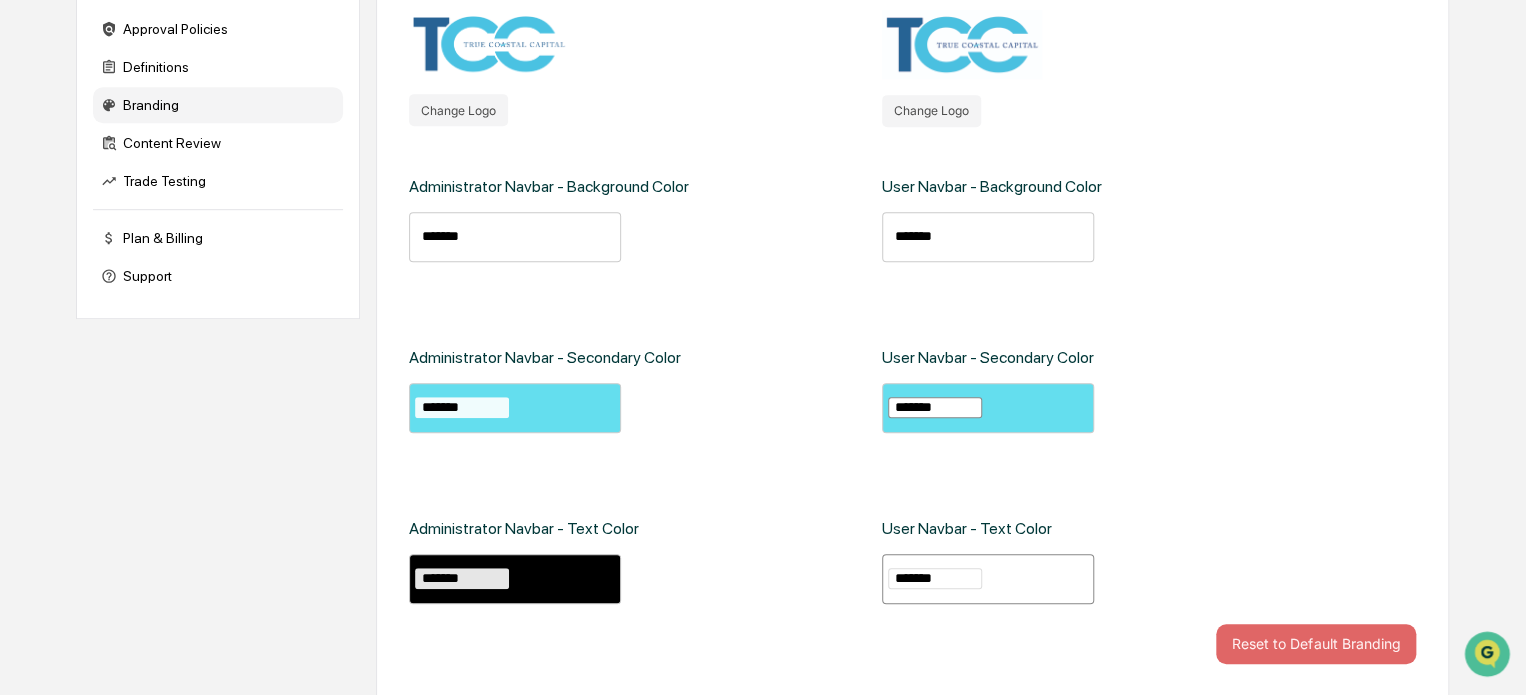 type on "*******" 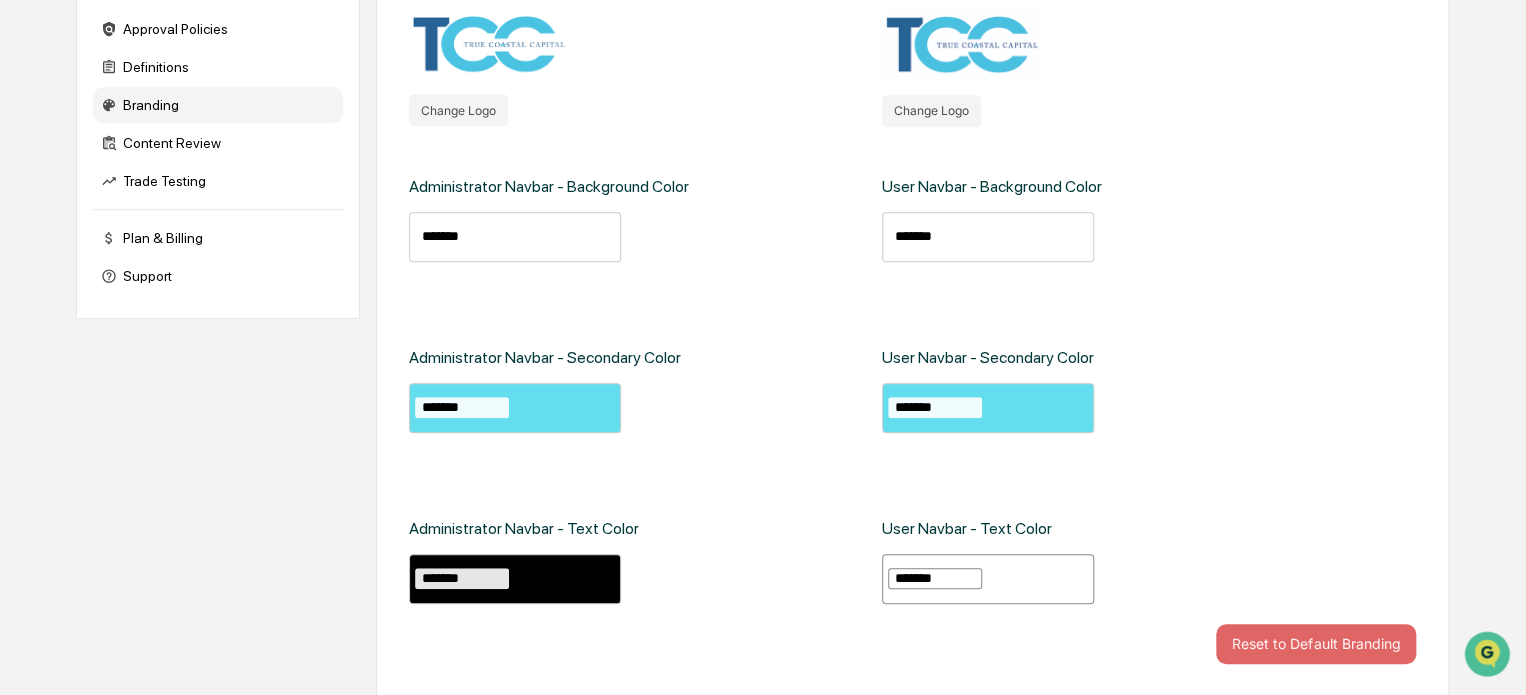 click on "*******" at bounding box center (935, 578) 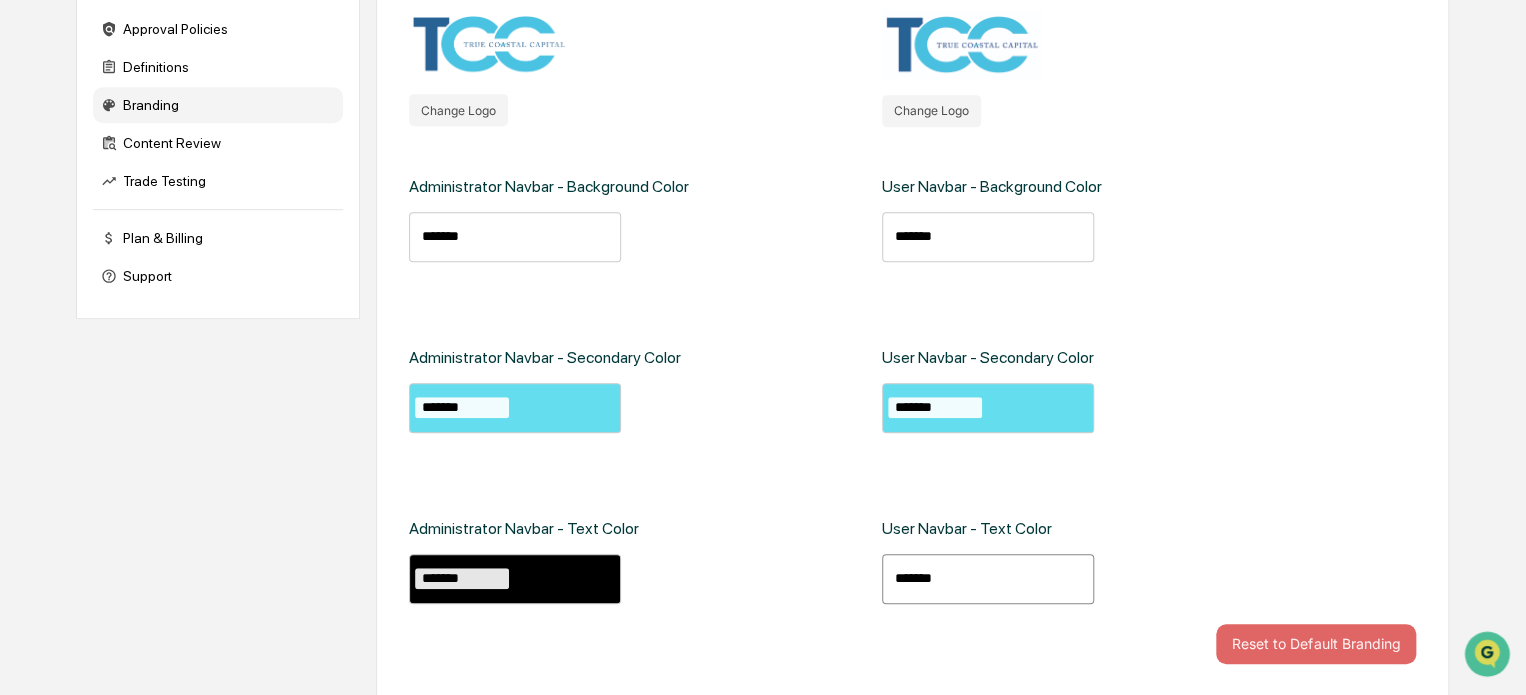click on "*******" at bounding box center [988, 579] 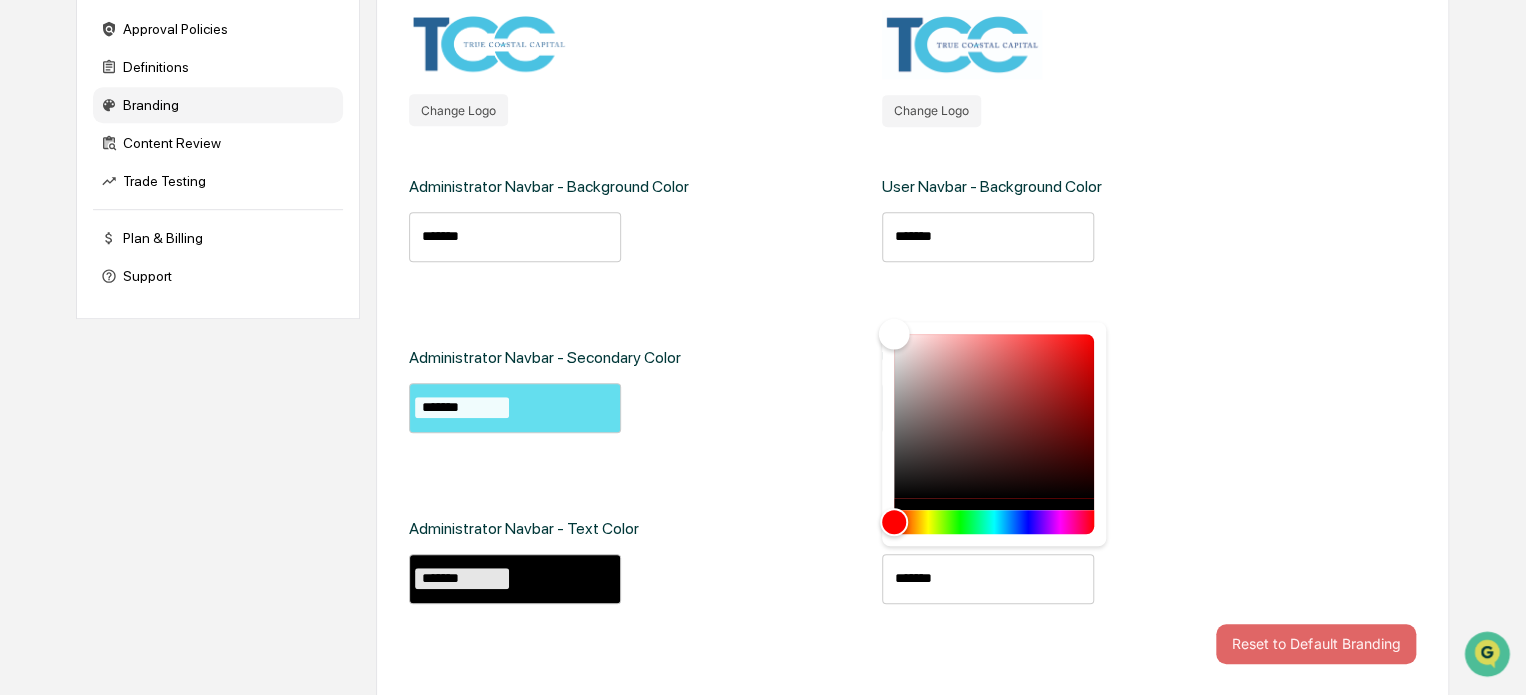 type on "*******" 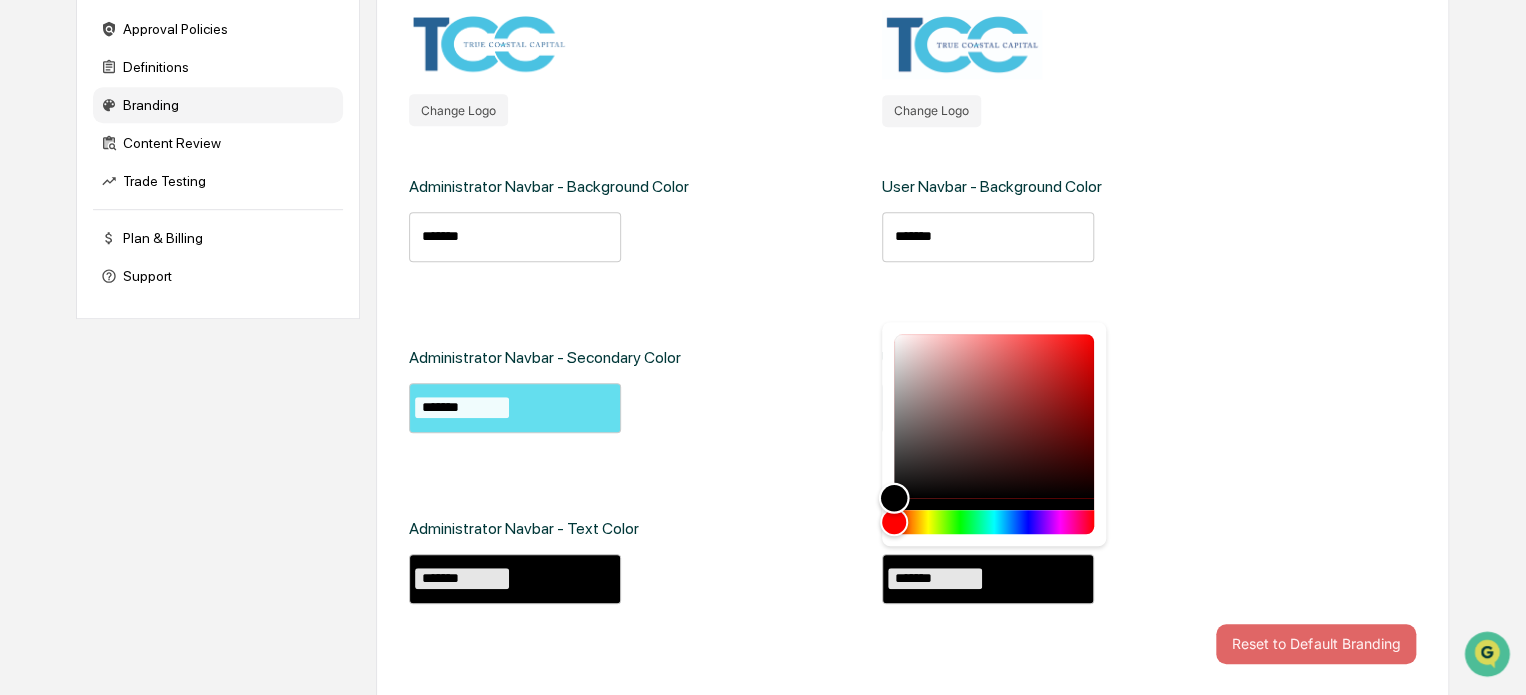 drag, startPoint x: 896, startPoint y: 335, endPoint x: 785, endPoint y: 571, distance: 260.8007 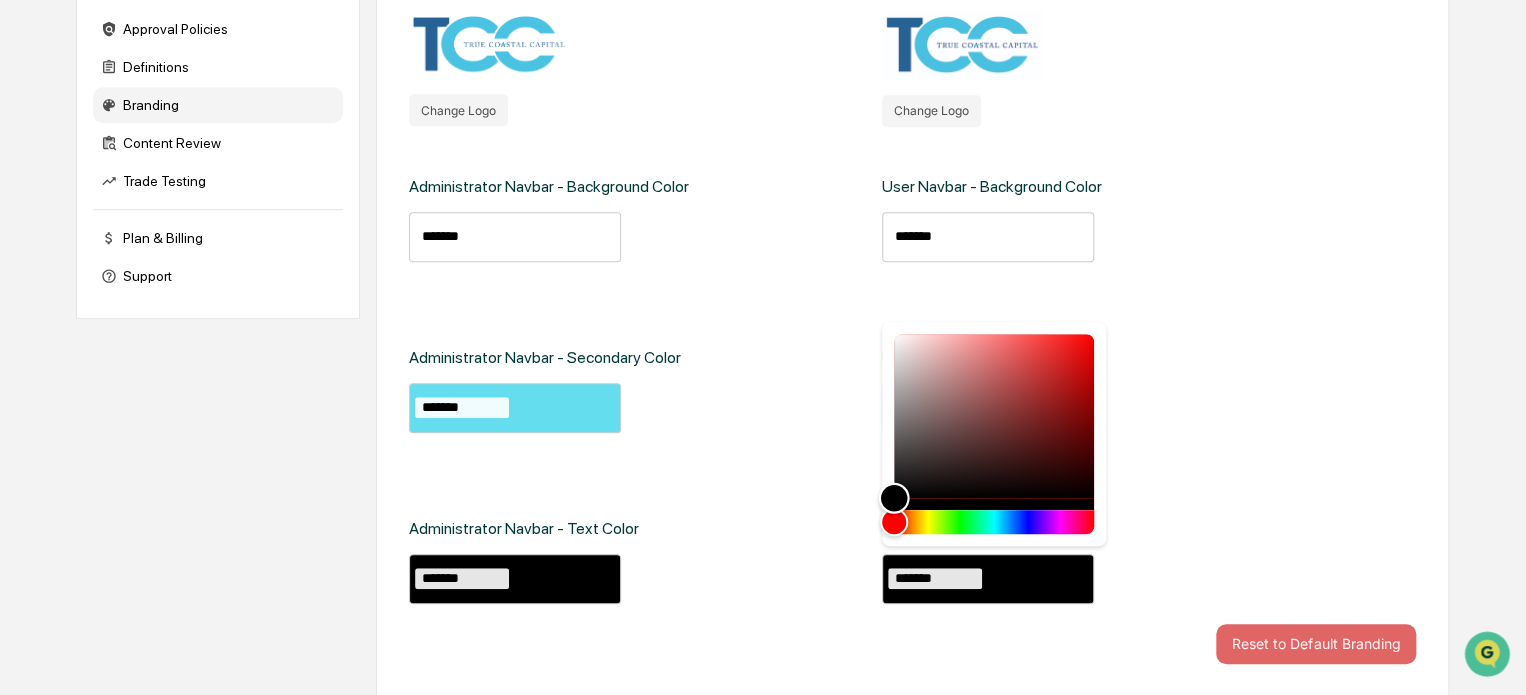 click on "Administrator Navbar - Background Color ******* Administrator Navbar - Secondary Color ******* Administrator Navbar - Text Color ******* User Navbar - Background Color ******* User Navbar - Secondary Color ******* User Navbar - Text Color *******" at bounding box center [912, 375] 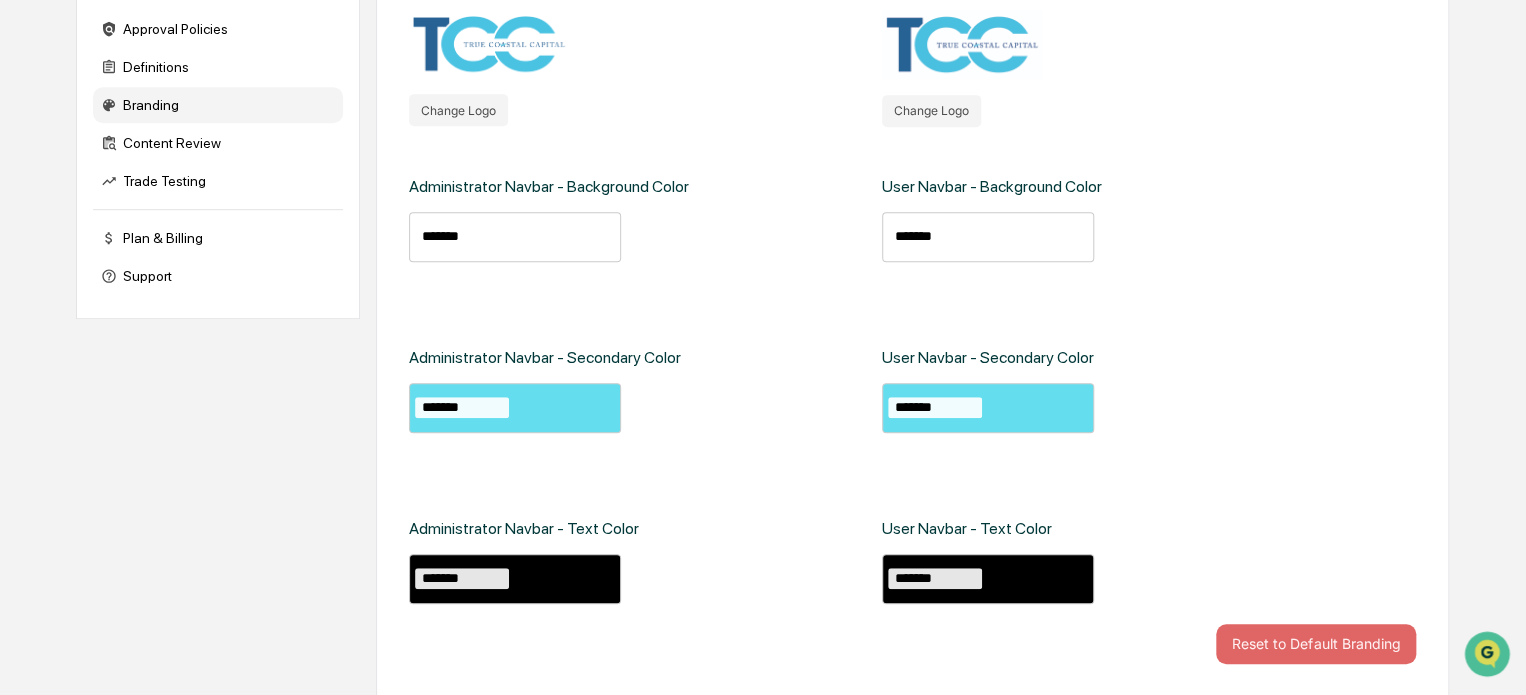 click on "Administrator Navbar - Background Color ******* Administrator Navbar - Secondary Color ******* Administrator Navbar - Text Color *******" at bounding box center [635, 375] 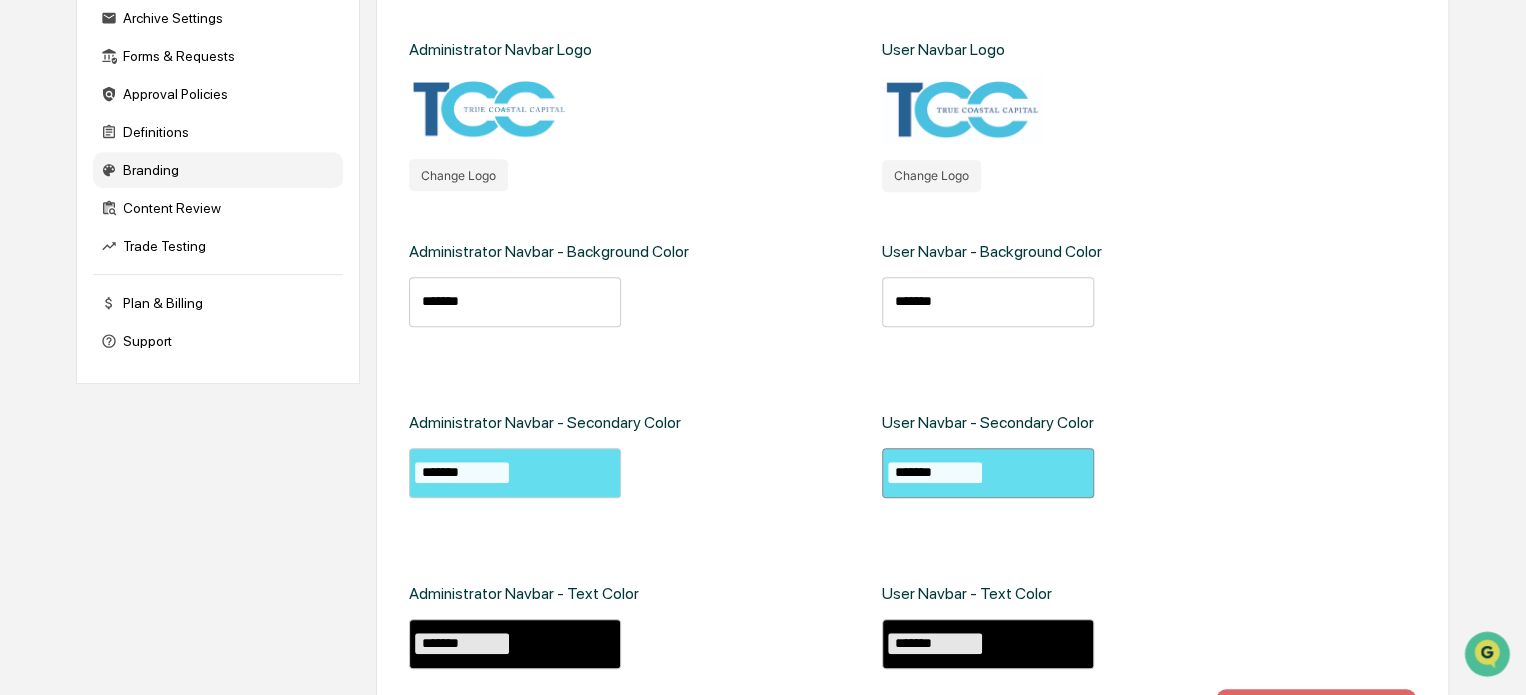 scroll, scrollTop: 375, scrollLeft: 0, axis: vertical 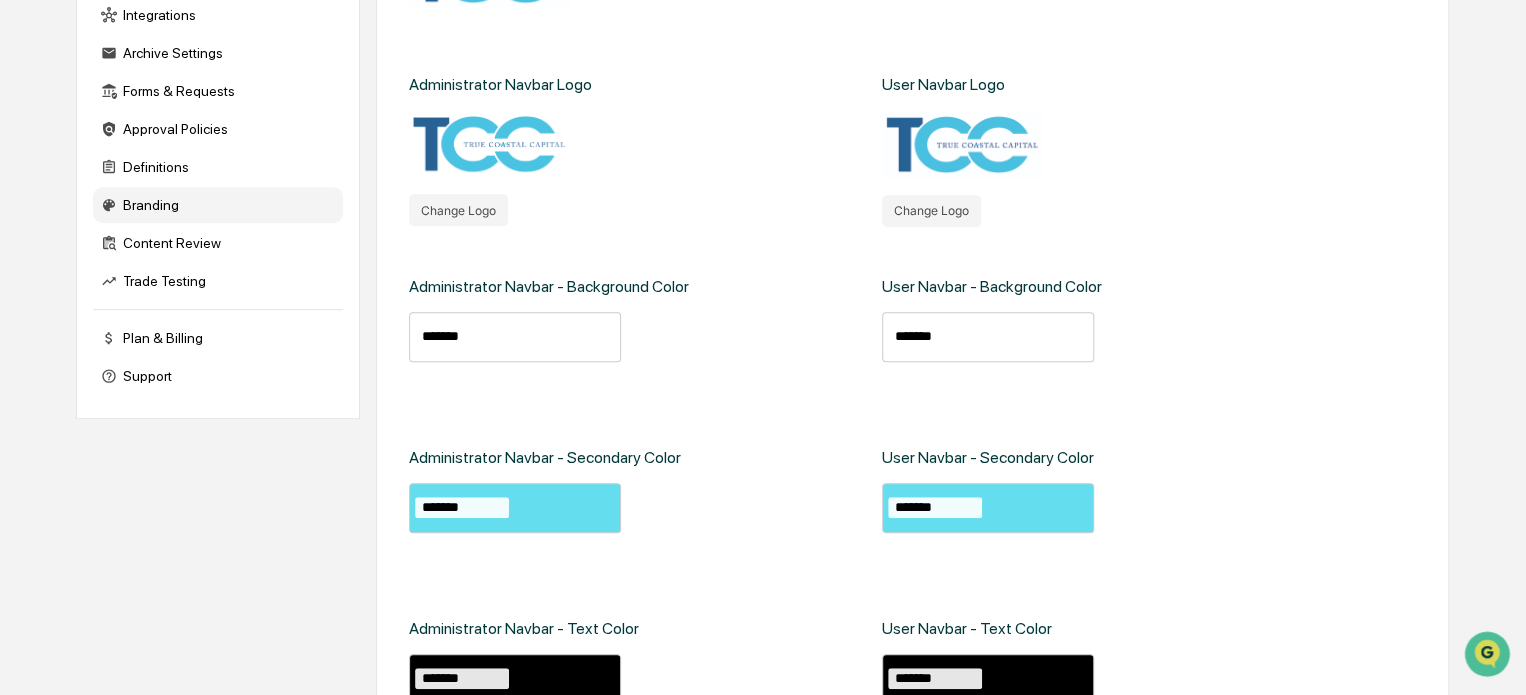 click on "Administrator Navbar - Background Color ******* Administrator Navbar - Secondary Color ******* Administrator Navbar - Text Color ******* User Navbar - Background Color ******* User Navbar - Secondary Color ******* User Navbar - Text Color *******" at bounding box center [912, 475] 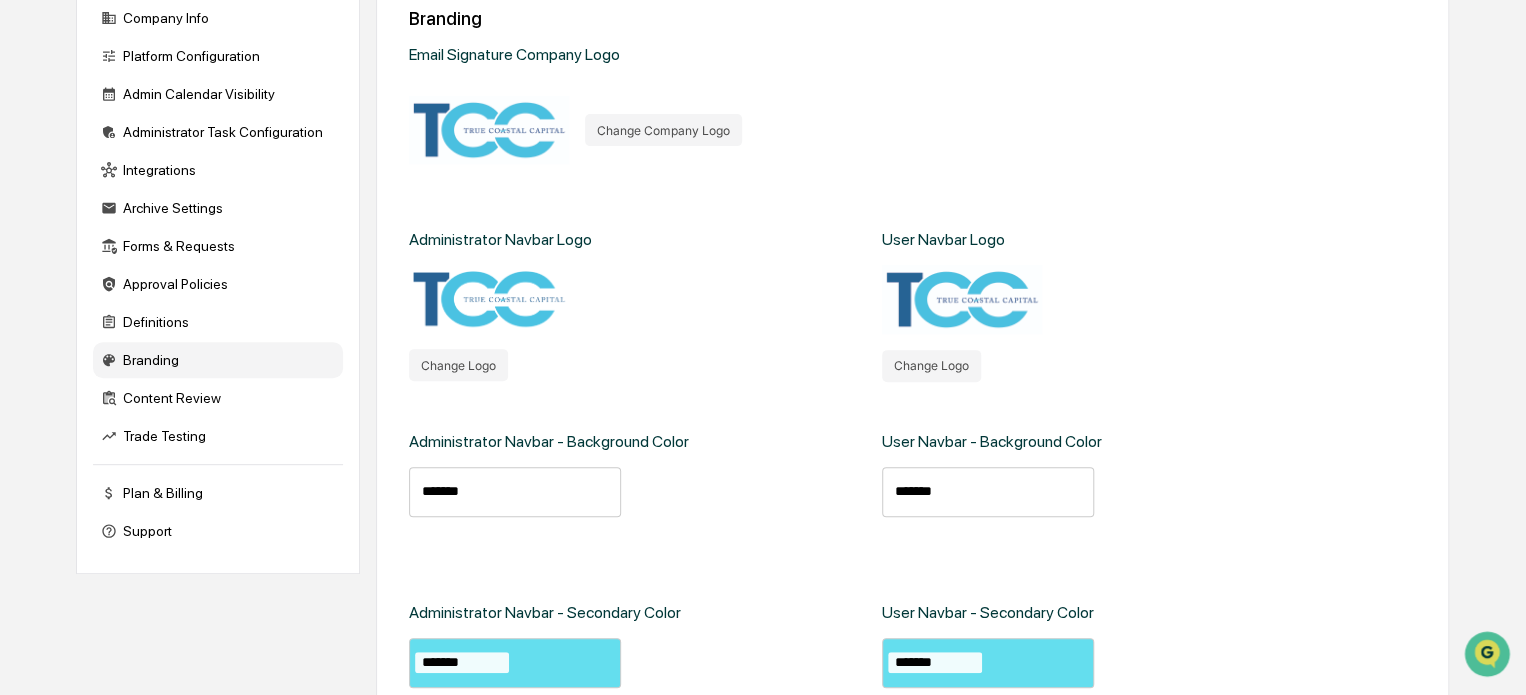 scroll, scrollTop: 0, scrollLeft: 0, axis: both 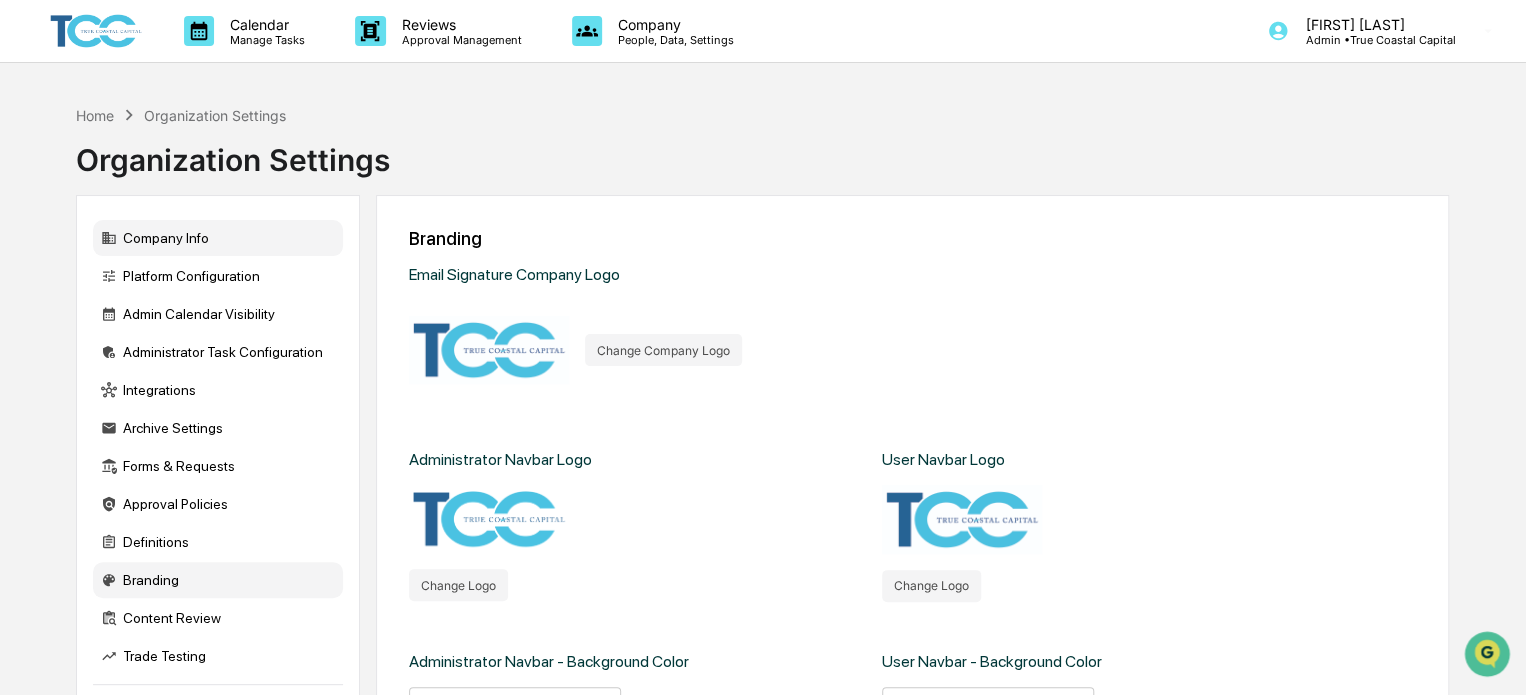 click on "Company Info" at bounding box center (218, 238) 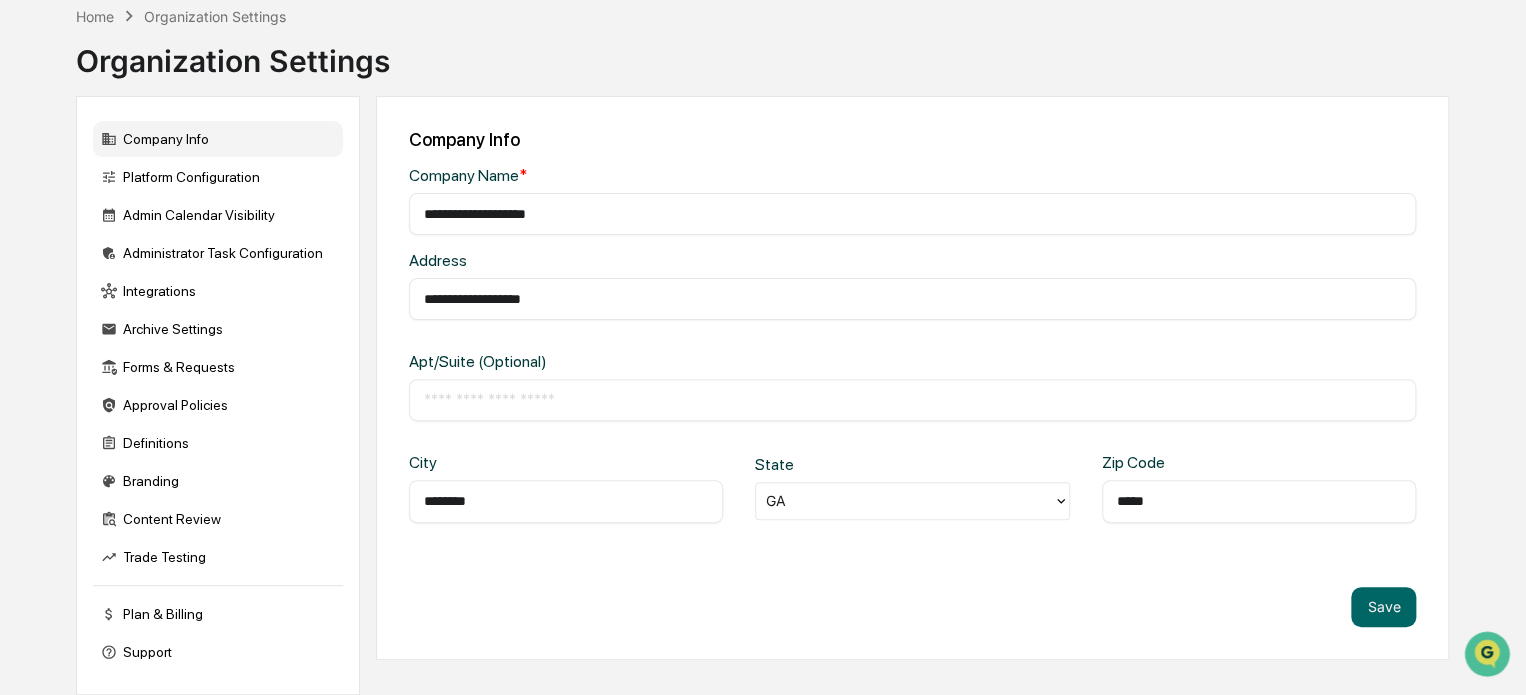 scroll, scrollTop: 109, scrollLeft: 0, axis: vertical 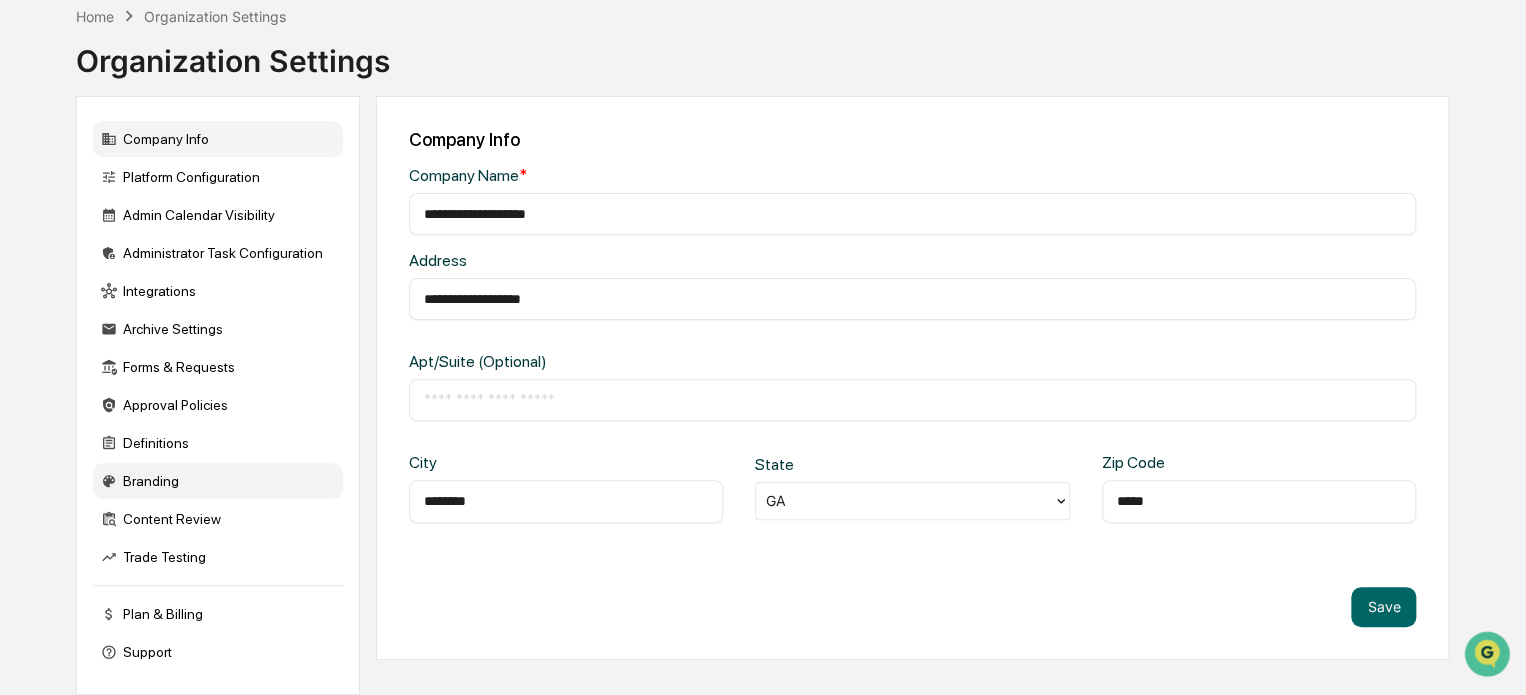 click on "Branding" at bounding box center [218, 481] 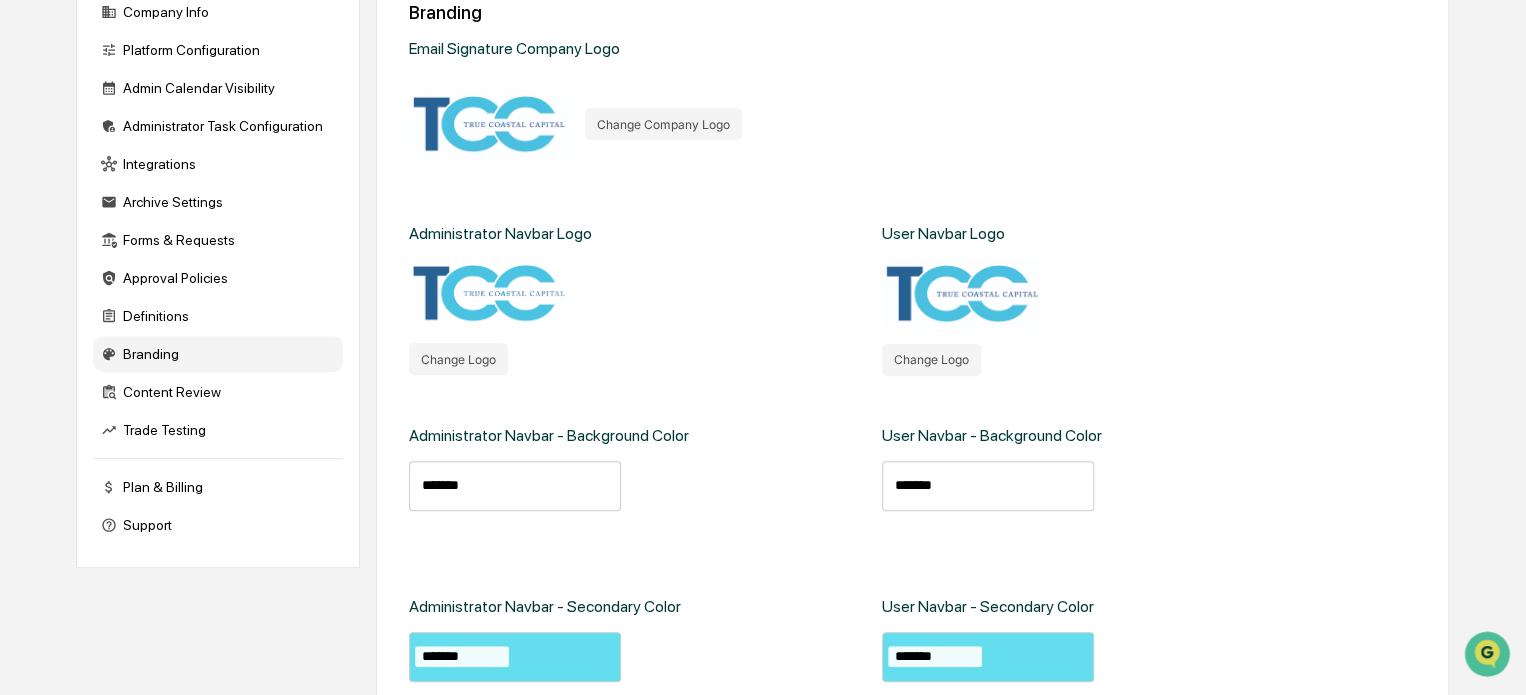 scroll, scrollTop: 0, scrollLeft: 0, axis: both 